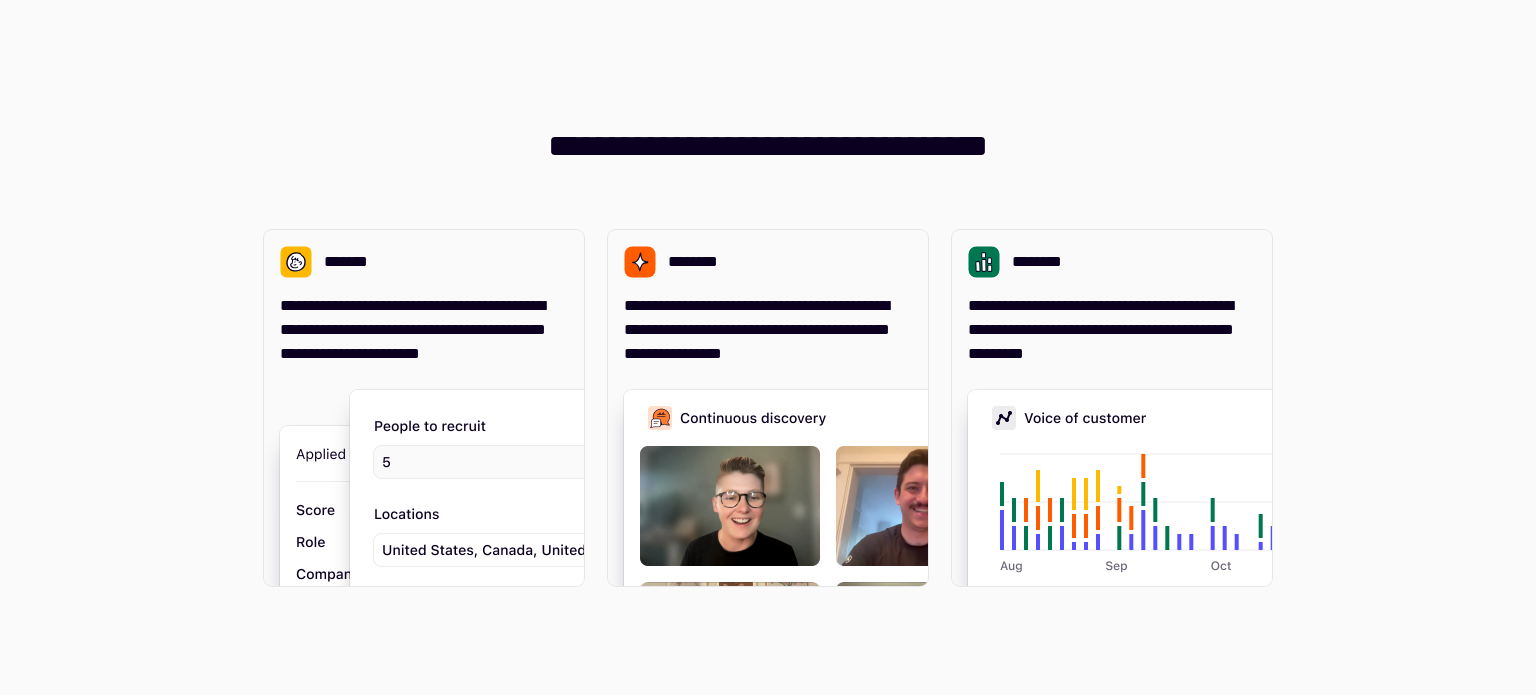 scroll, scrollTop: 0, scrollLeft: 0, axis: both 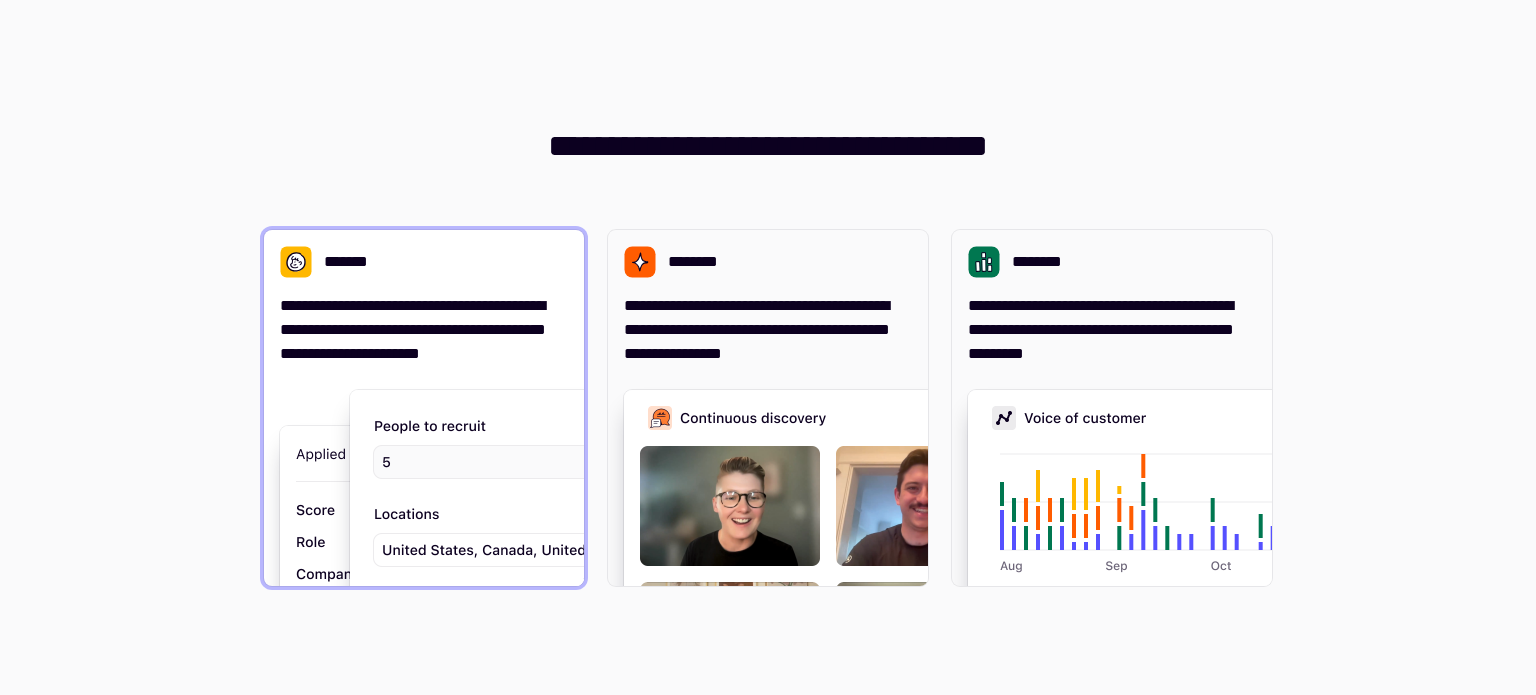 click on "**********" at bounding box center (424, 330) 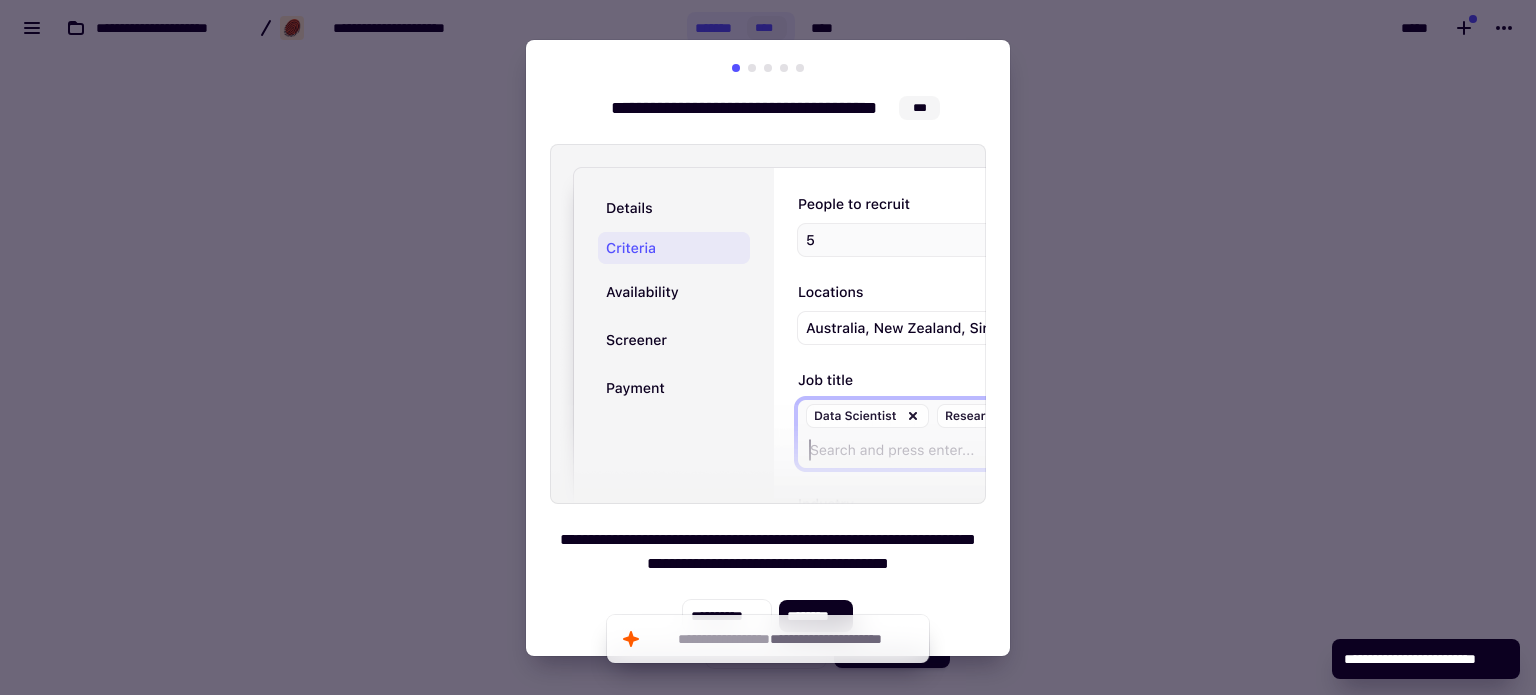 click at bounding box center (768, 347) 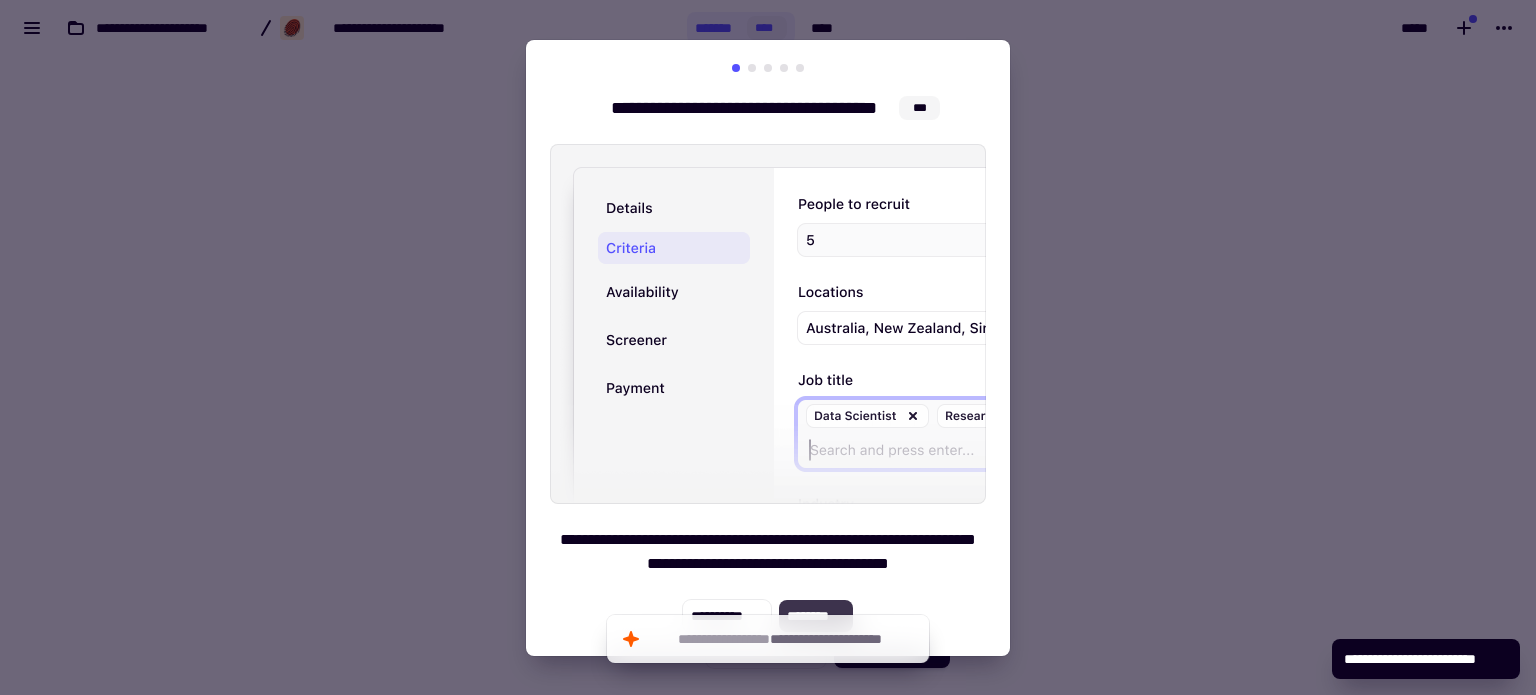 click on "********" 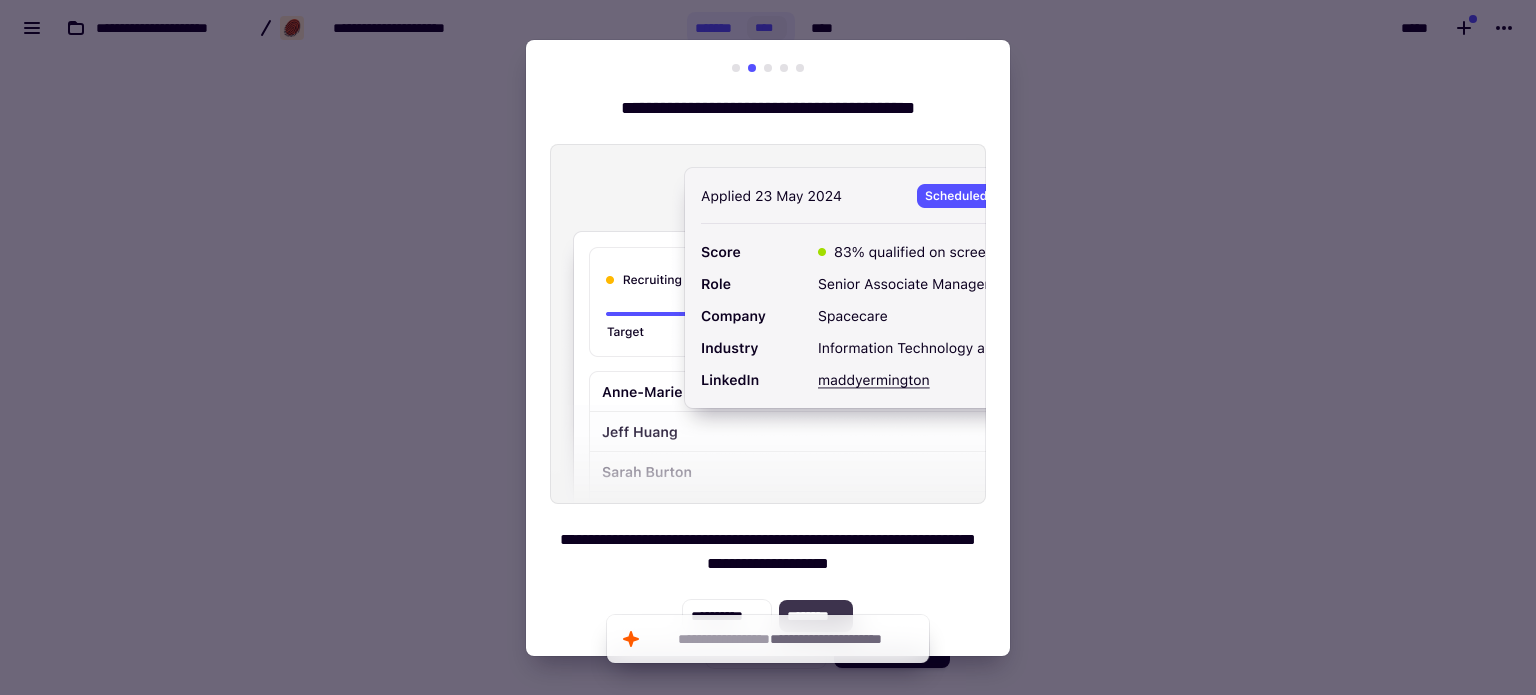 click on "********" 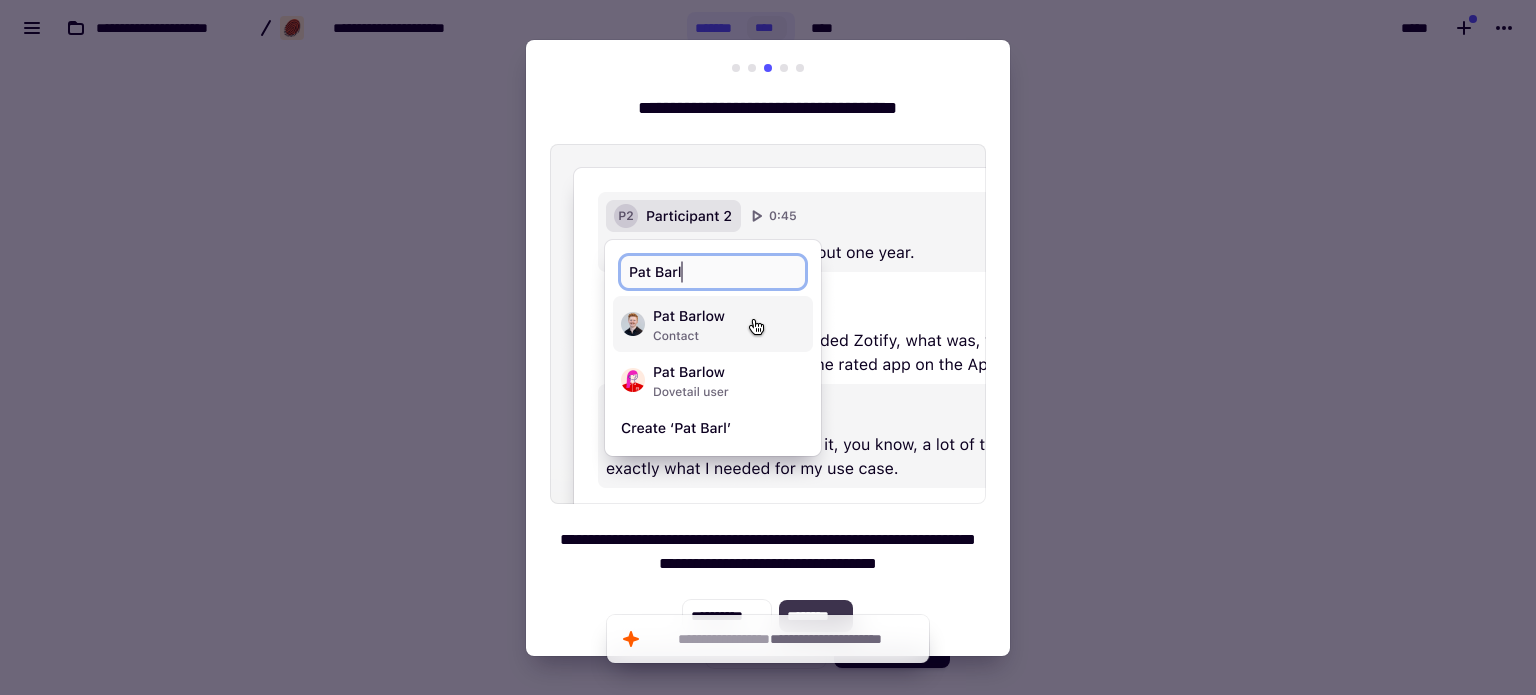 click on "********" 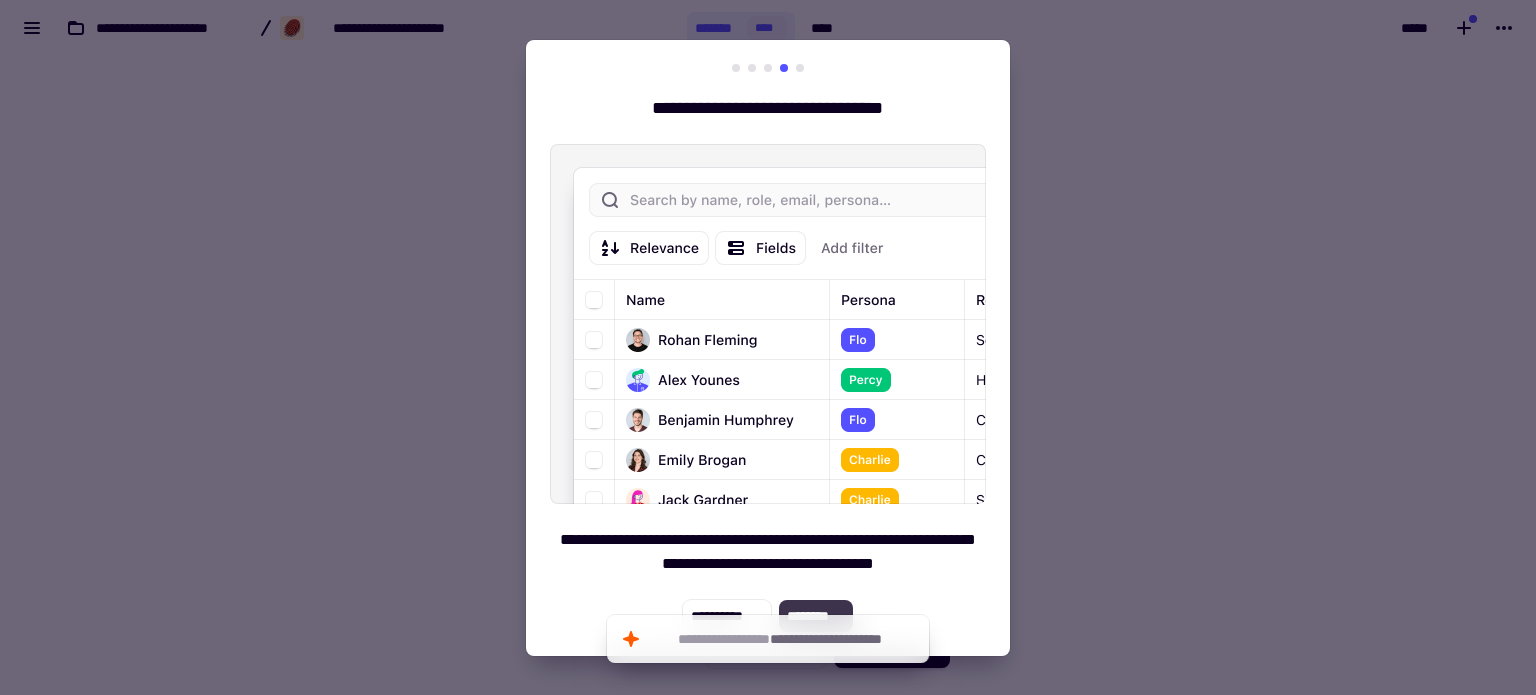 click on "********" 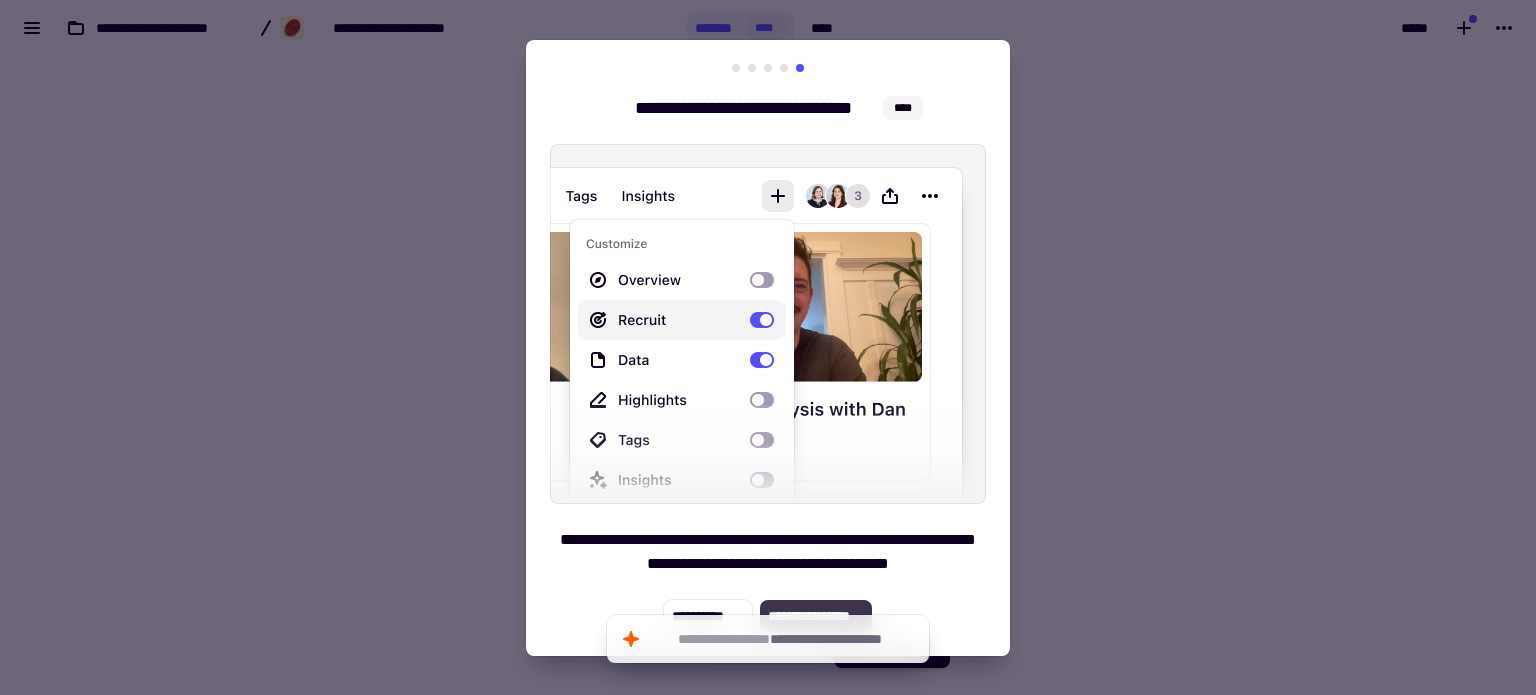click on "**********" 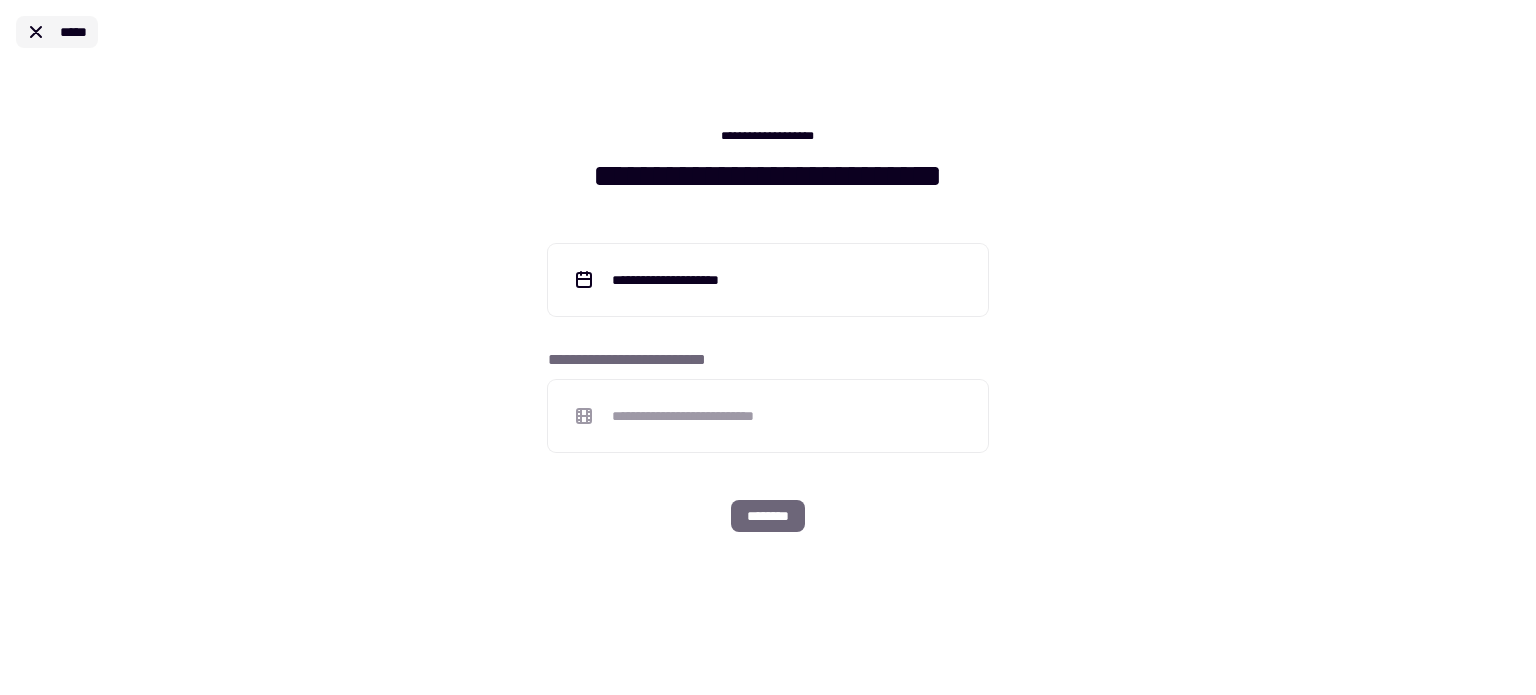 click 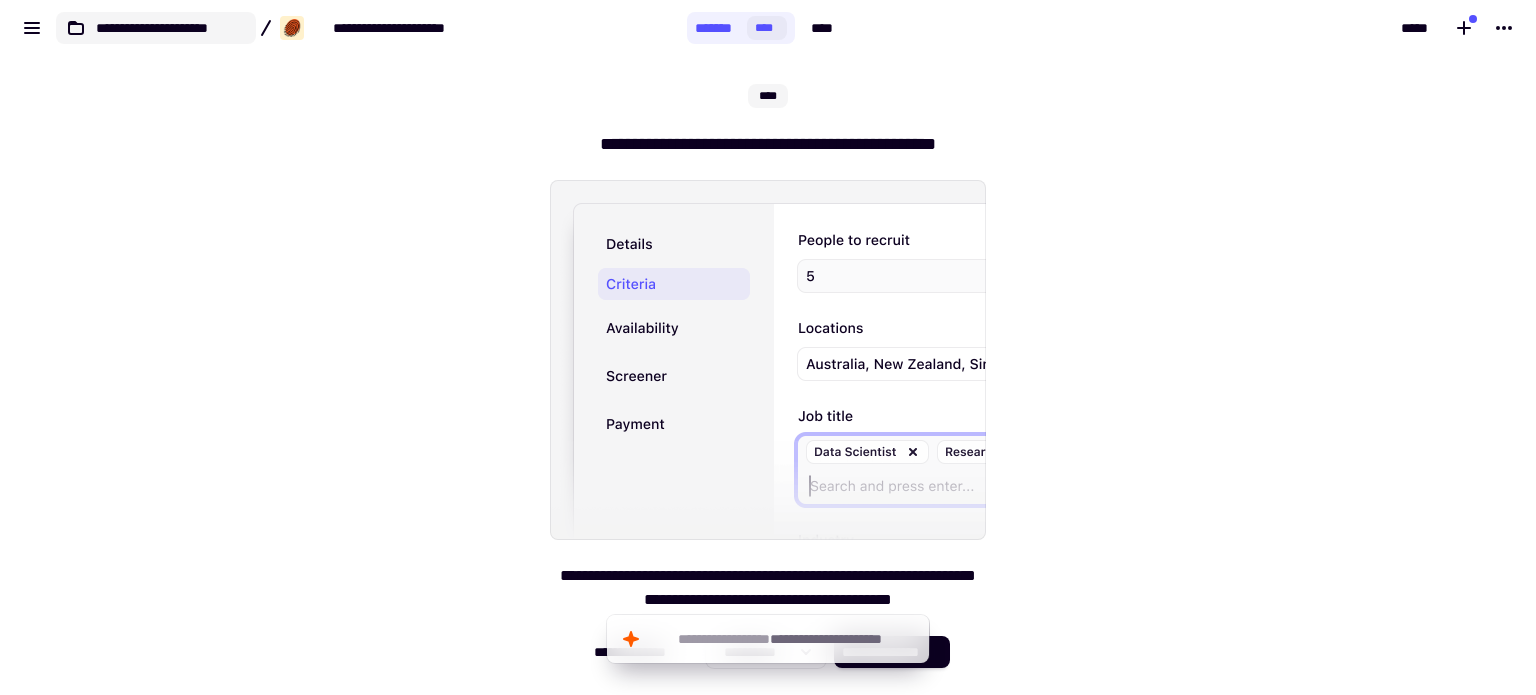 click on "**********" 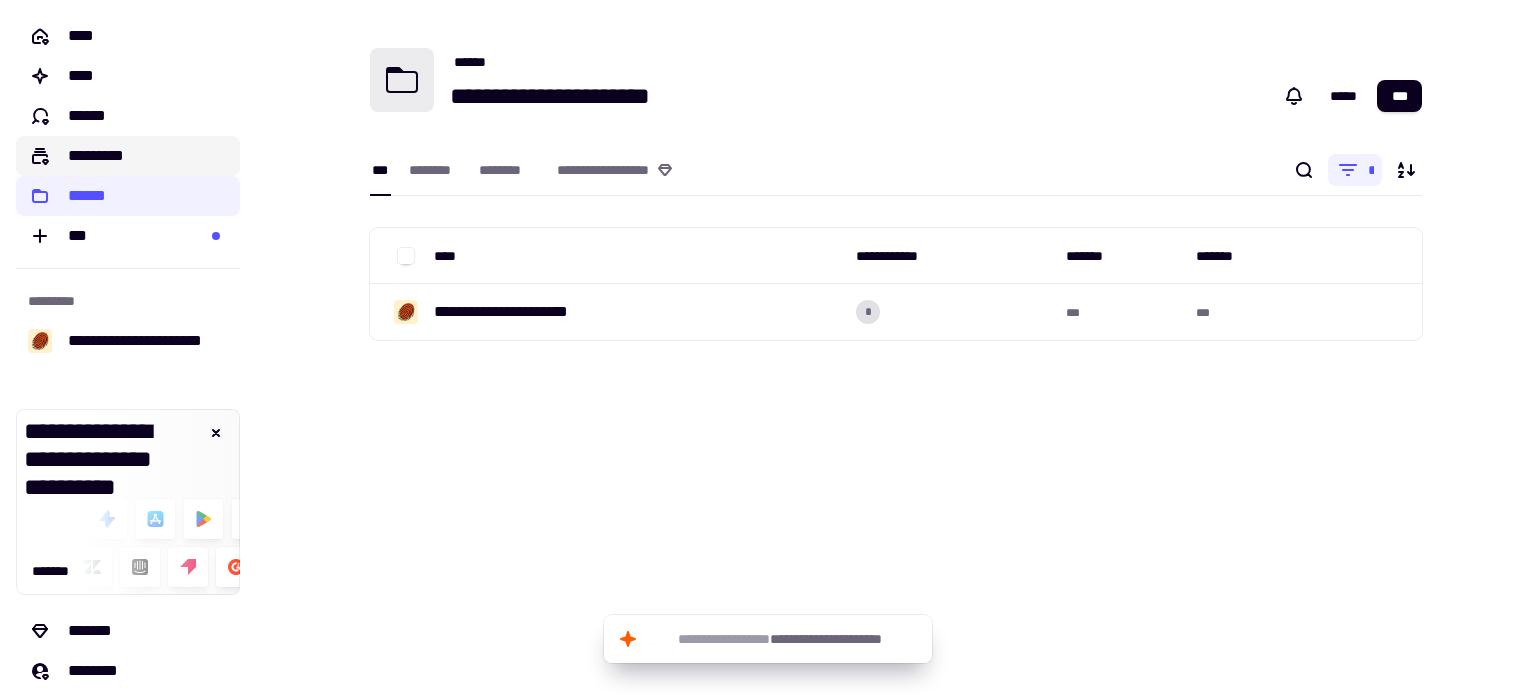 click on "*********" 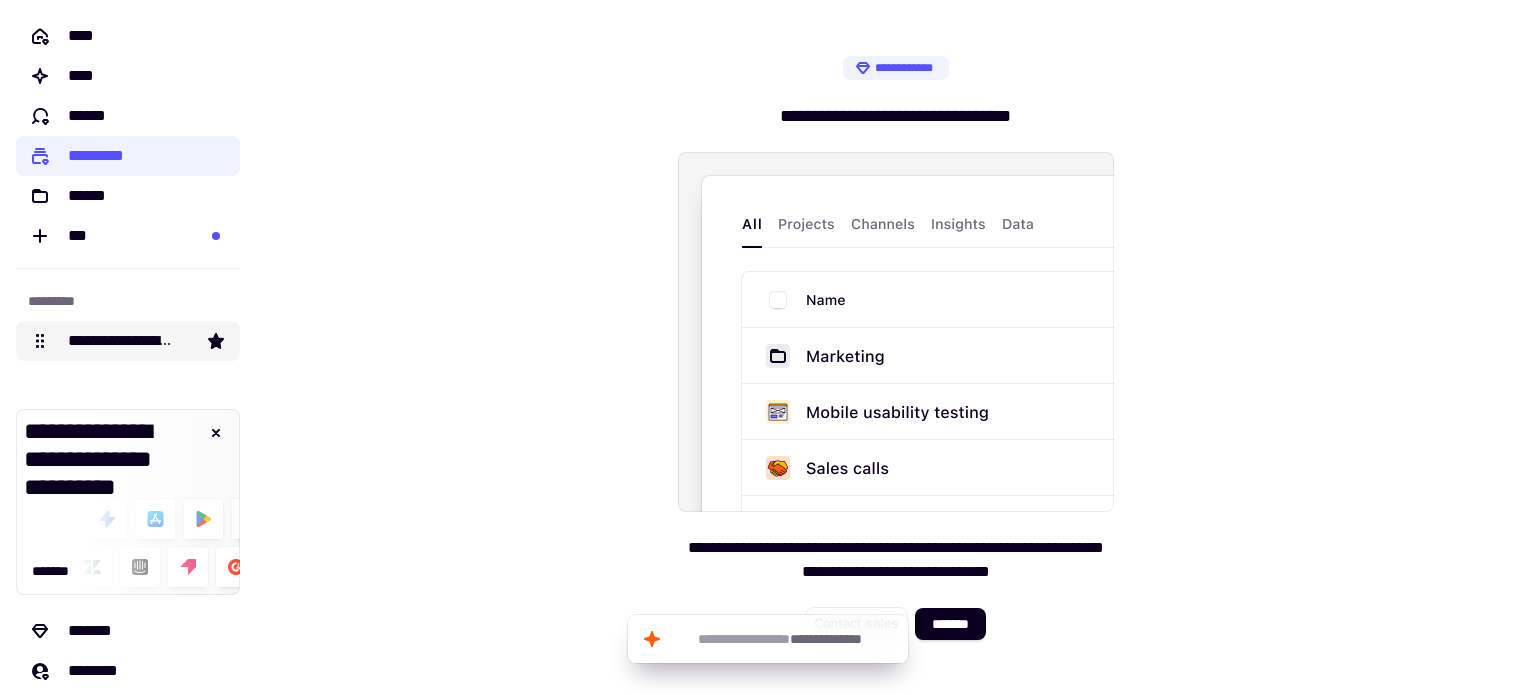 click on "**********" 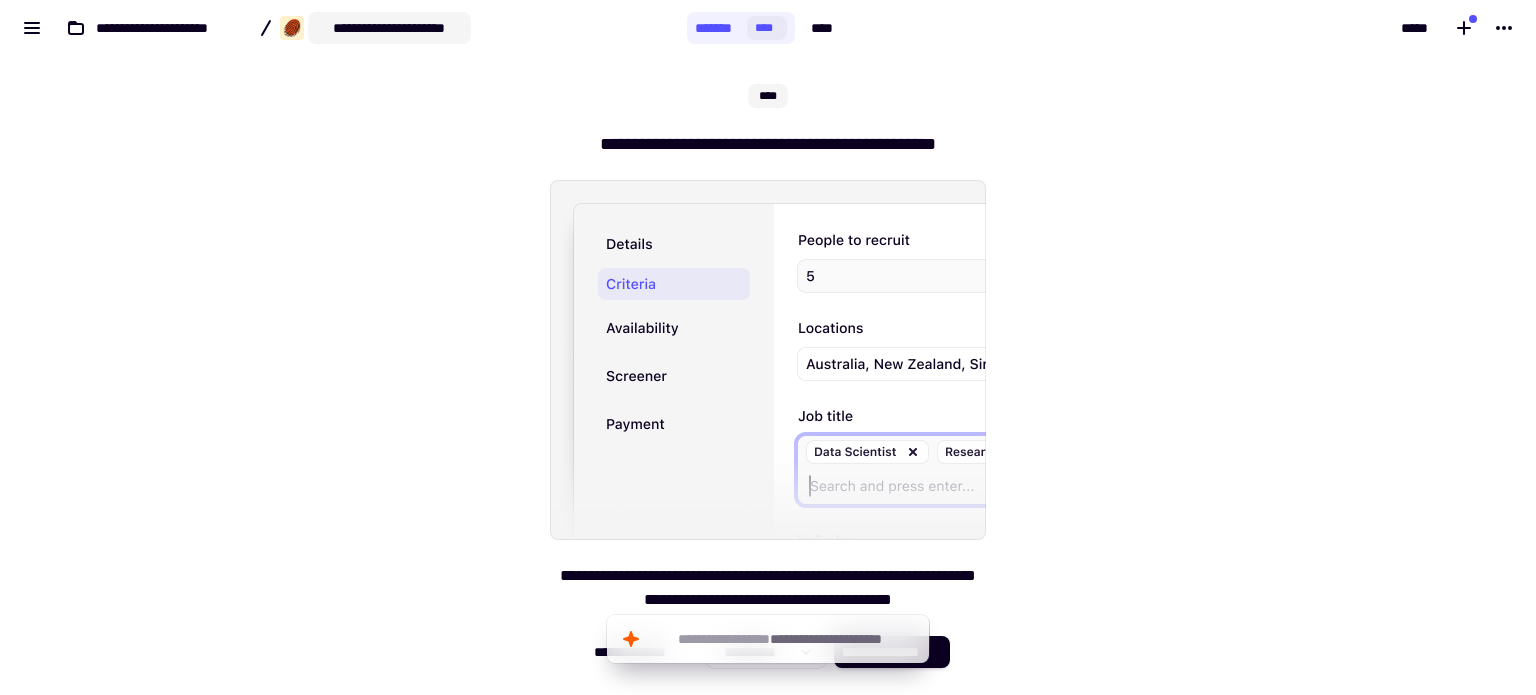 click on "**********" 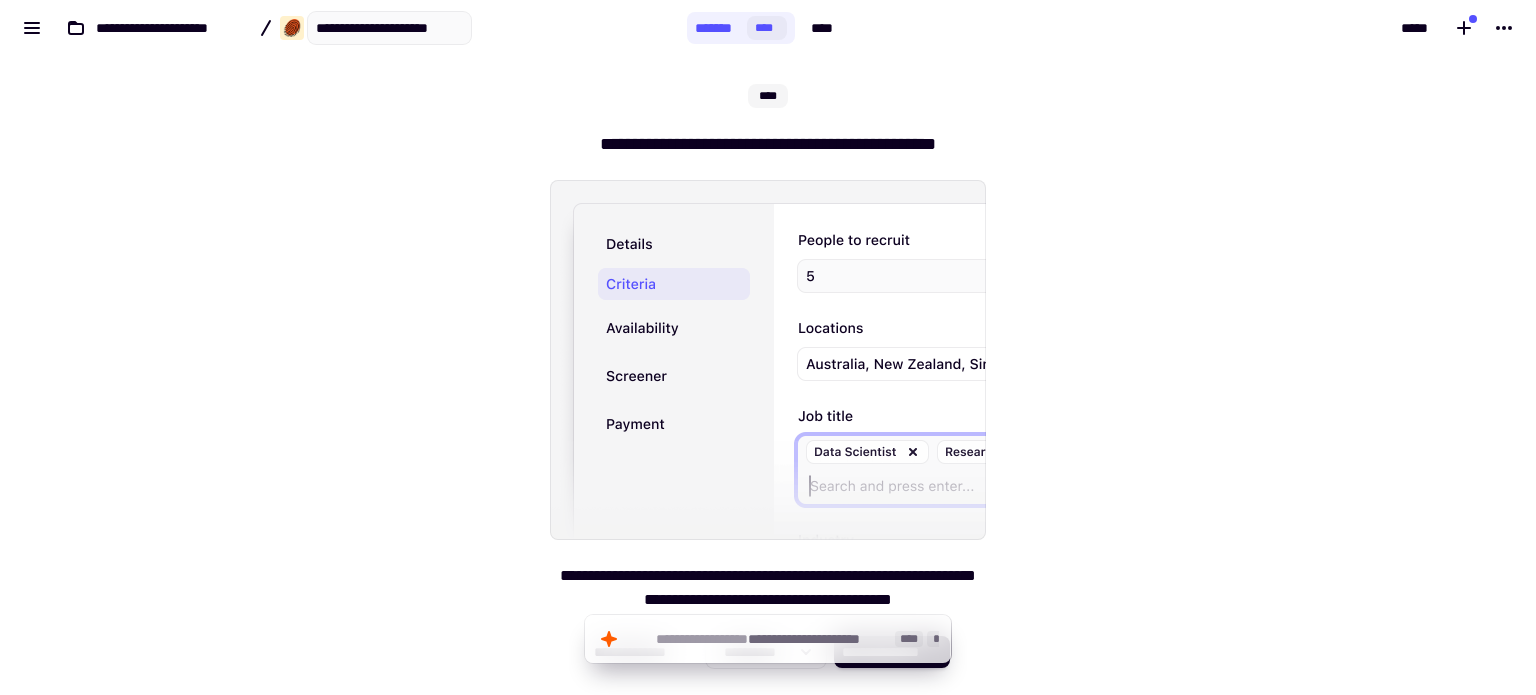 click on "**********" 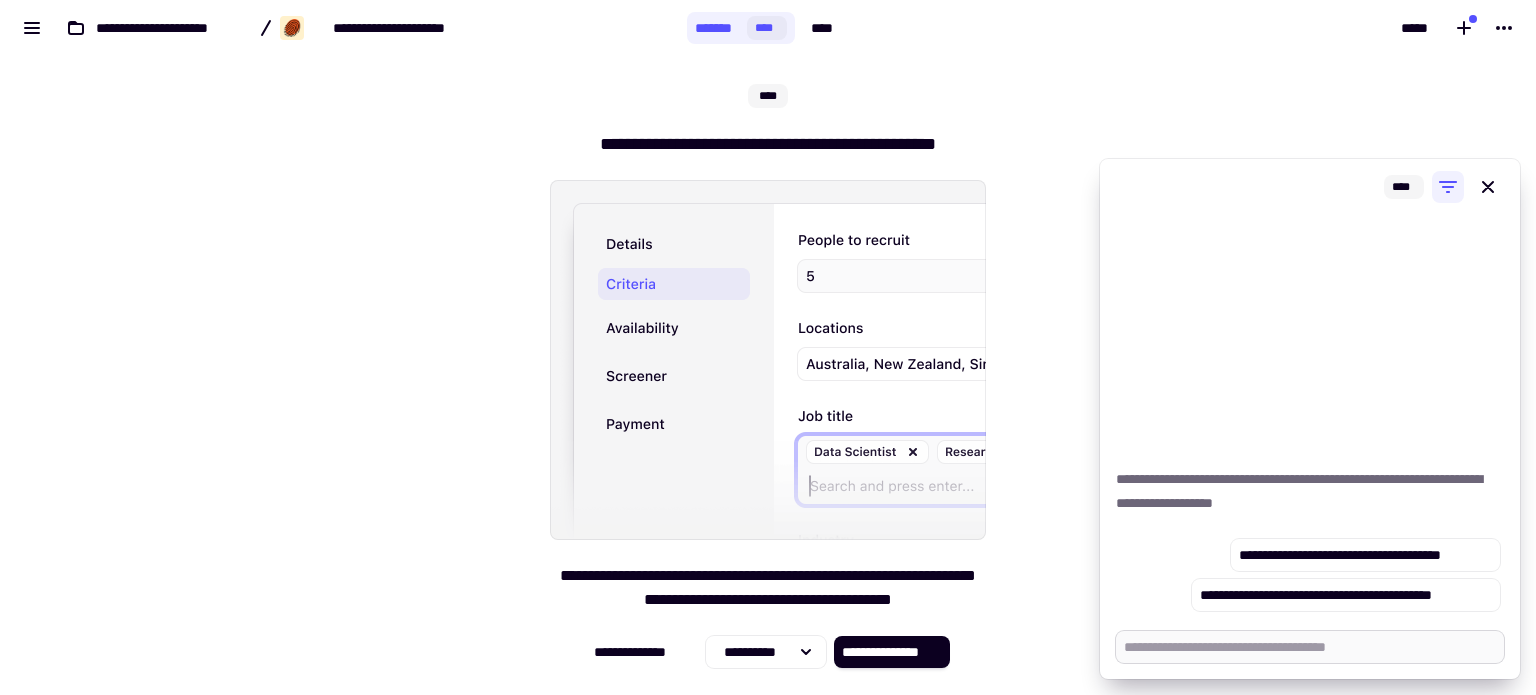 click at bounding box center (1310, 647) 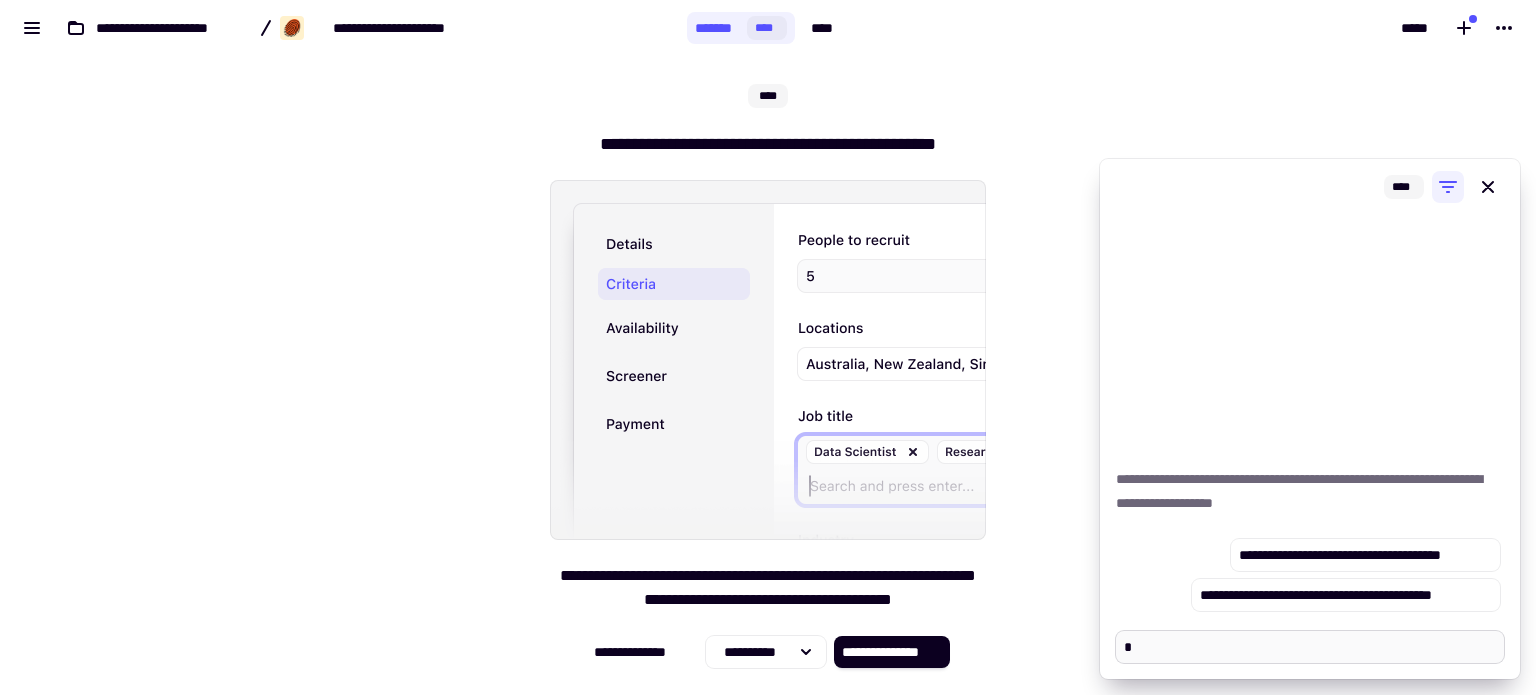 type on "*" 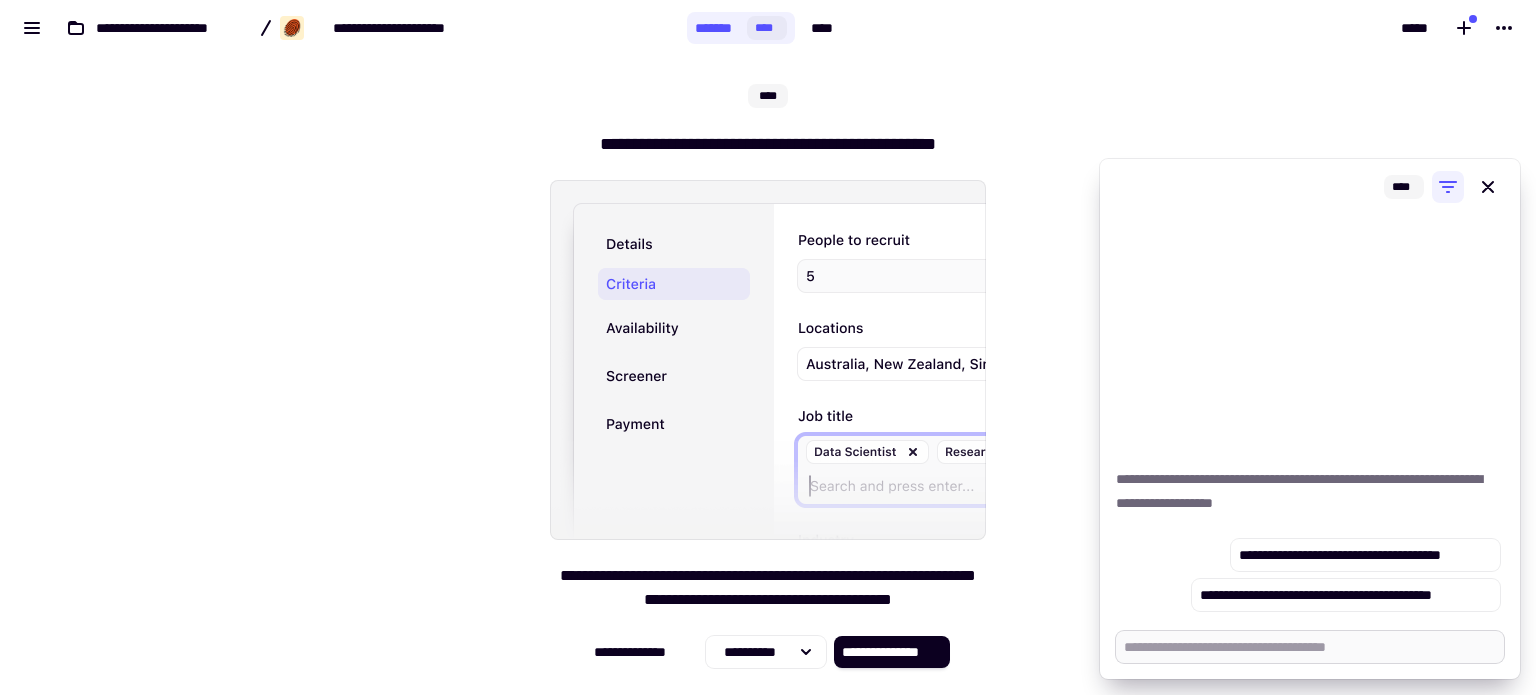 type on "*" 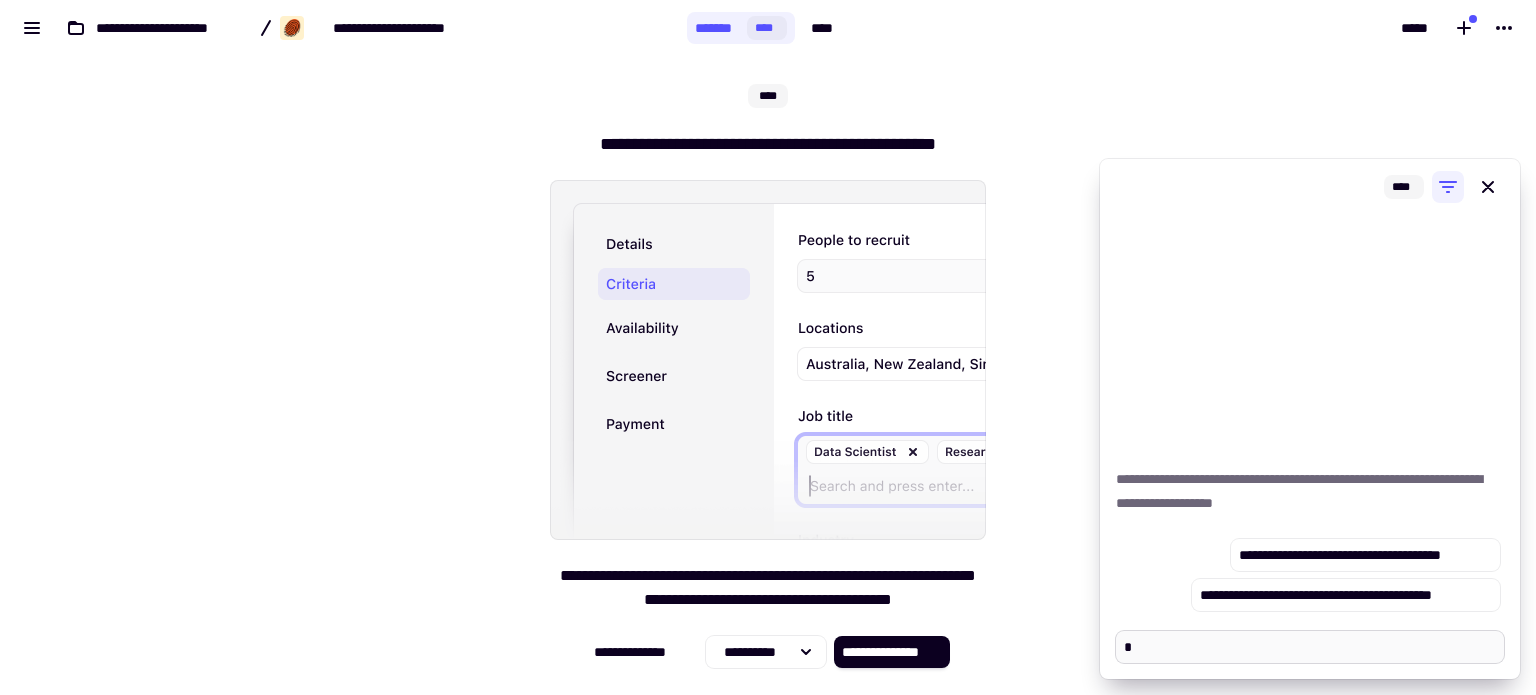type on "*" 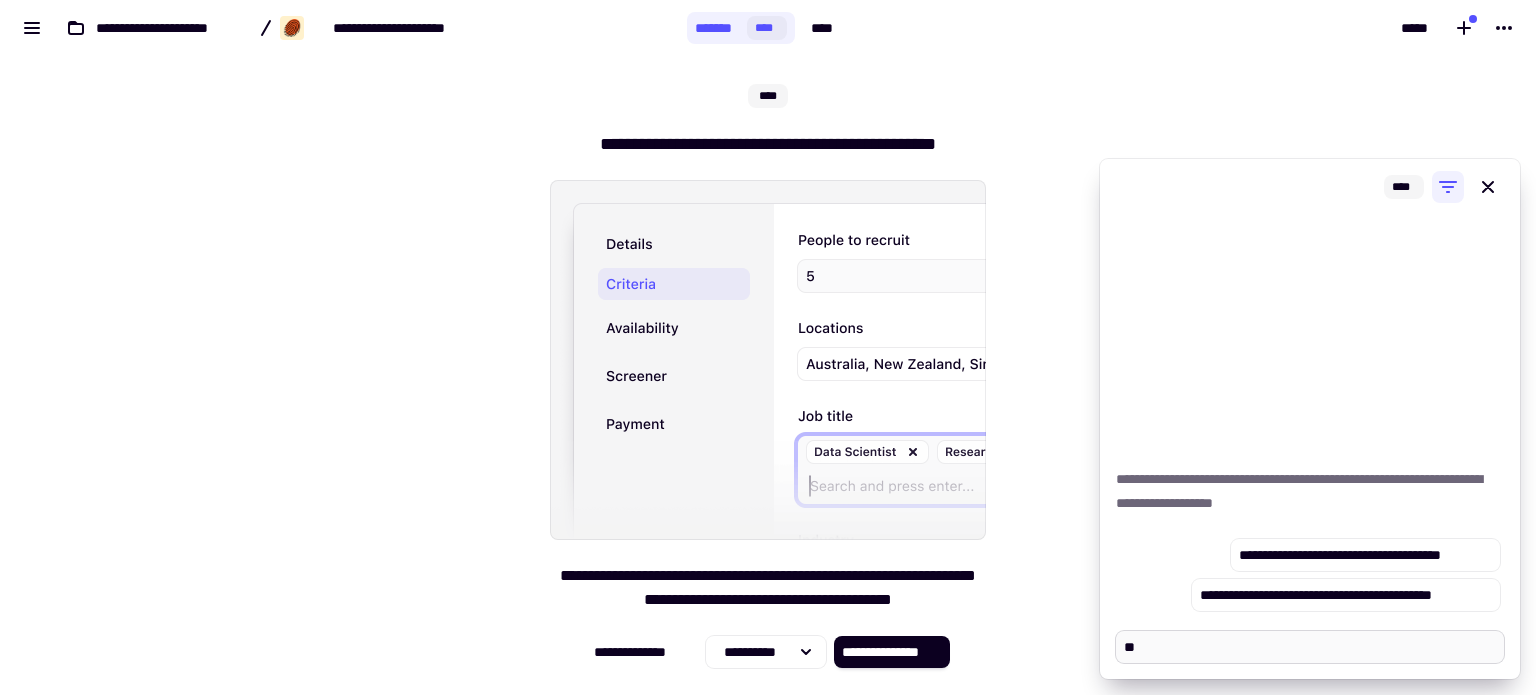 type on "*" 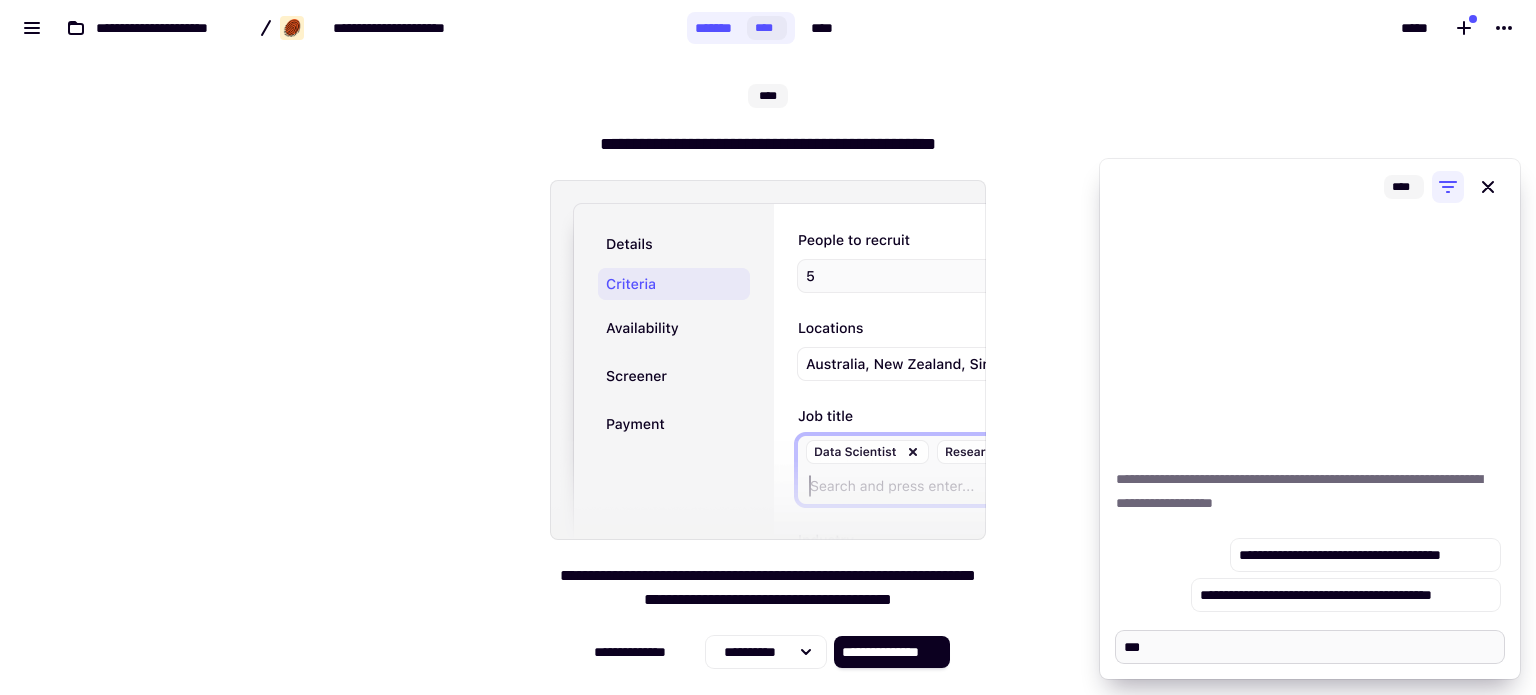 type on "****" 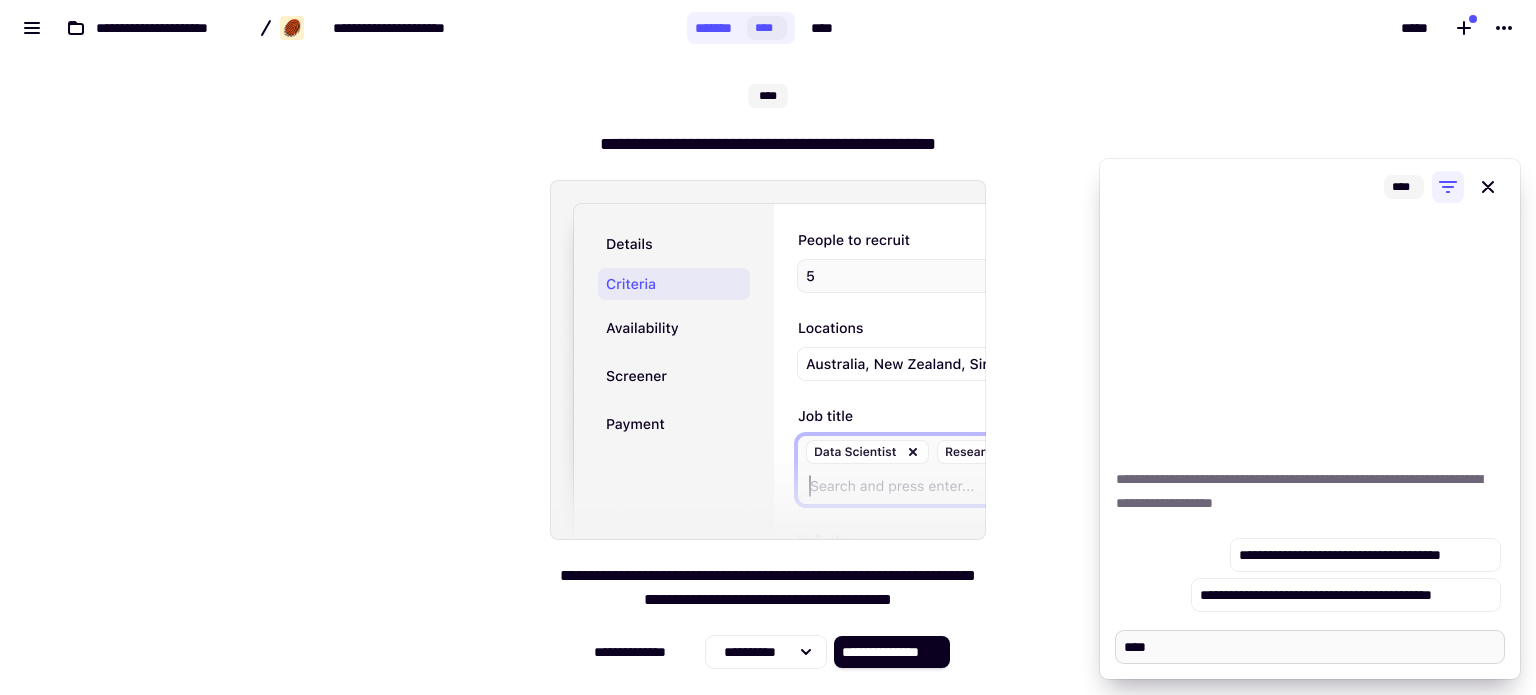 type on "*" 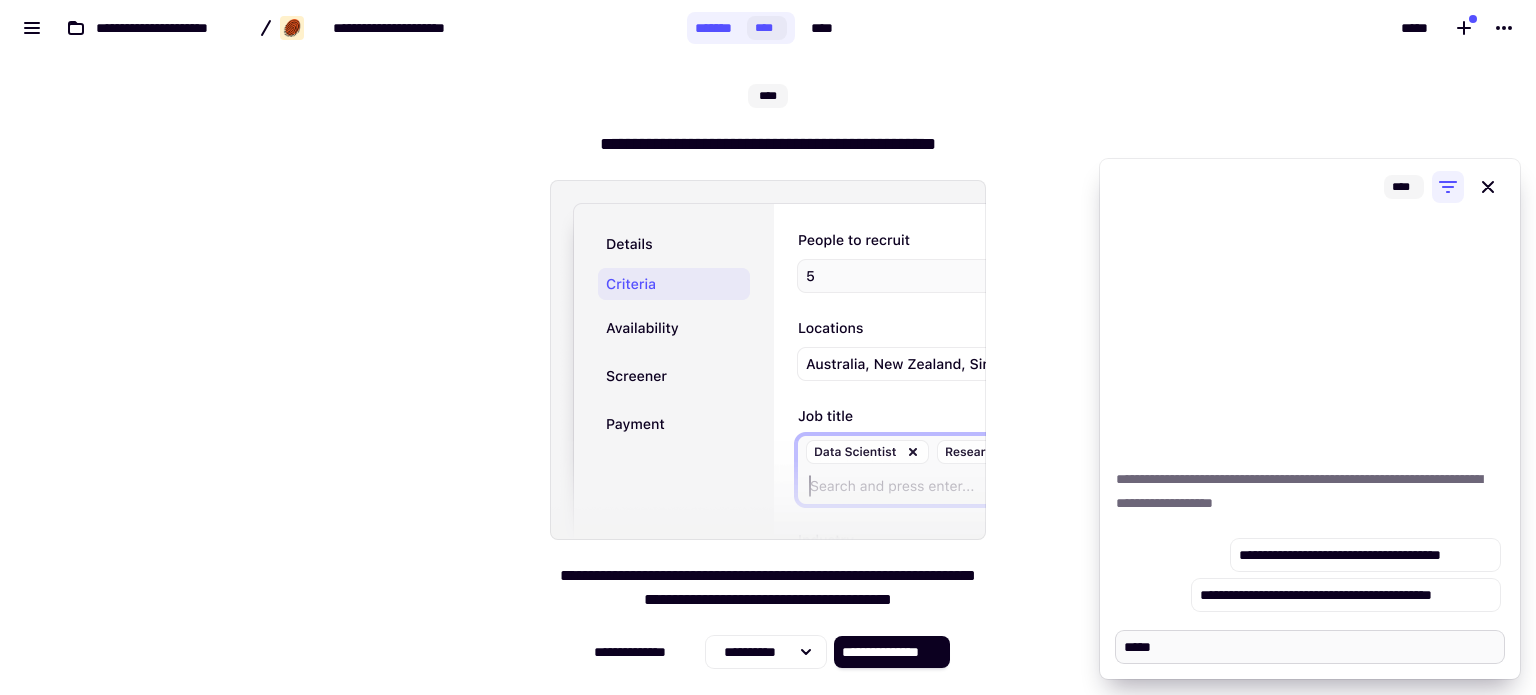 type on "*" 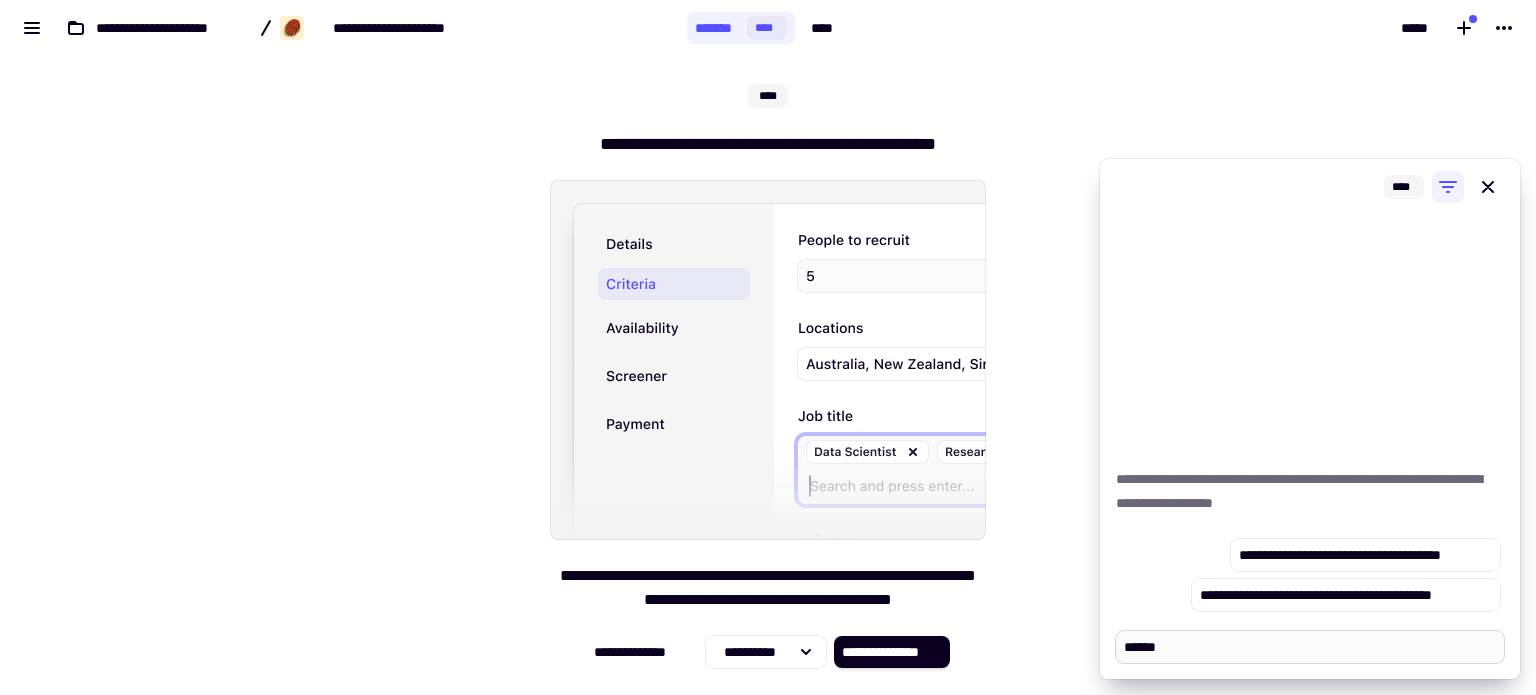 type on "*" 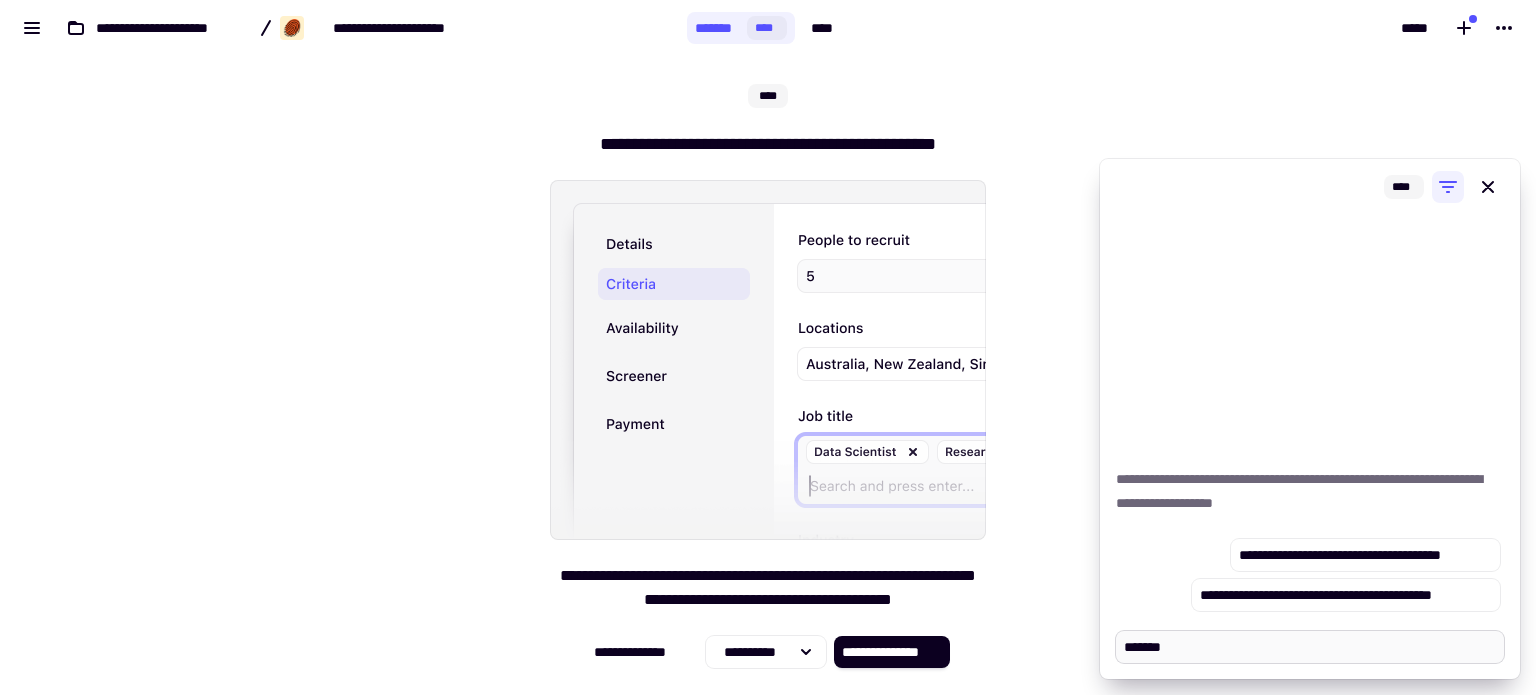 type on "*" 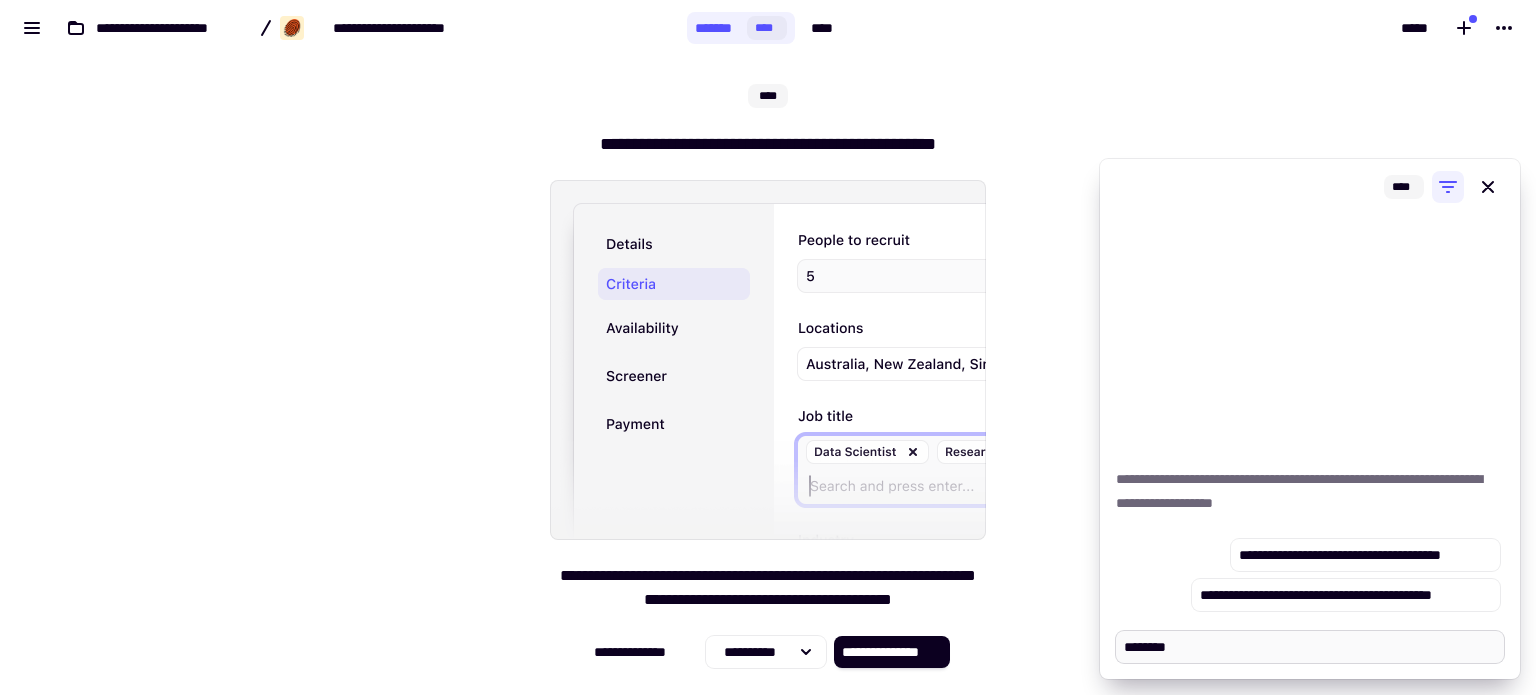 type on "*" 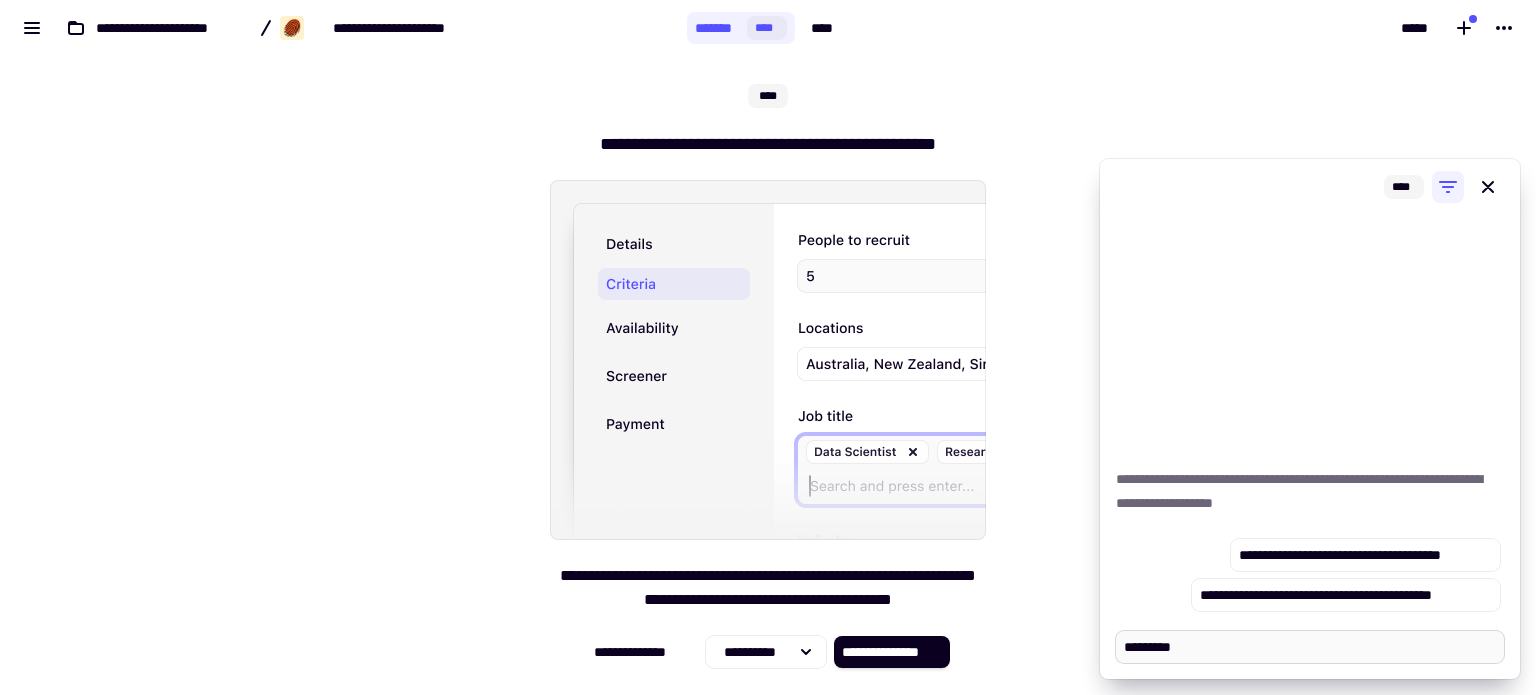 type on "*" 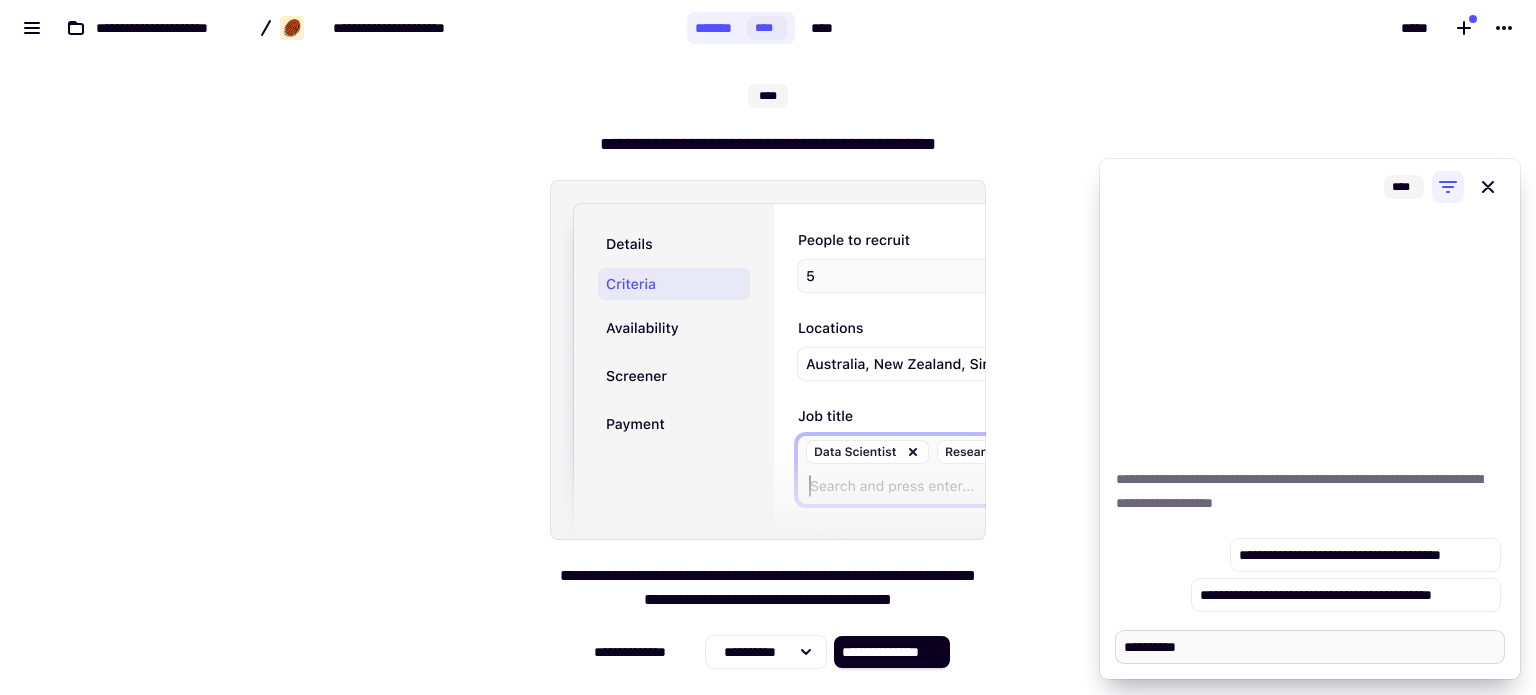 type on "*" 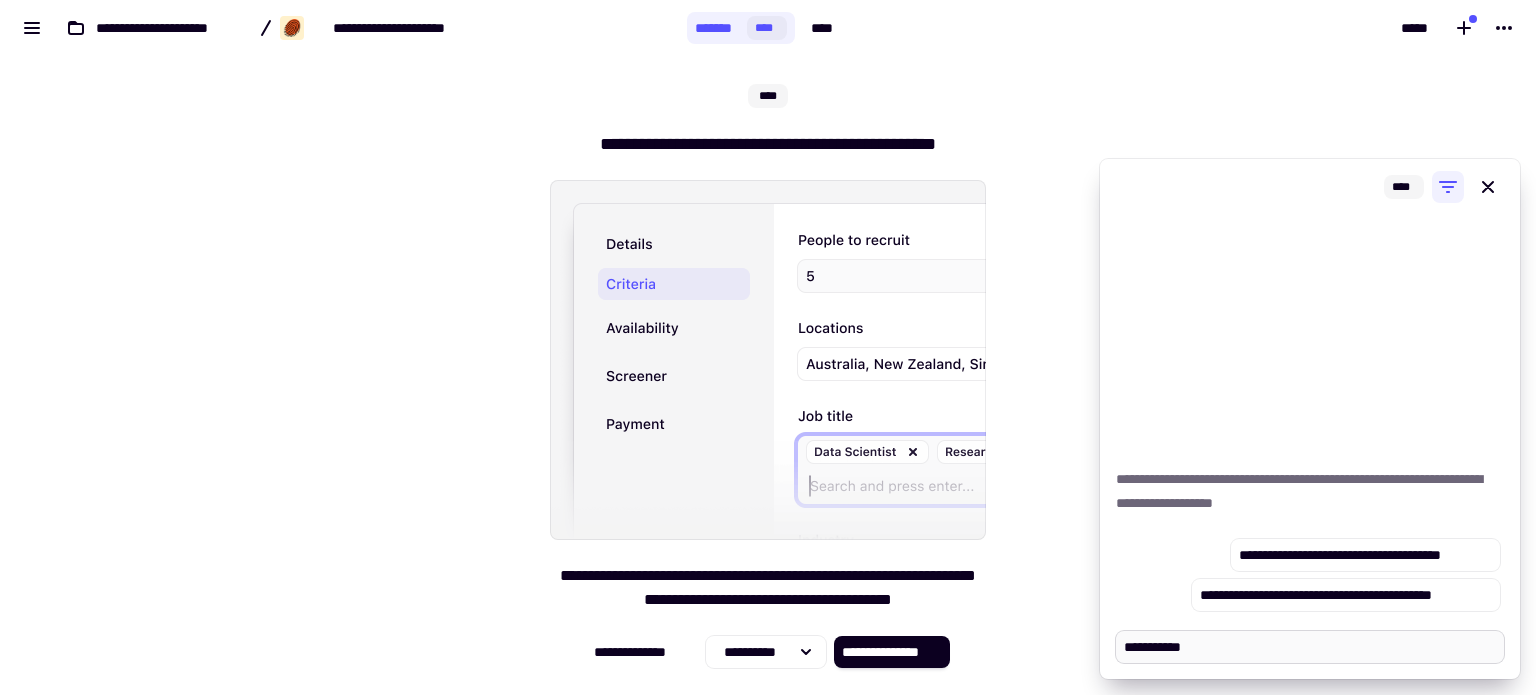 type on "*" 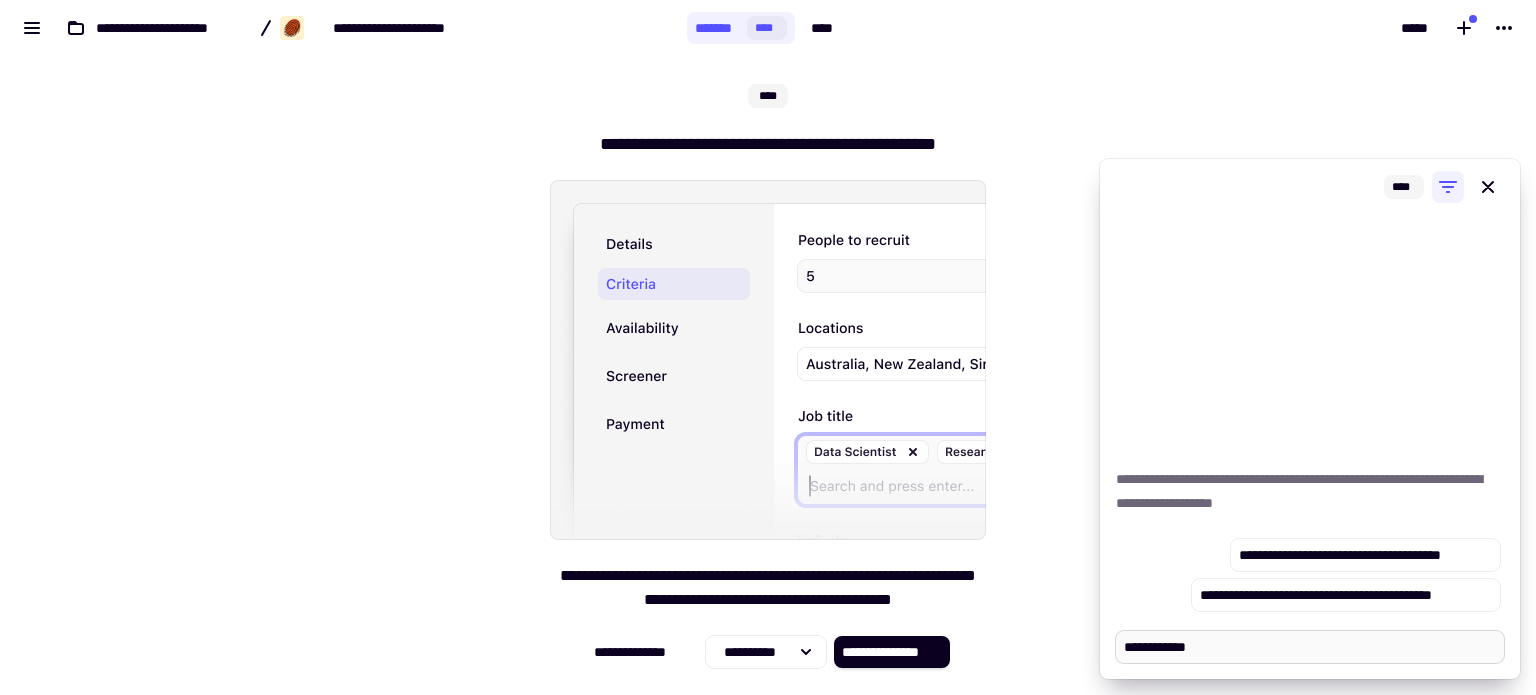 type on "*" 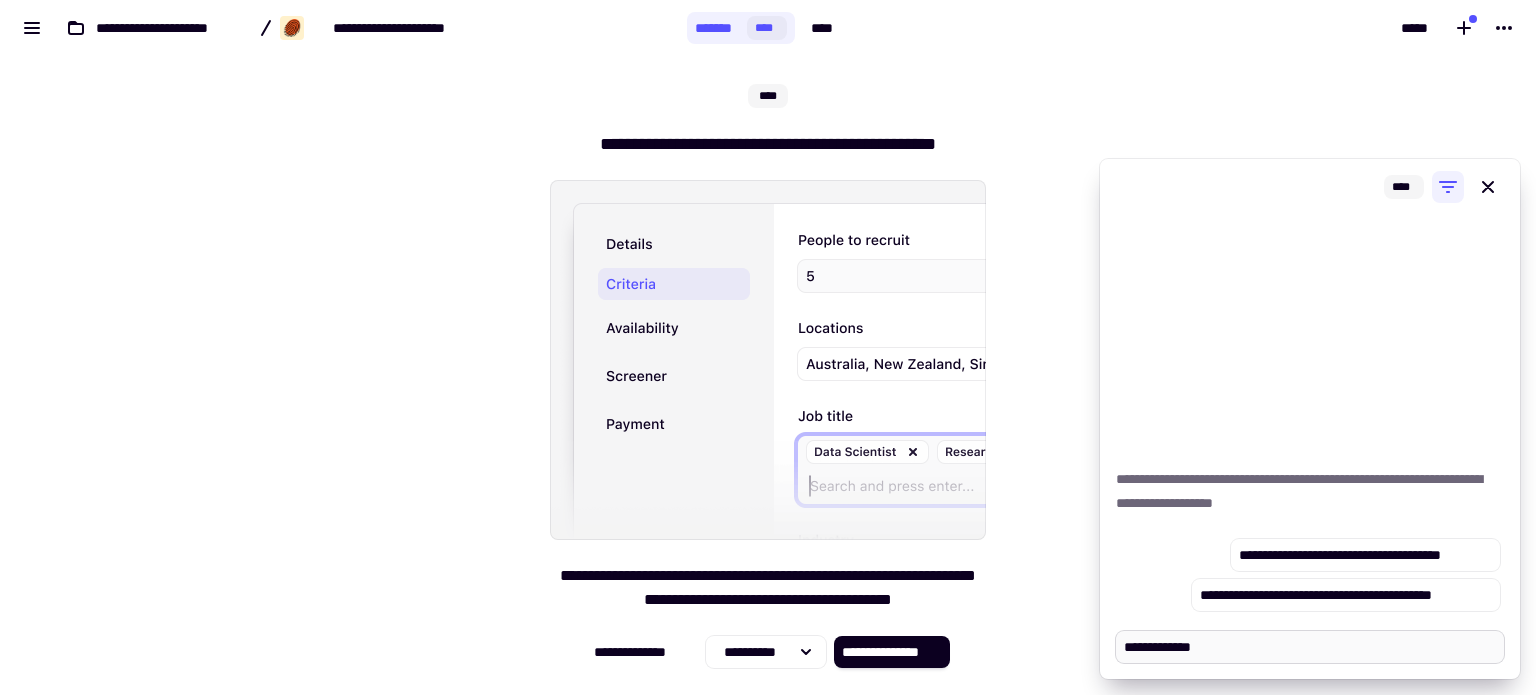 type on "*" 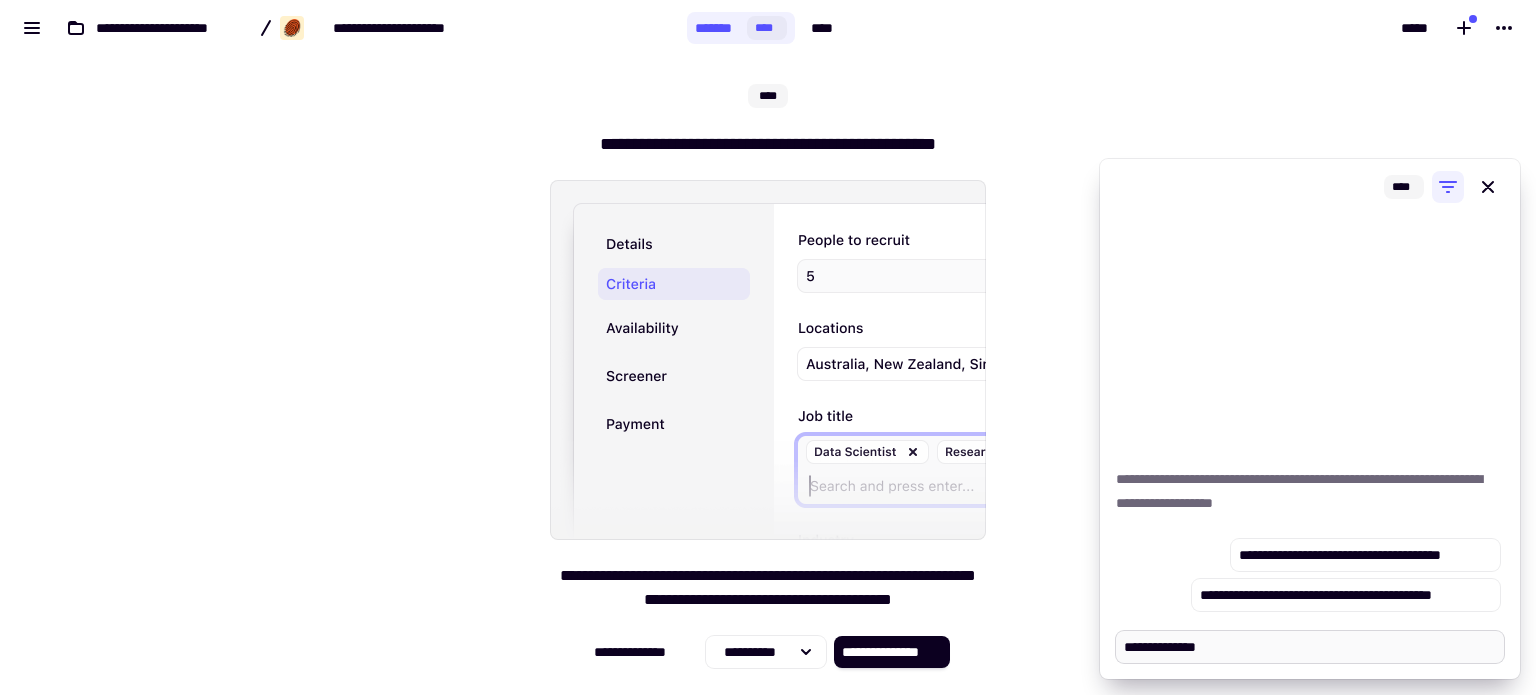 type on "*" 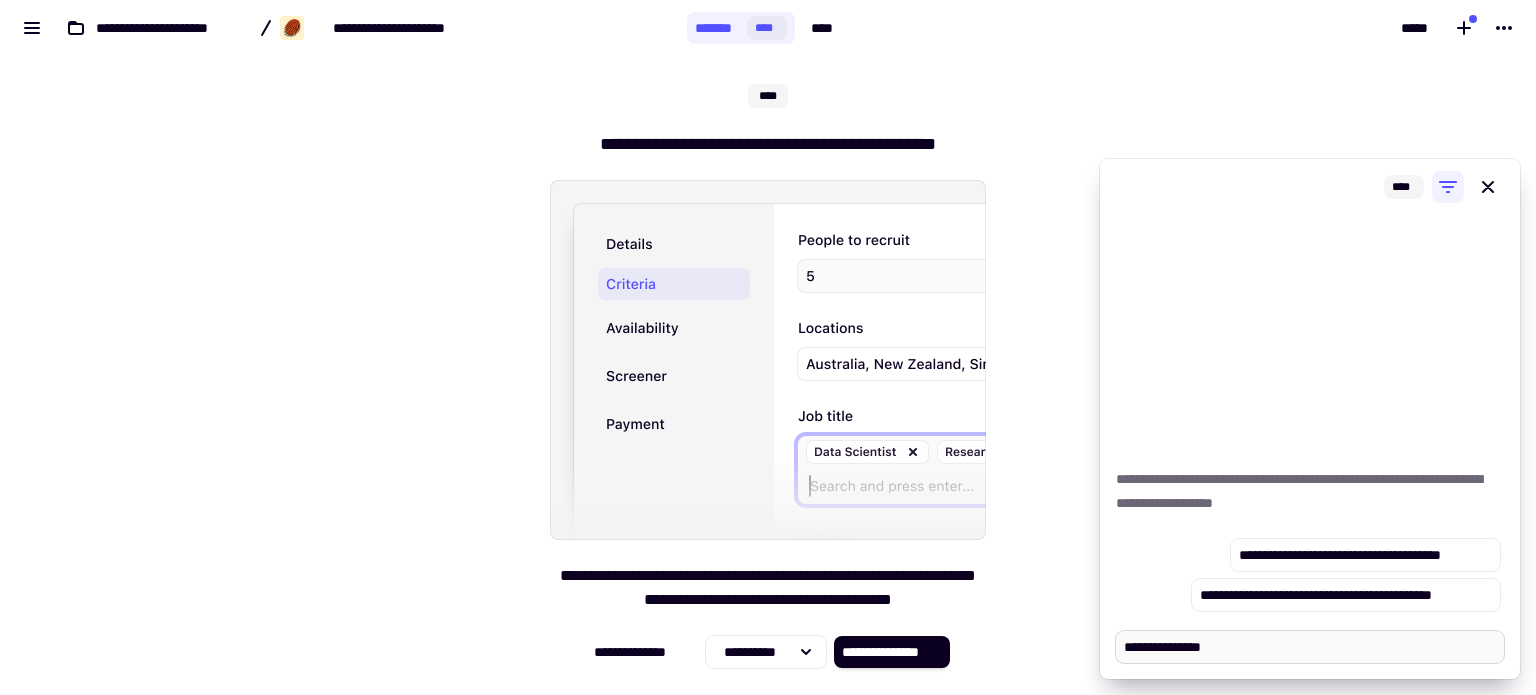 type on "*" 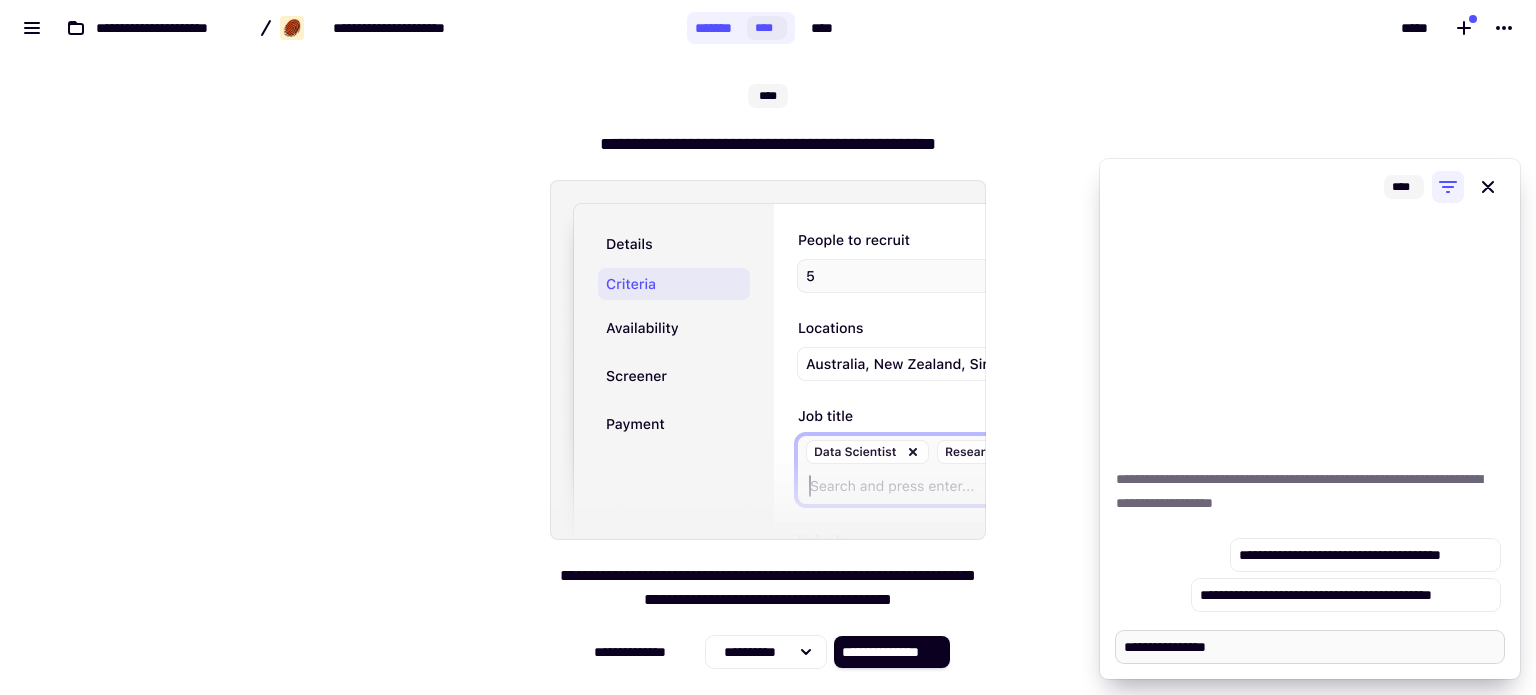 type on "*" 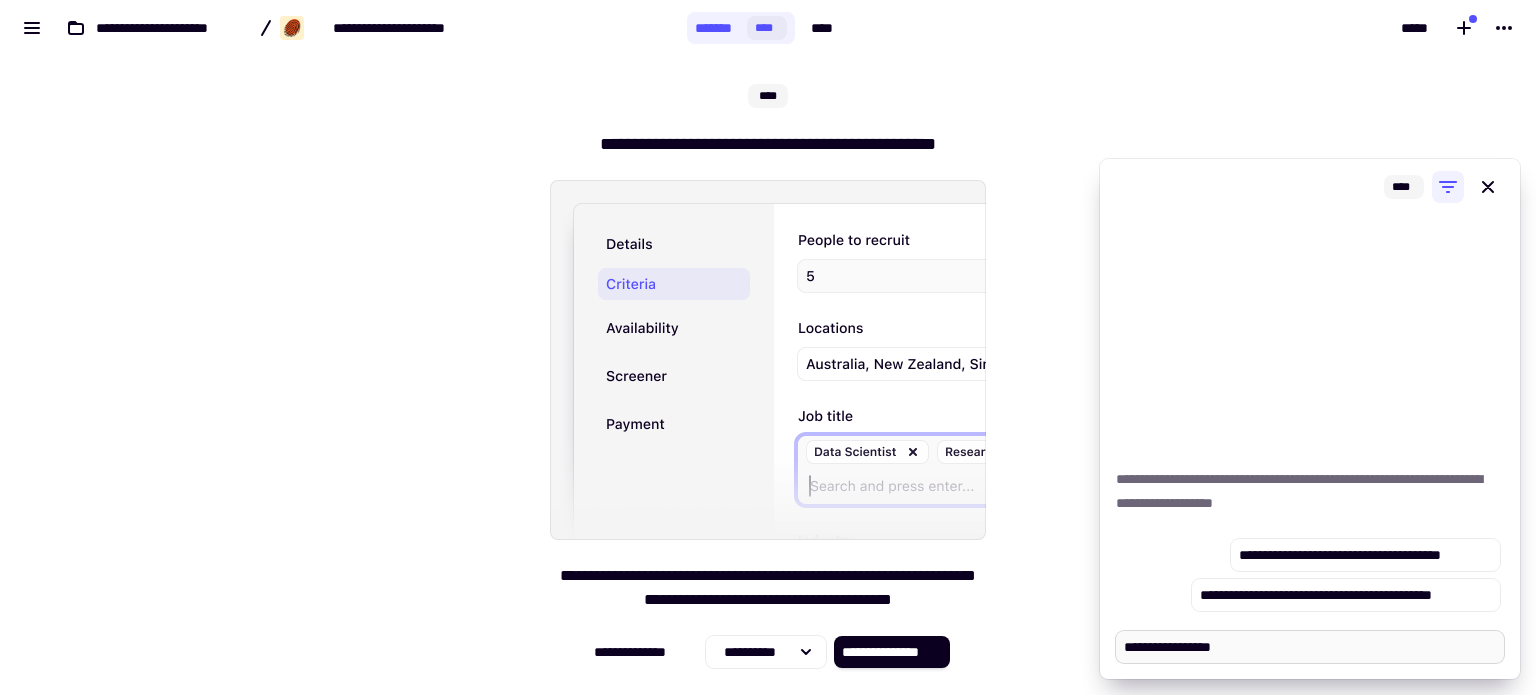type on "*" 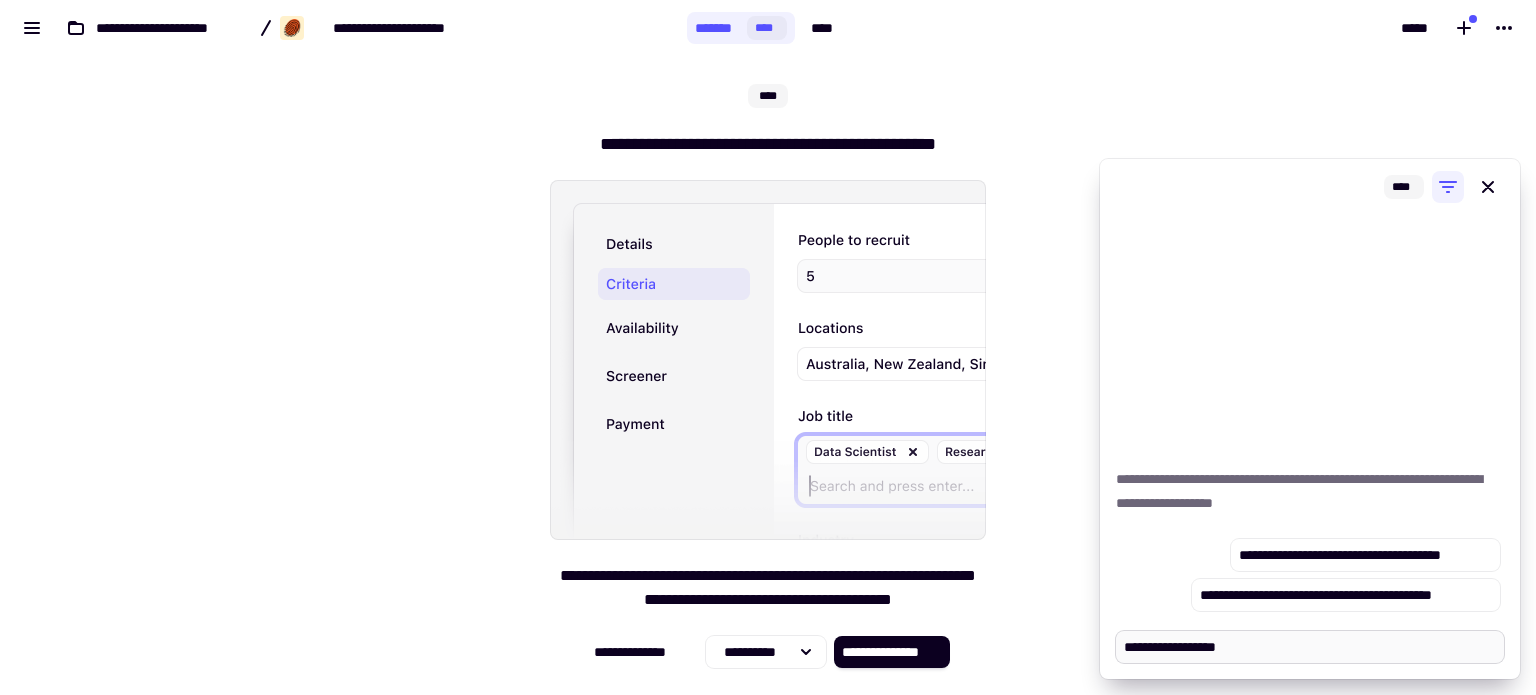 type on "*" 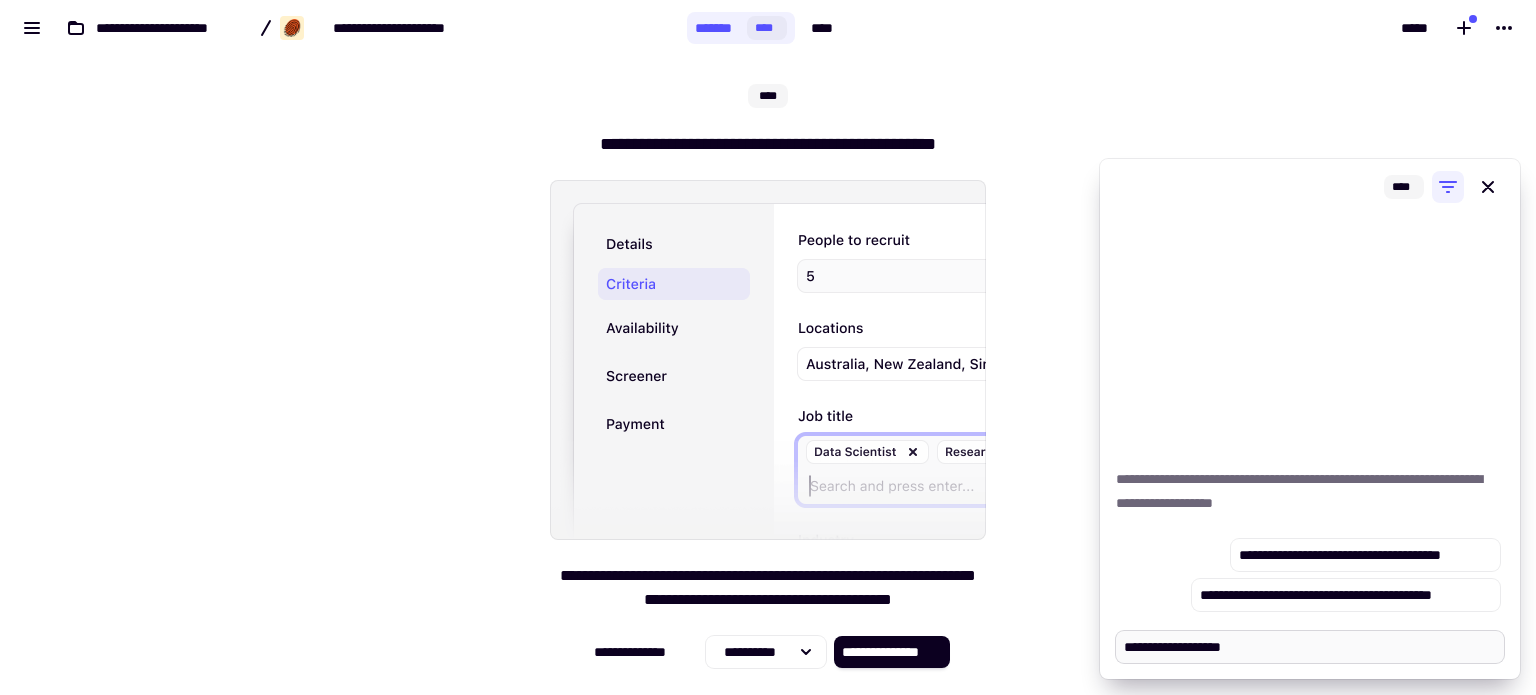 type on "*" 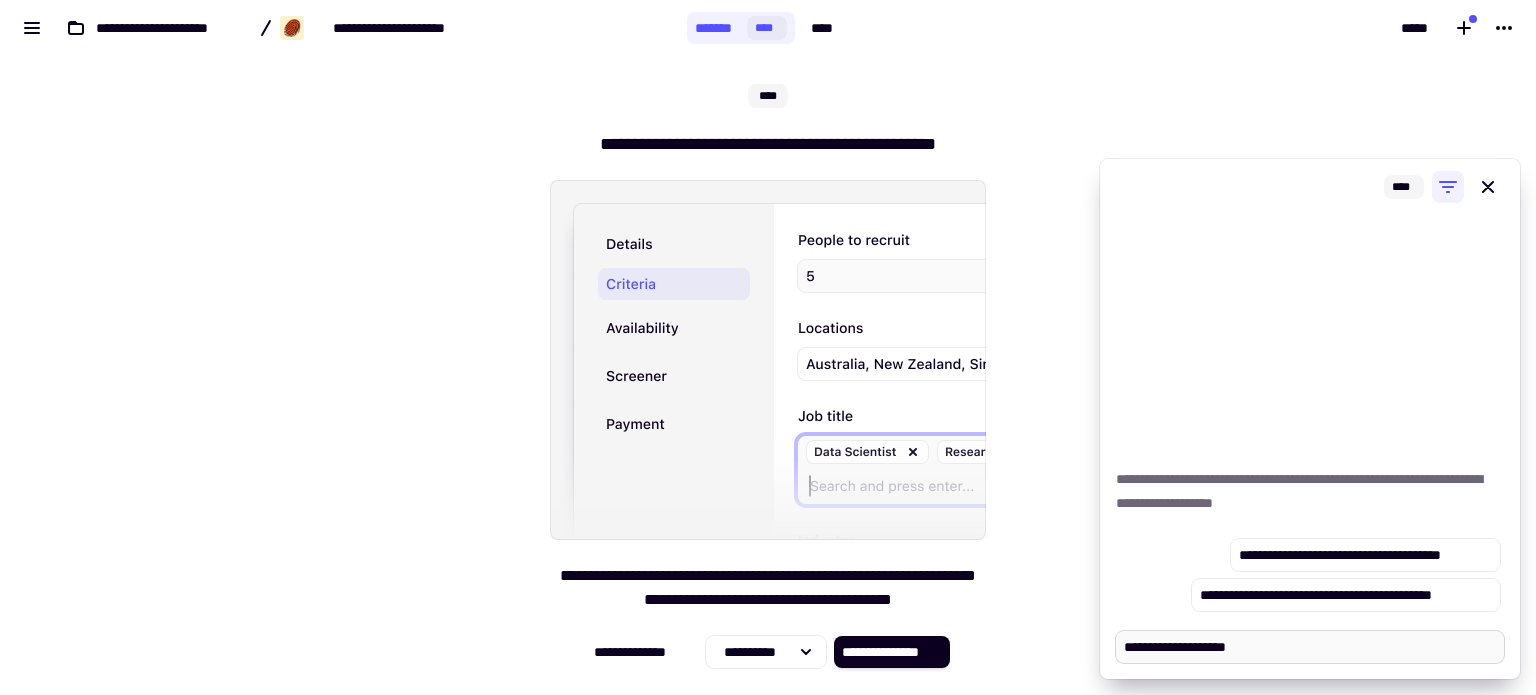 type on "*" 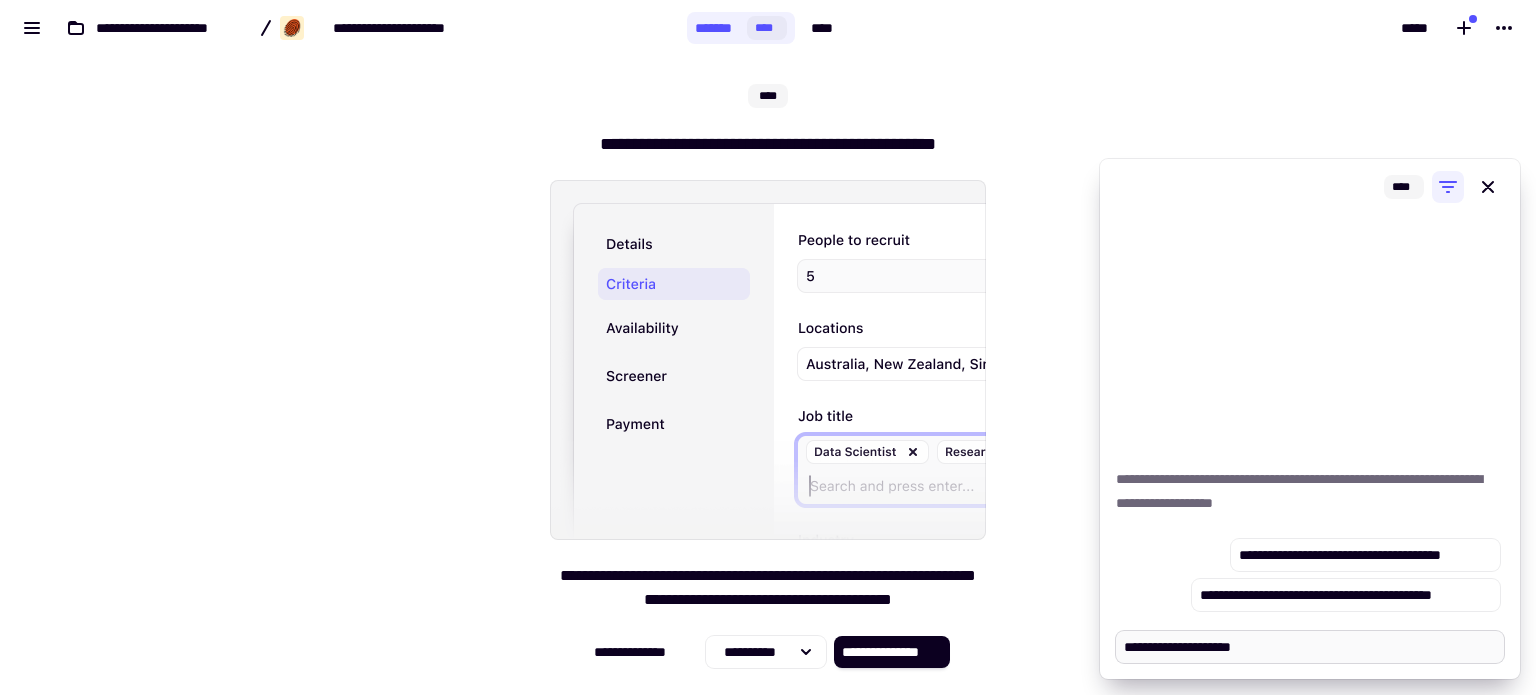 type on "*" 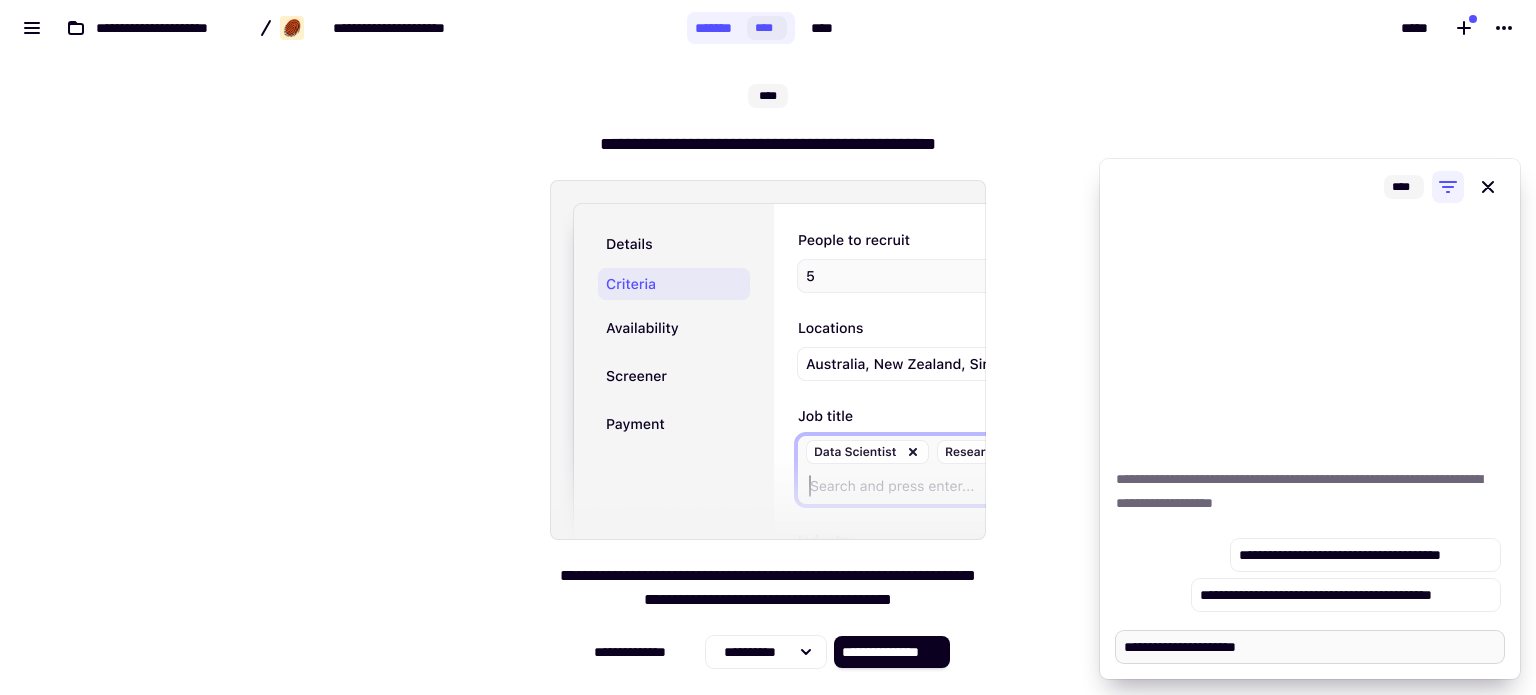 type on "*" 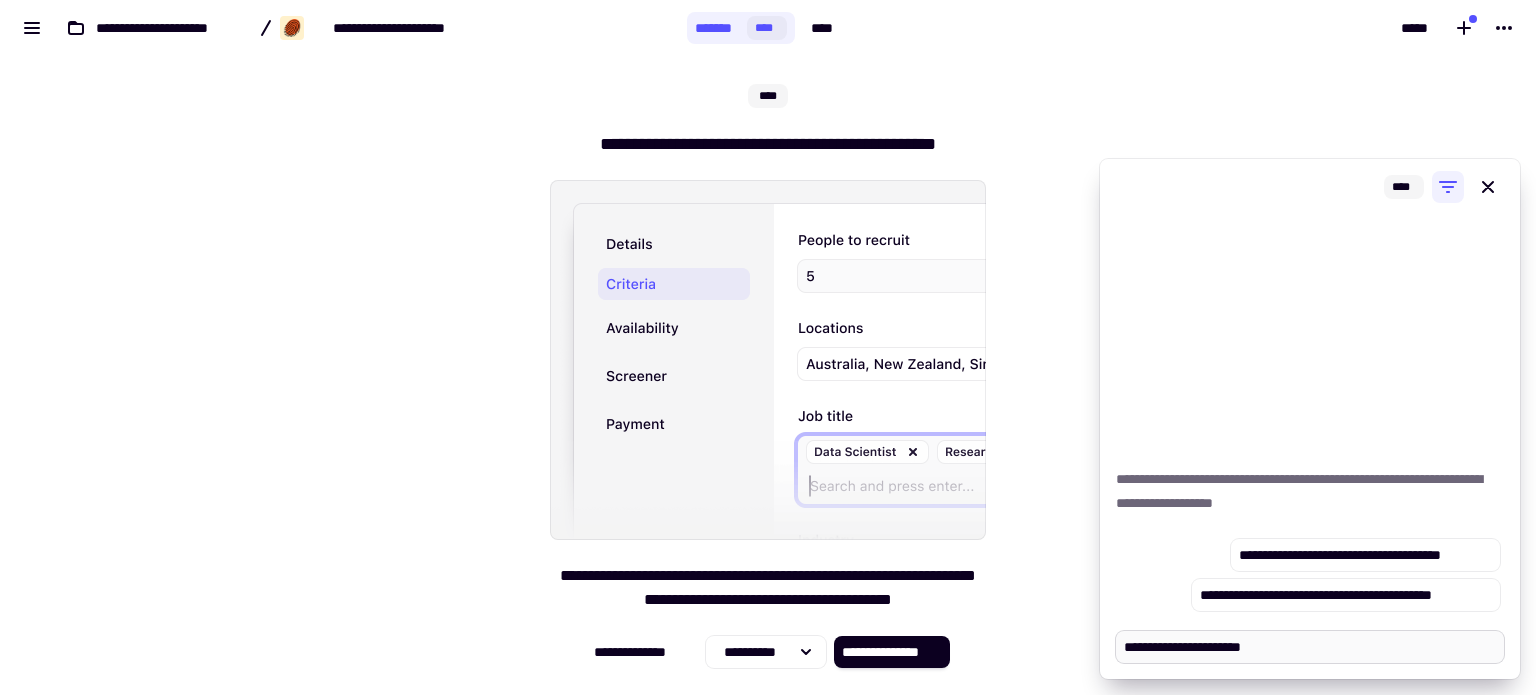 type on "*" 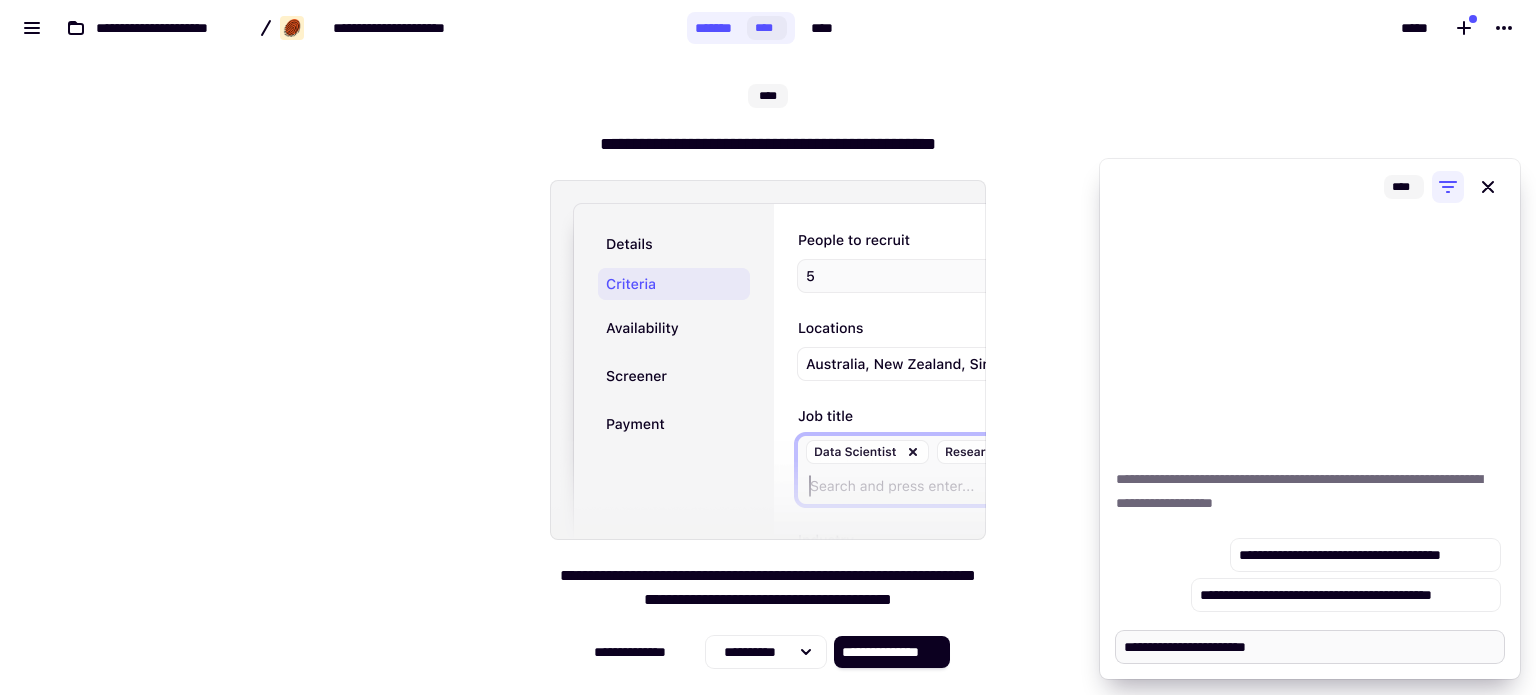 type on "*" 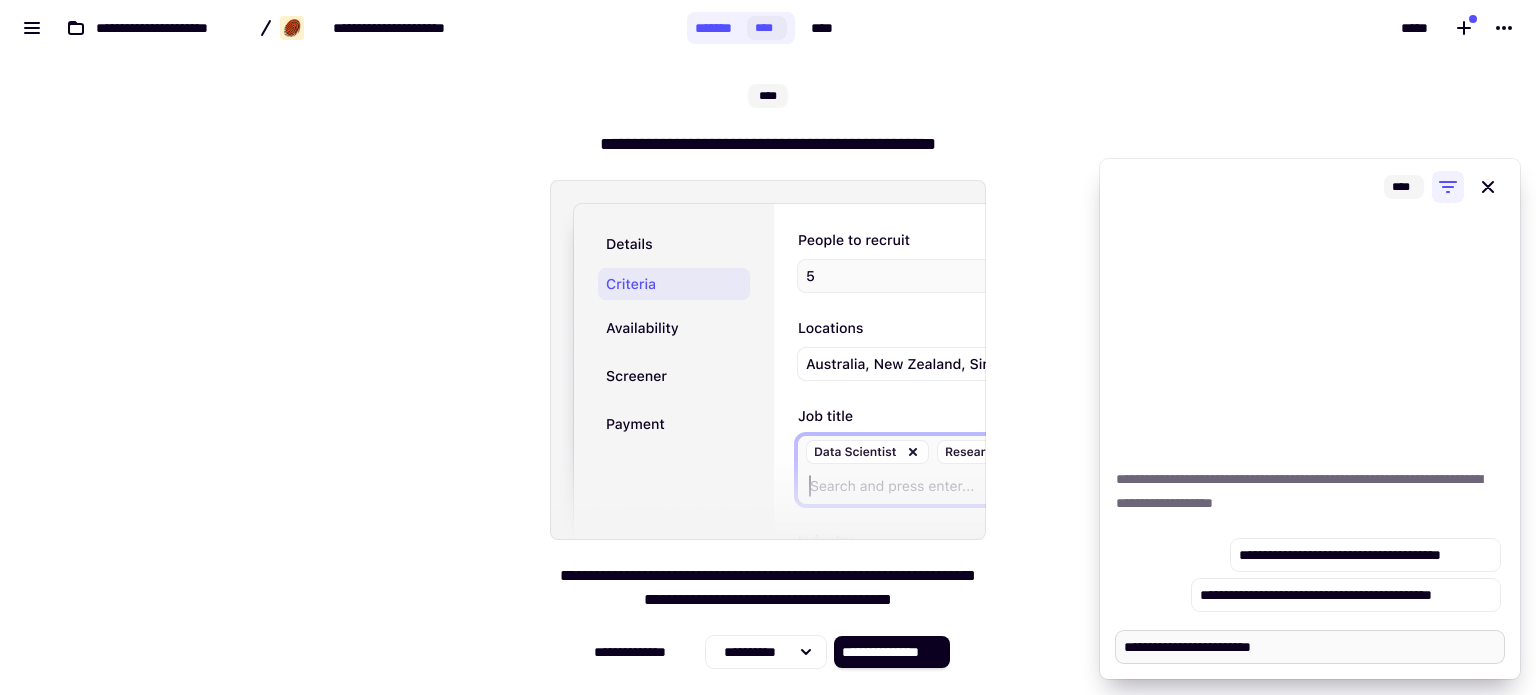 type on "*" 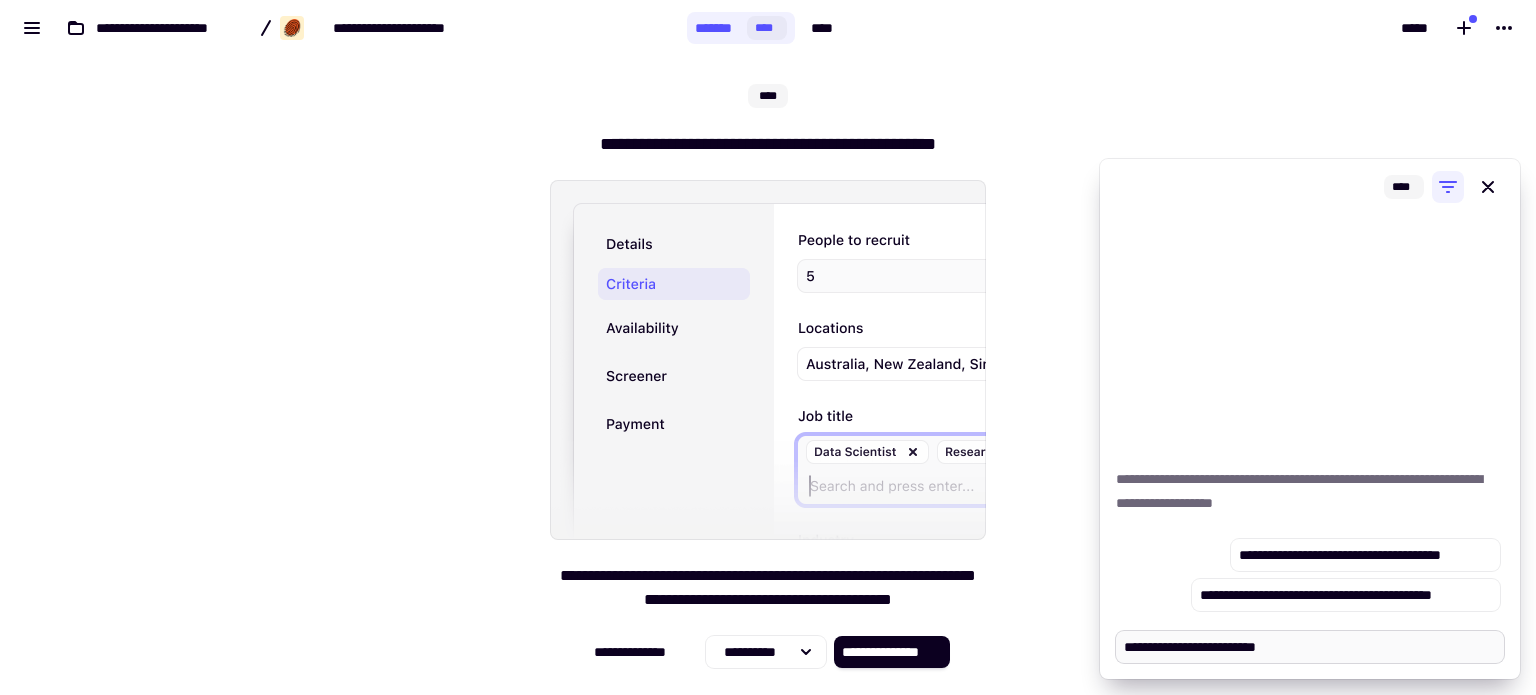 type on "*" 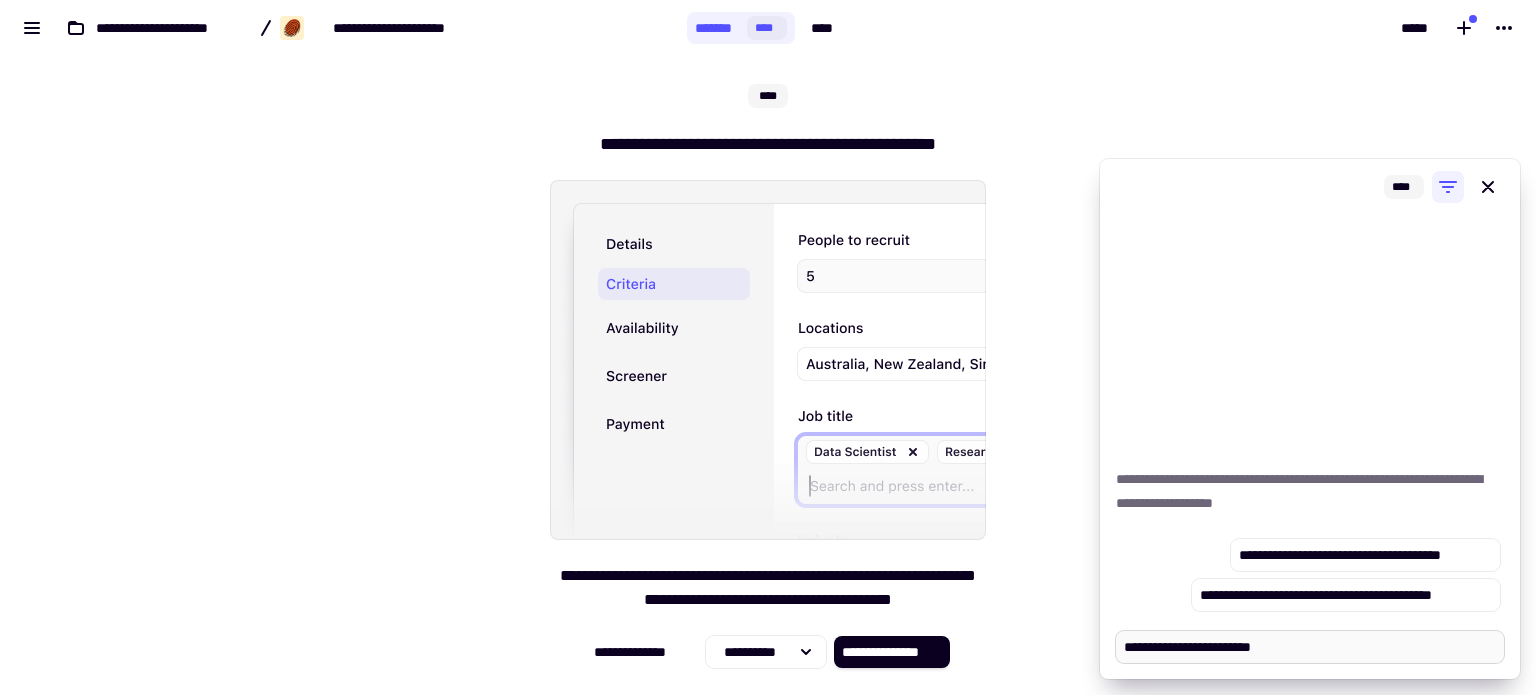 type on "*" 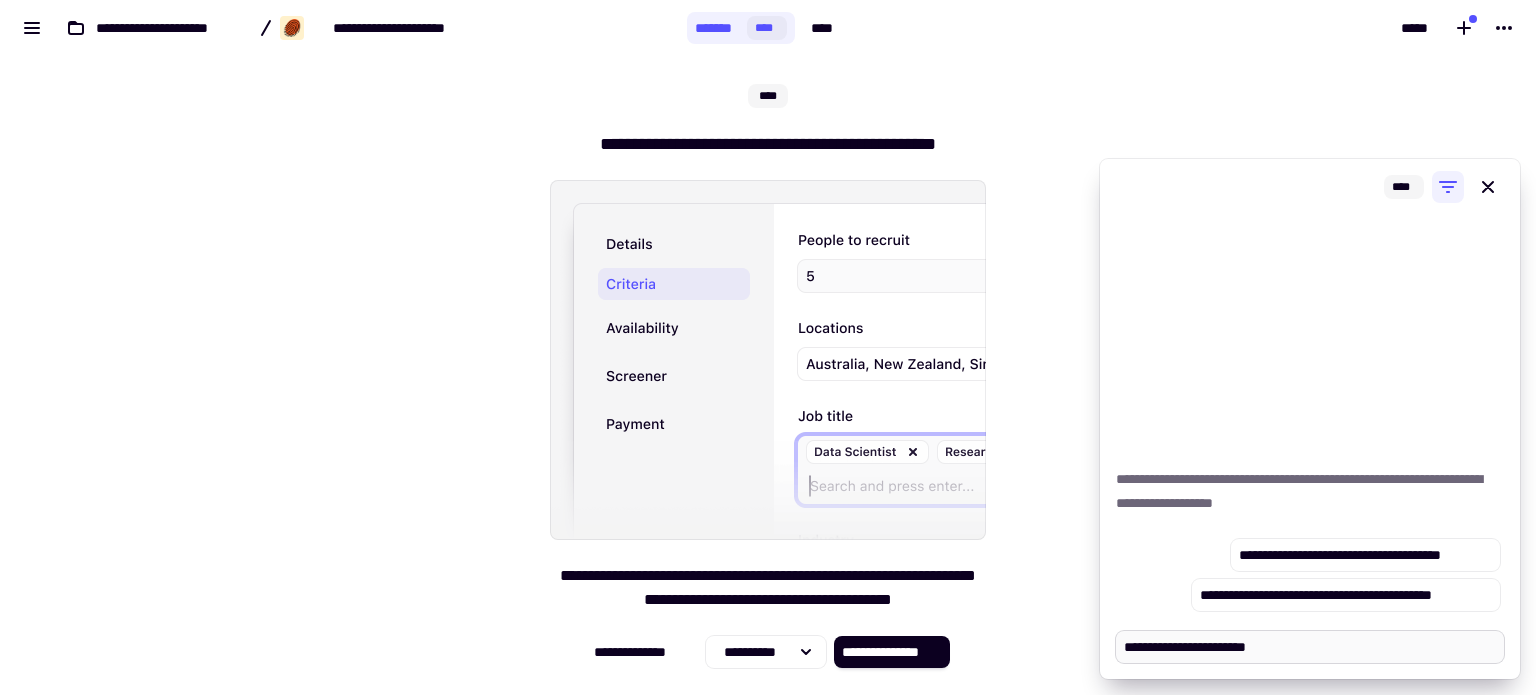 type on "*" 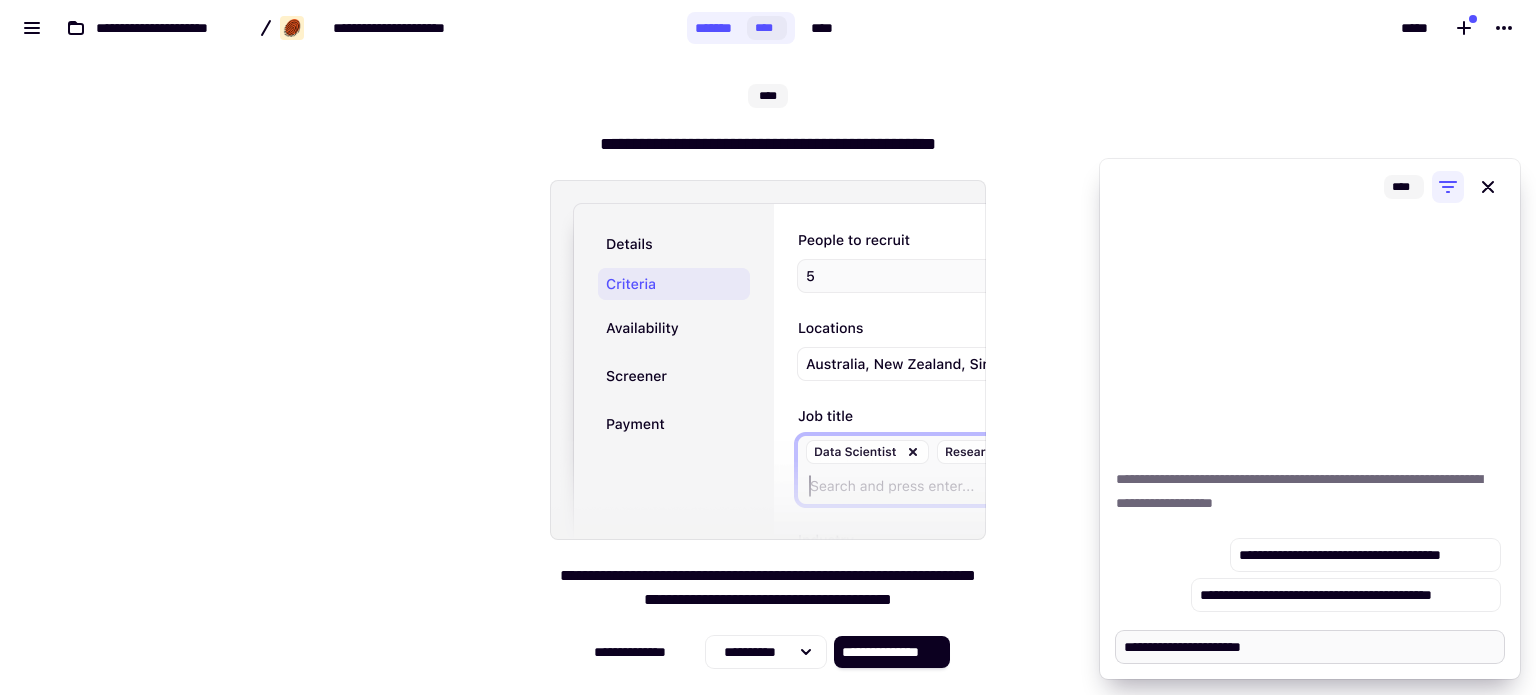 type on "*" 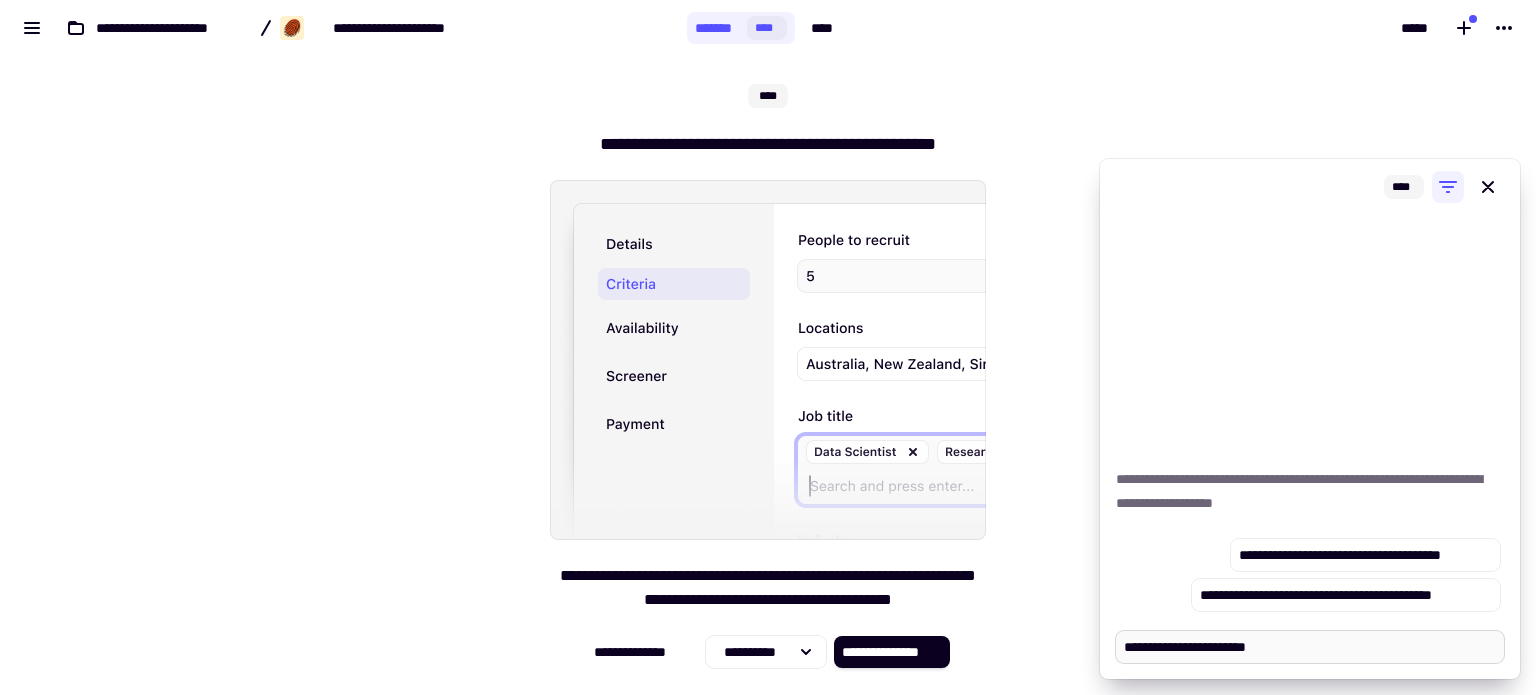 type on "*" 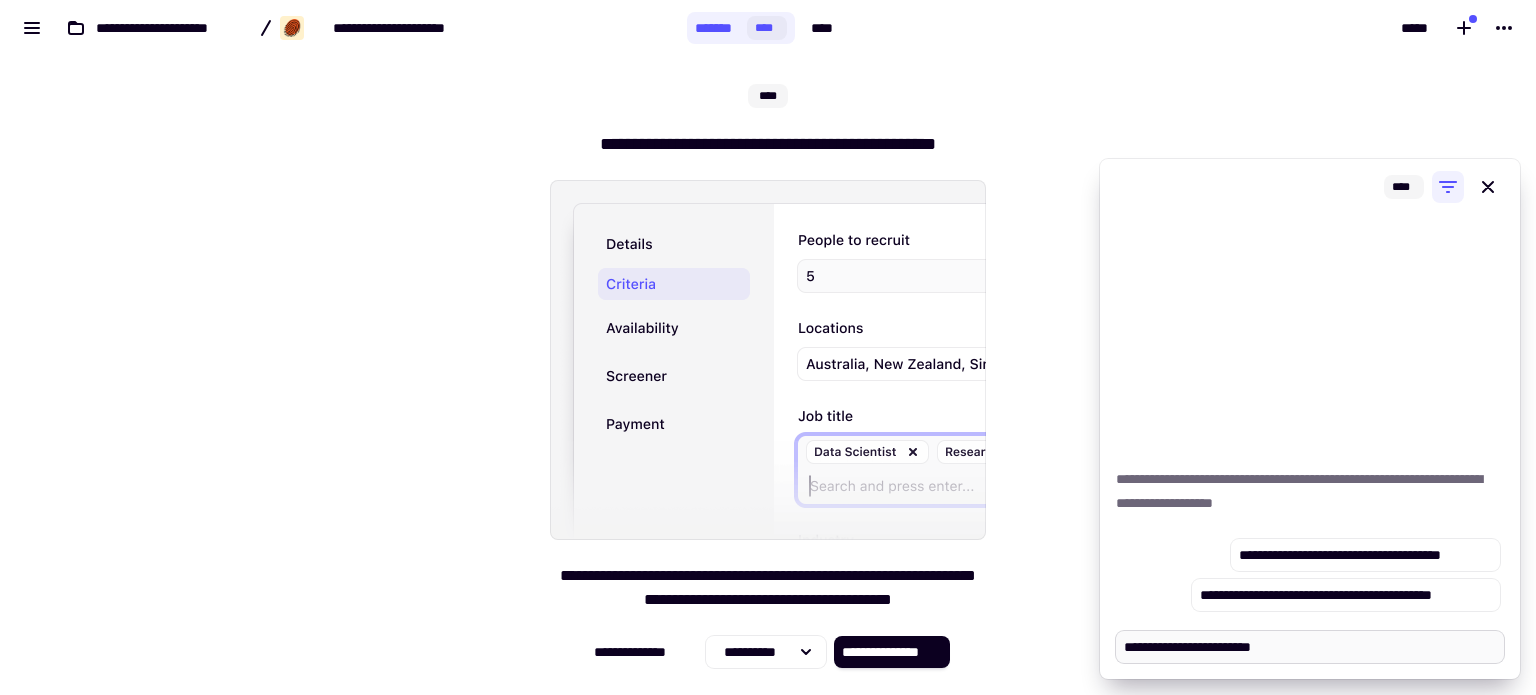 type on "*" 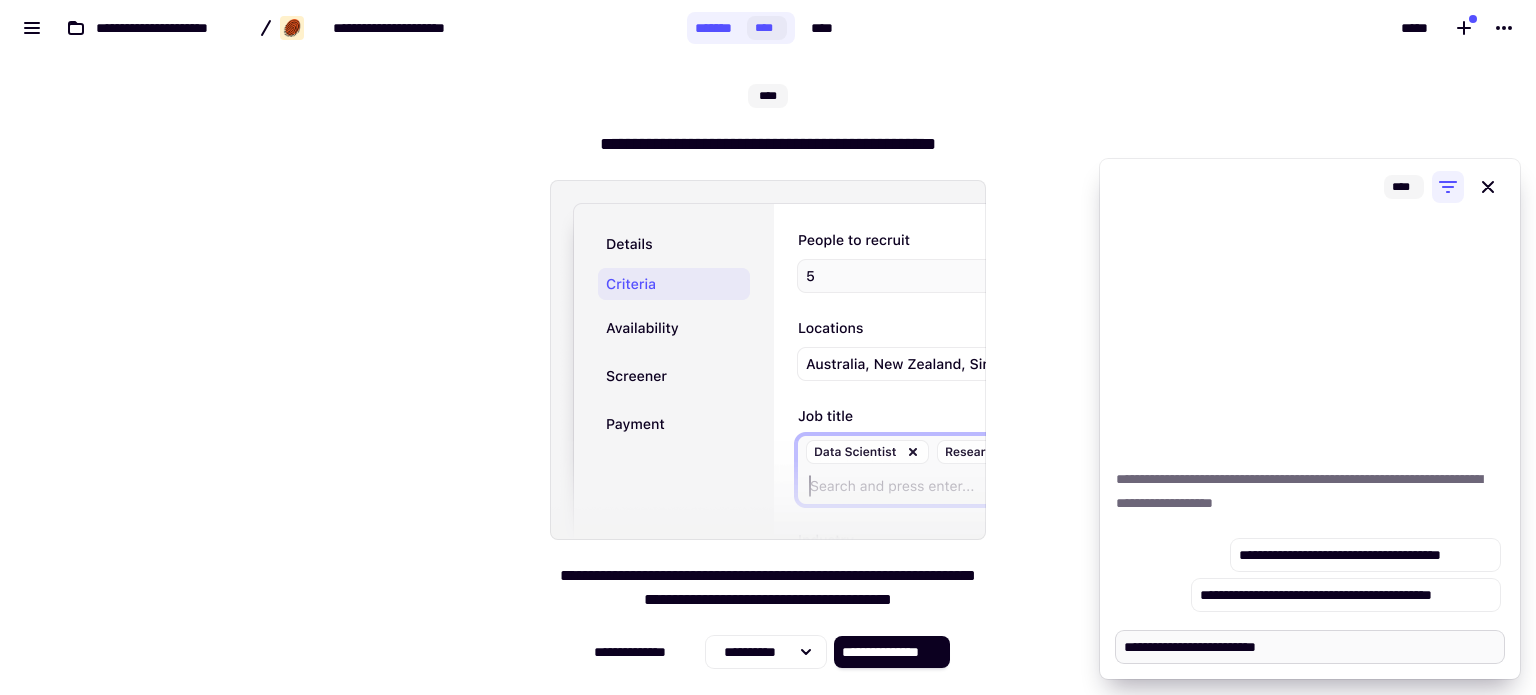 type on "*" 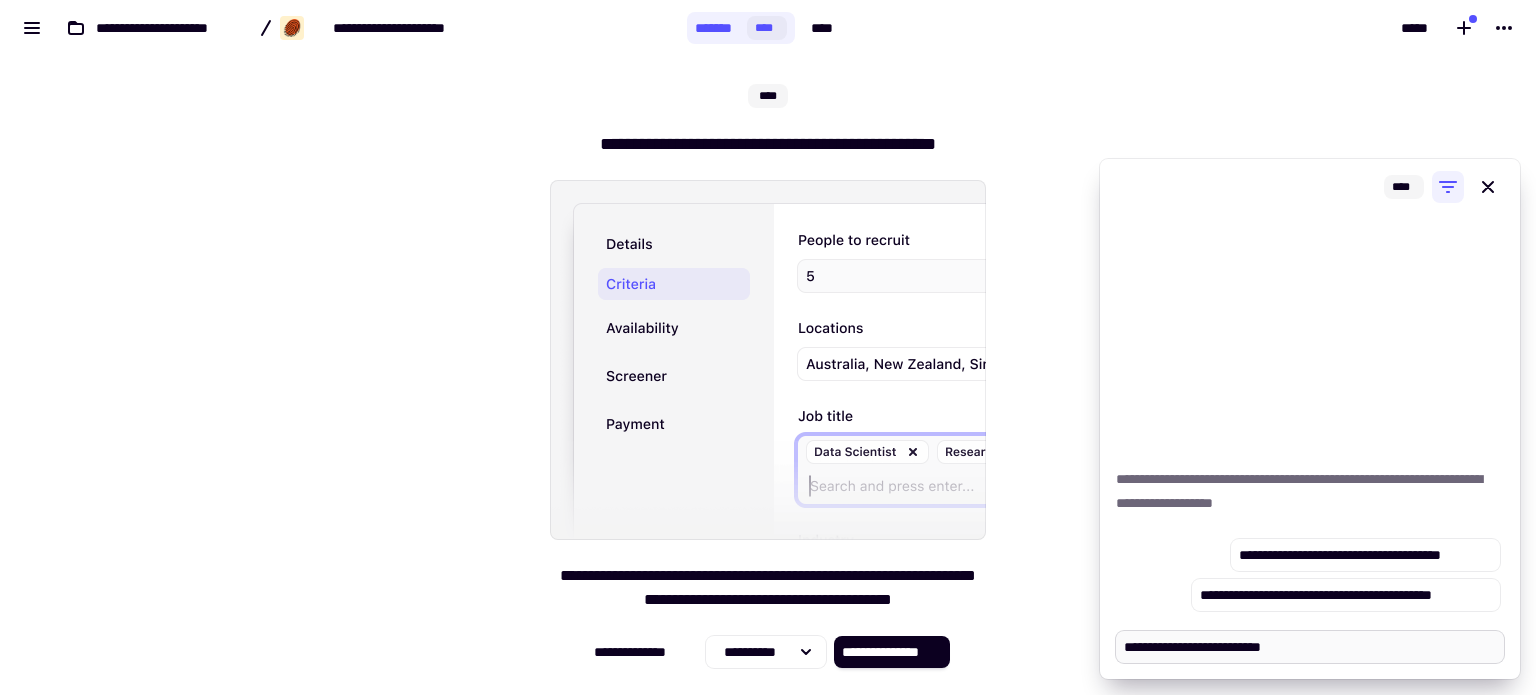 type on "*" 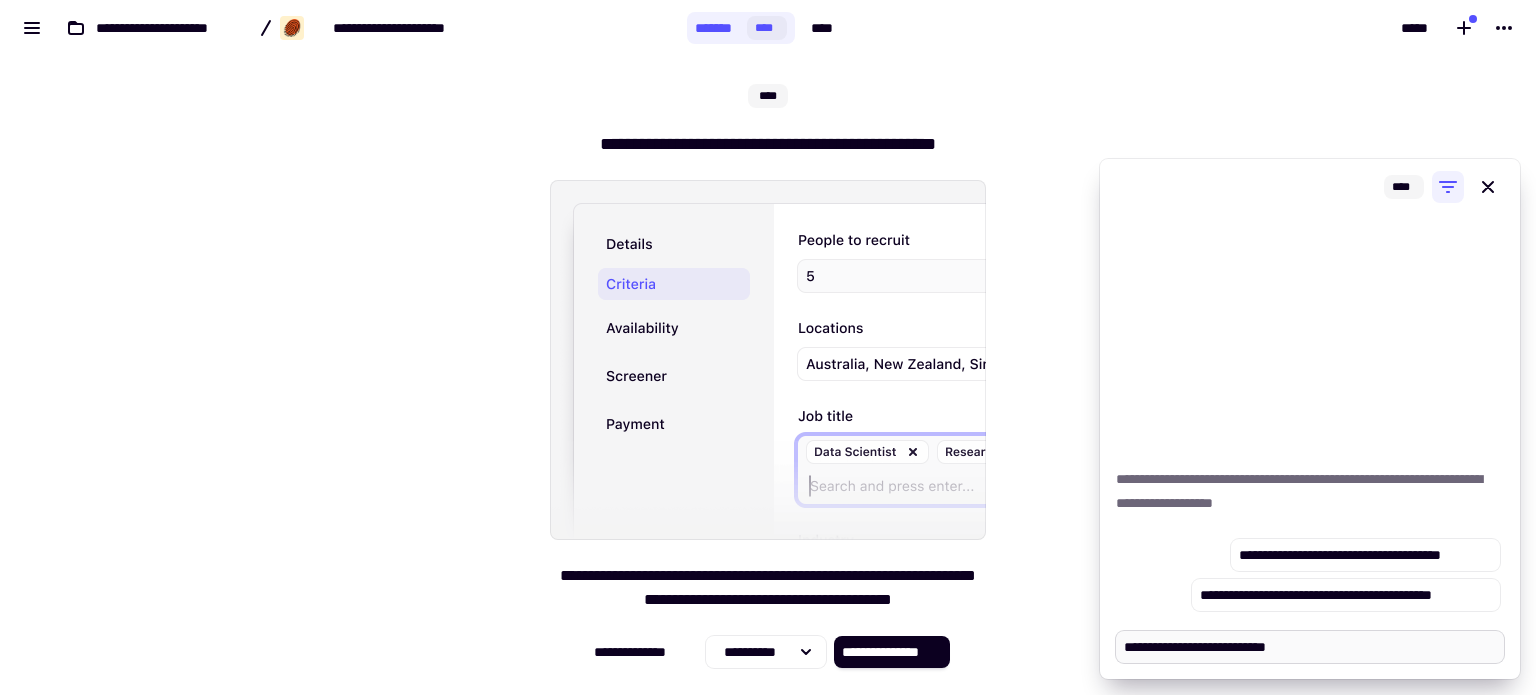 type on "*" 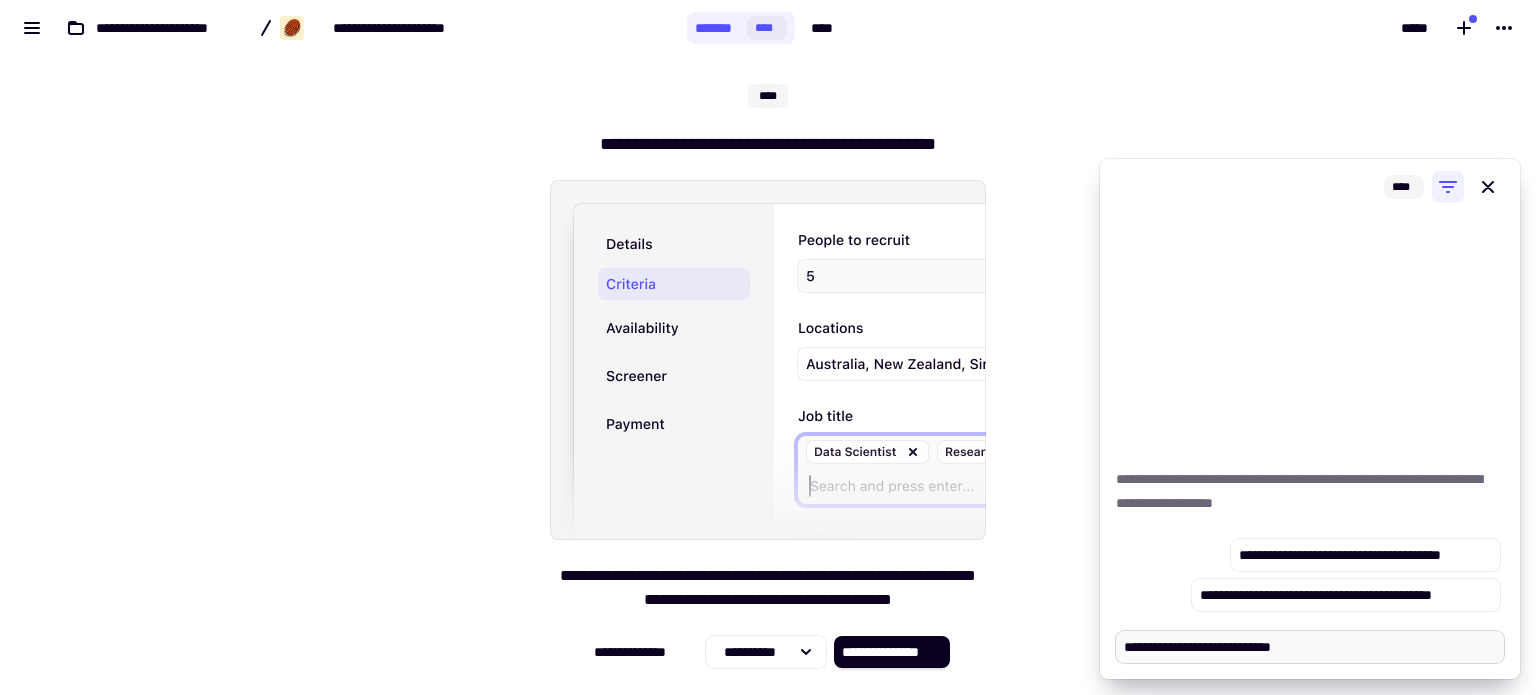 type on "*" 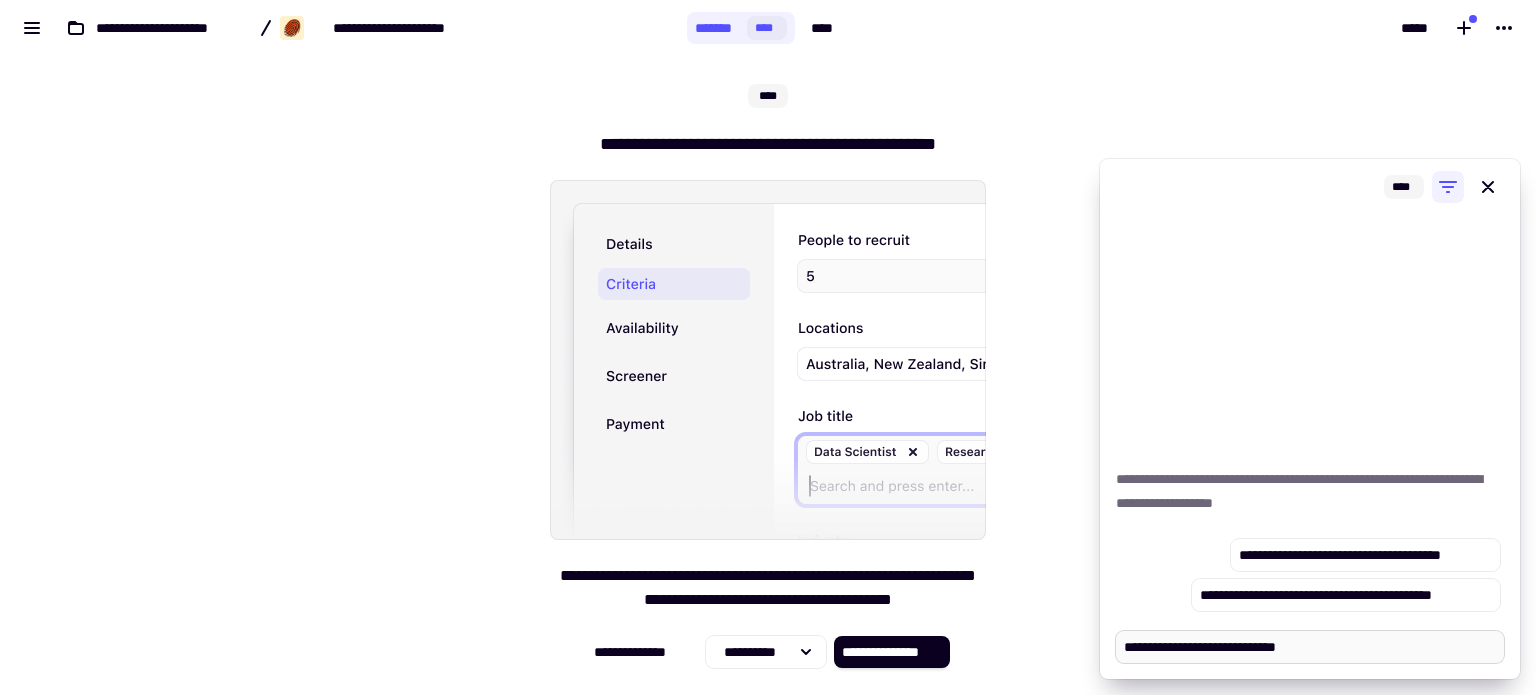 type on "*" 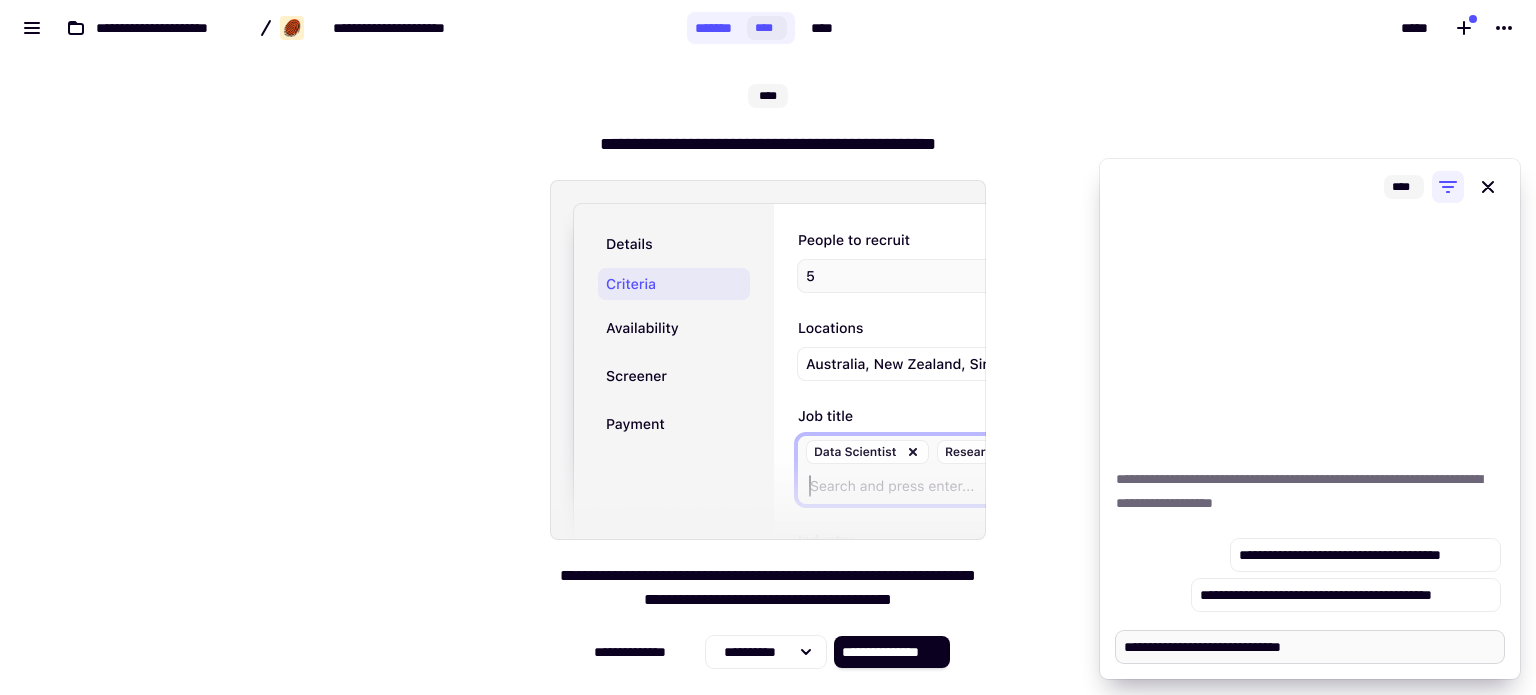 type on "*" 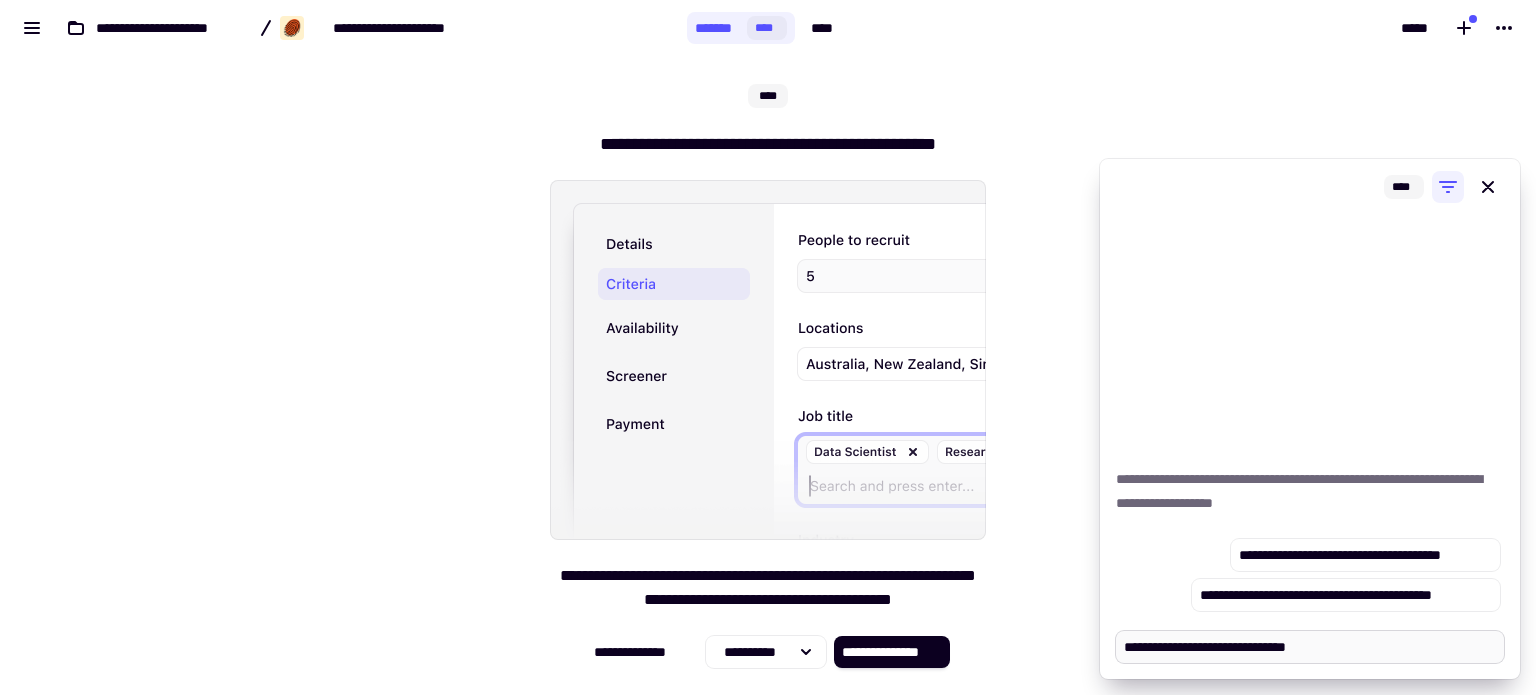 type on "*" 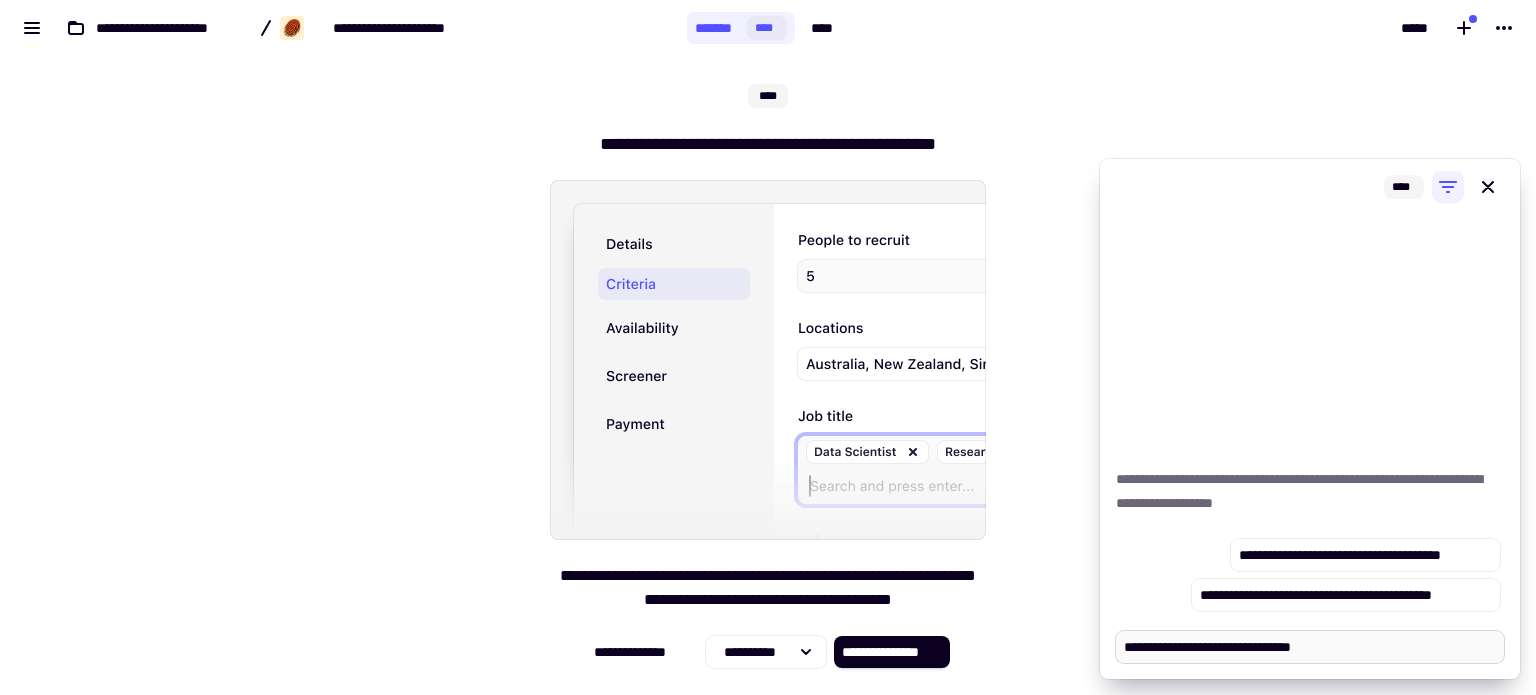 type on "*" 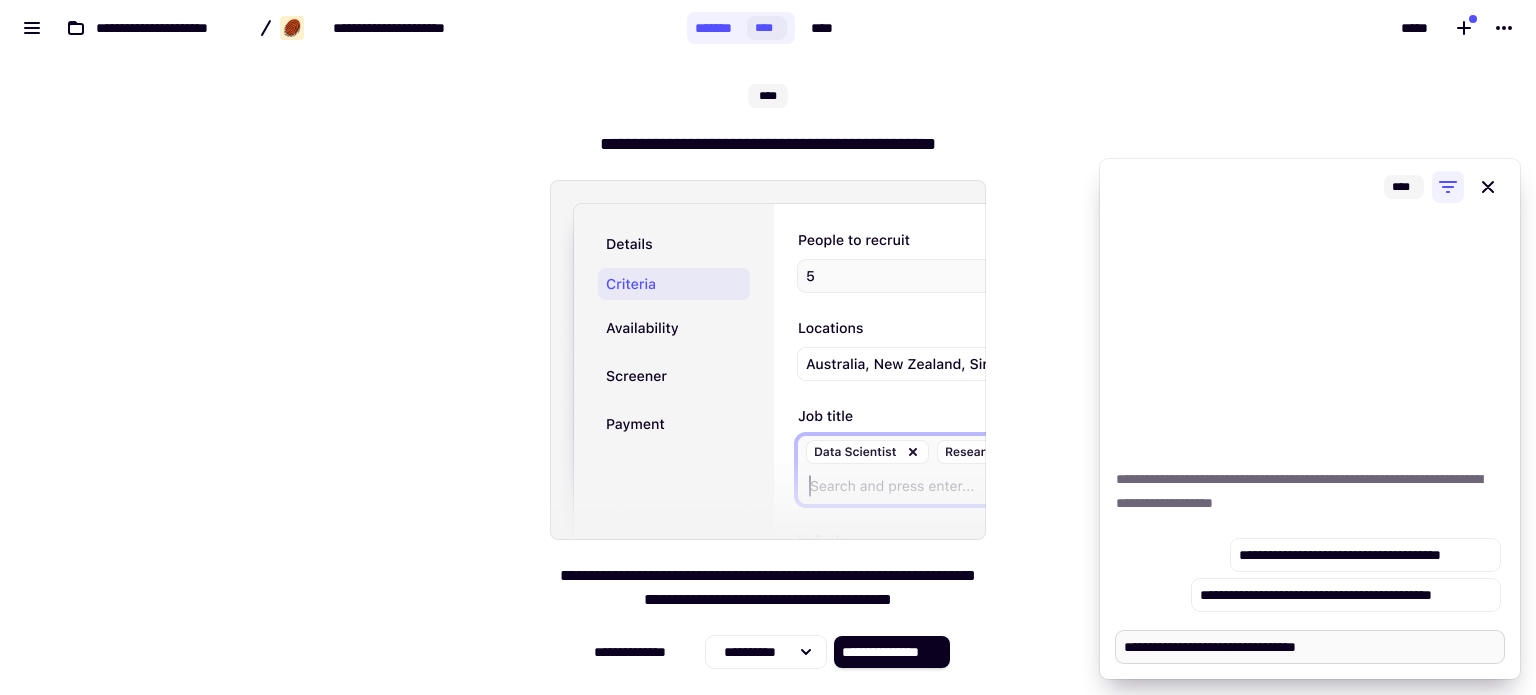 type on "*" 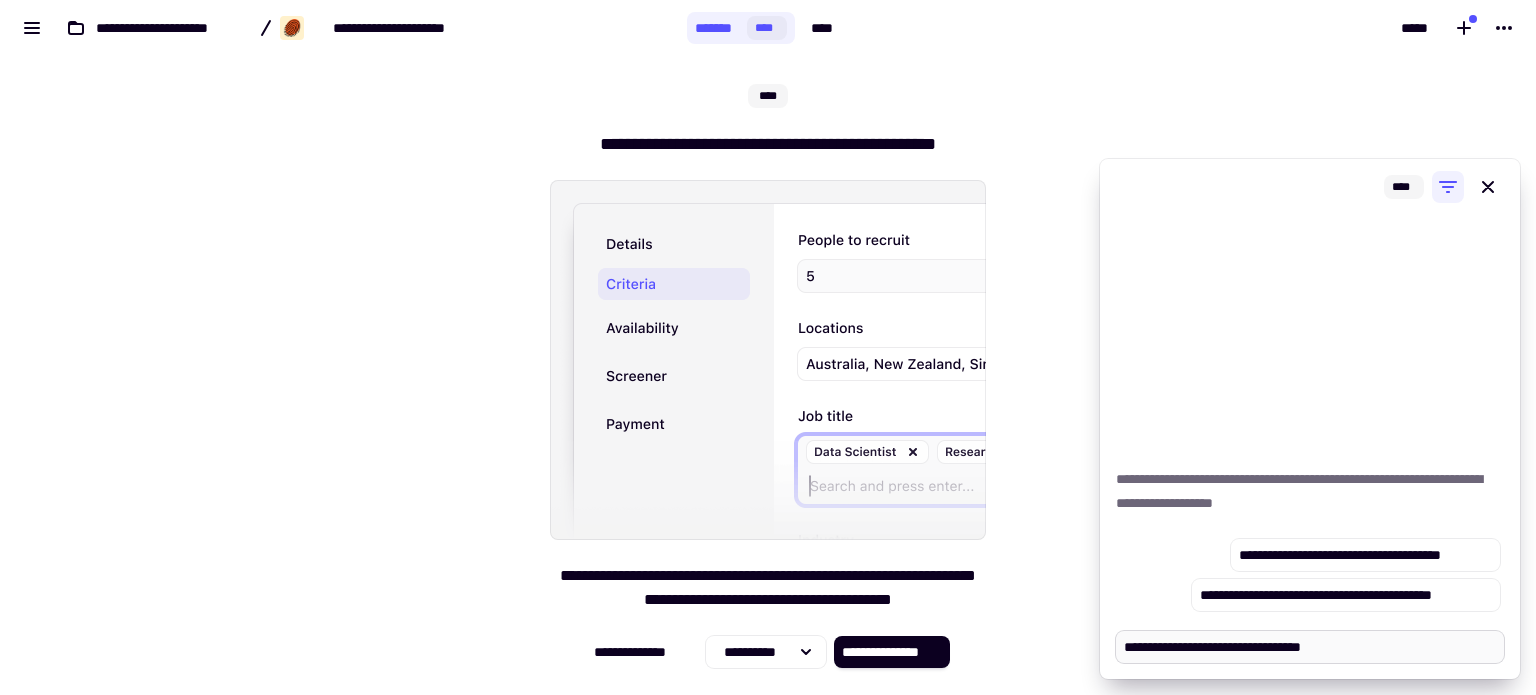 type on "*" 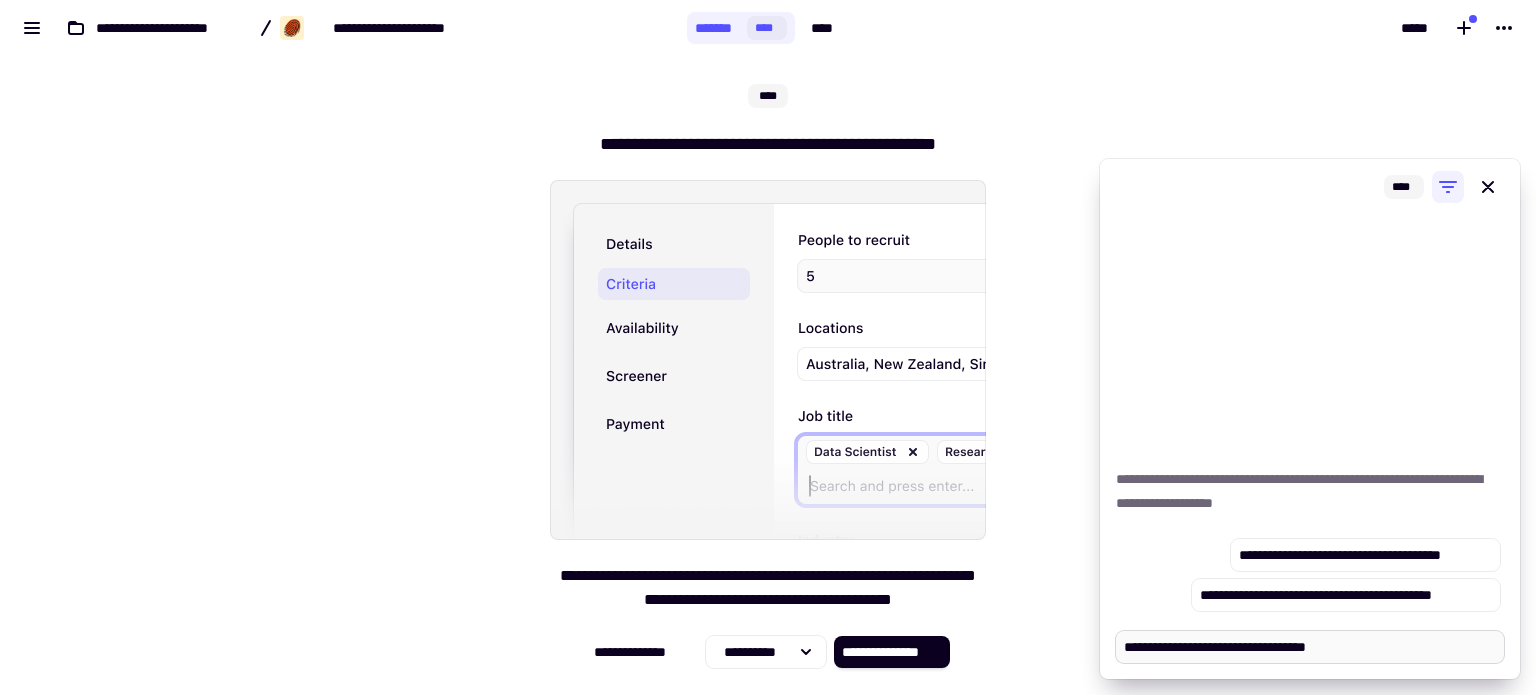 type on "*" 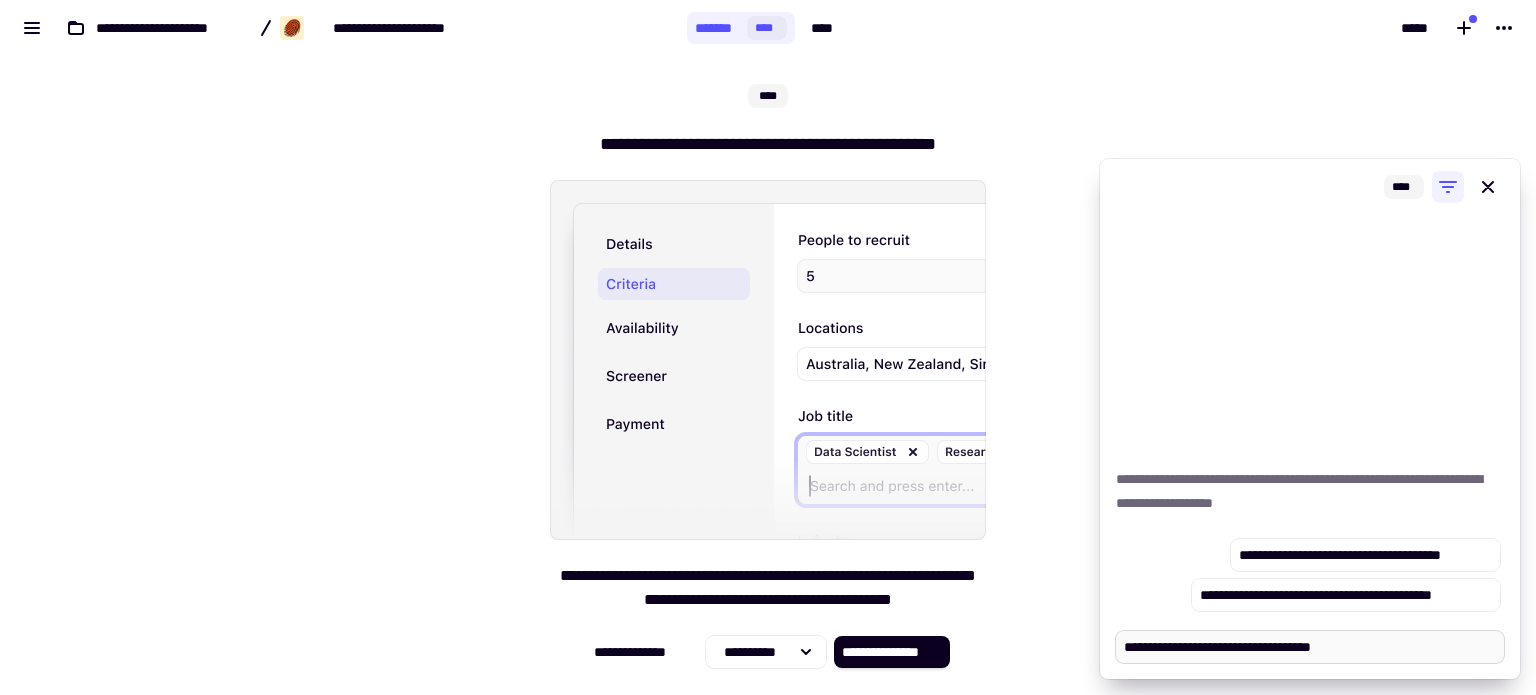 type on "*" 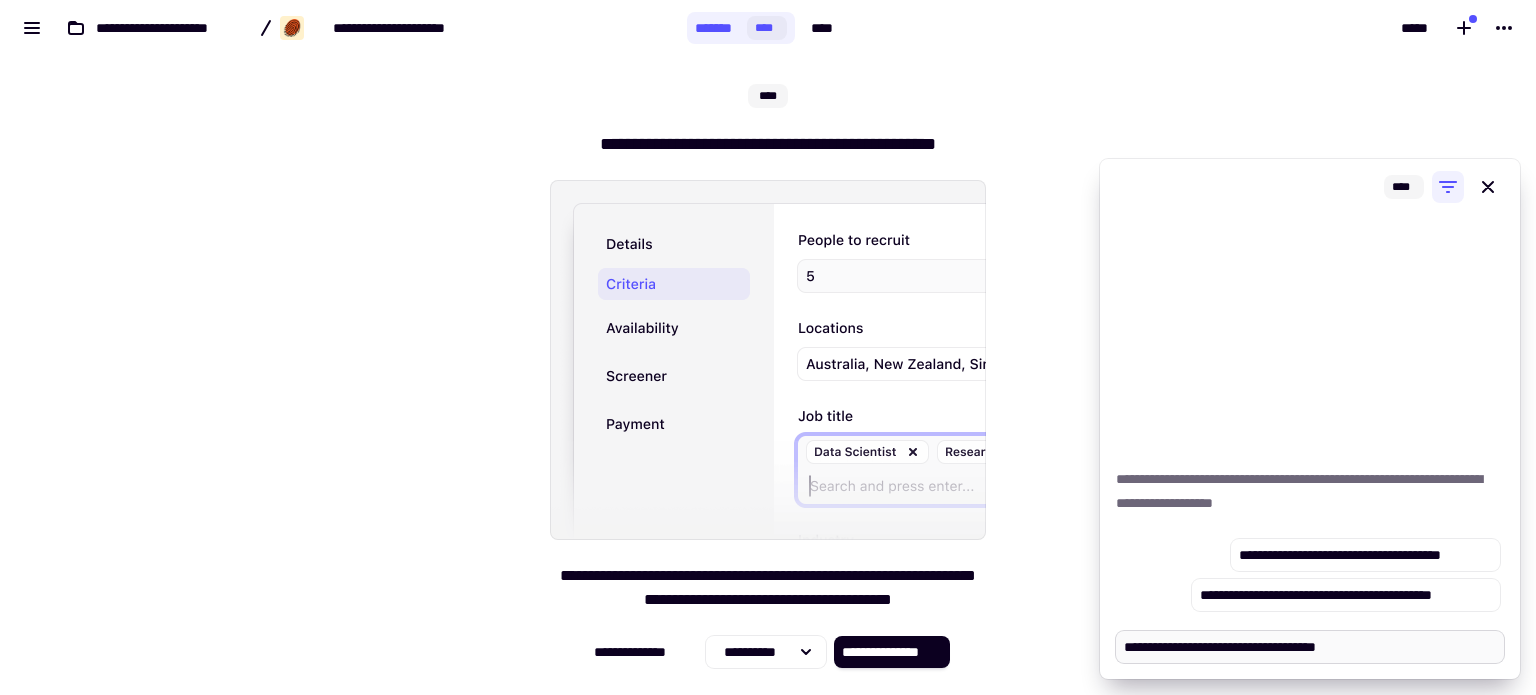 type on "*" 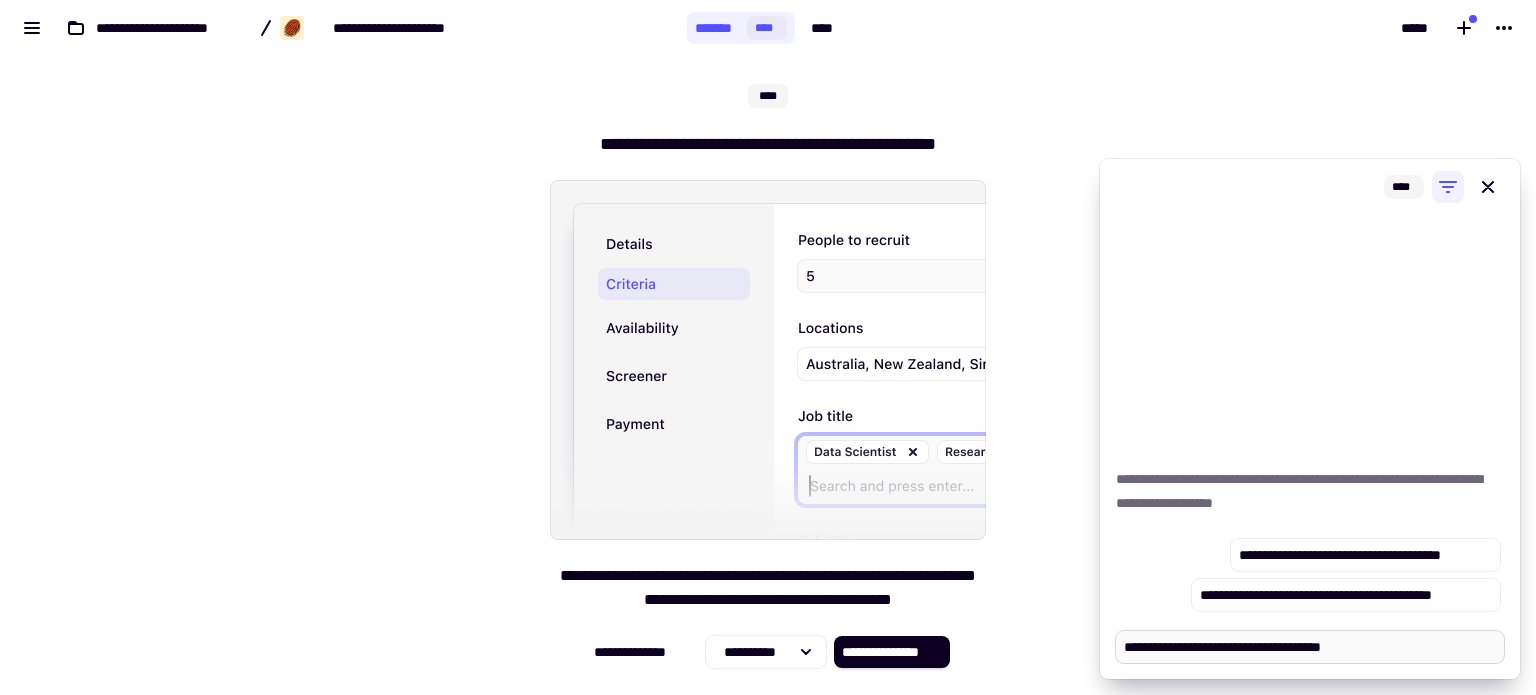type on "*" 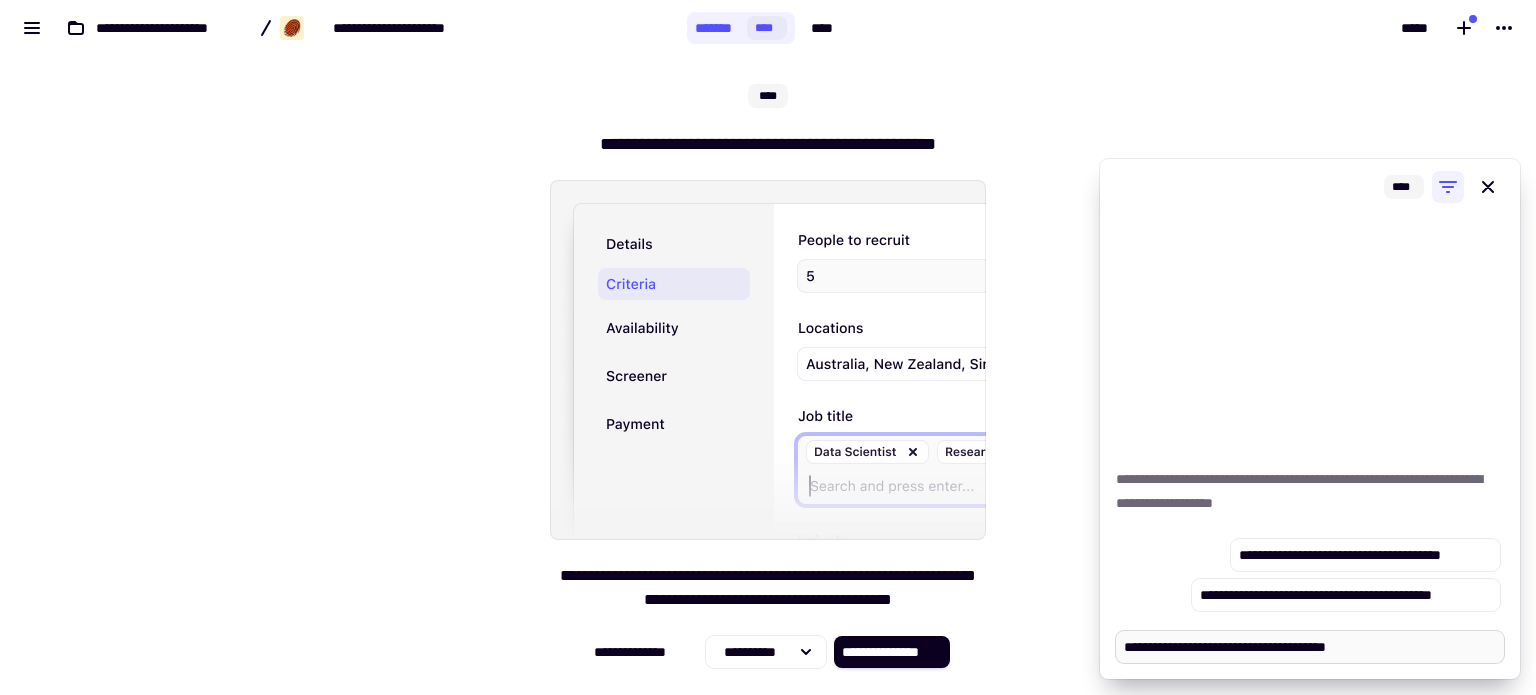 type on "*" 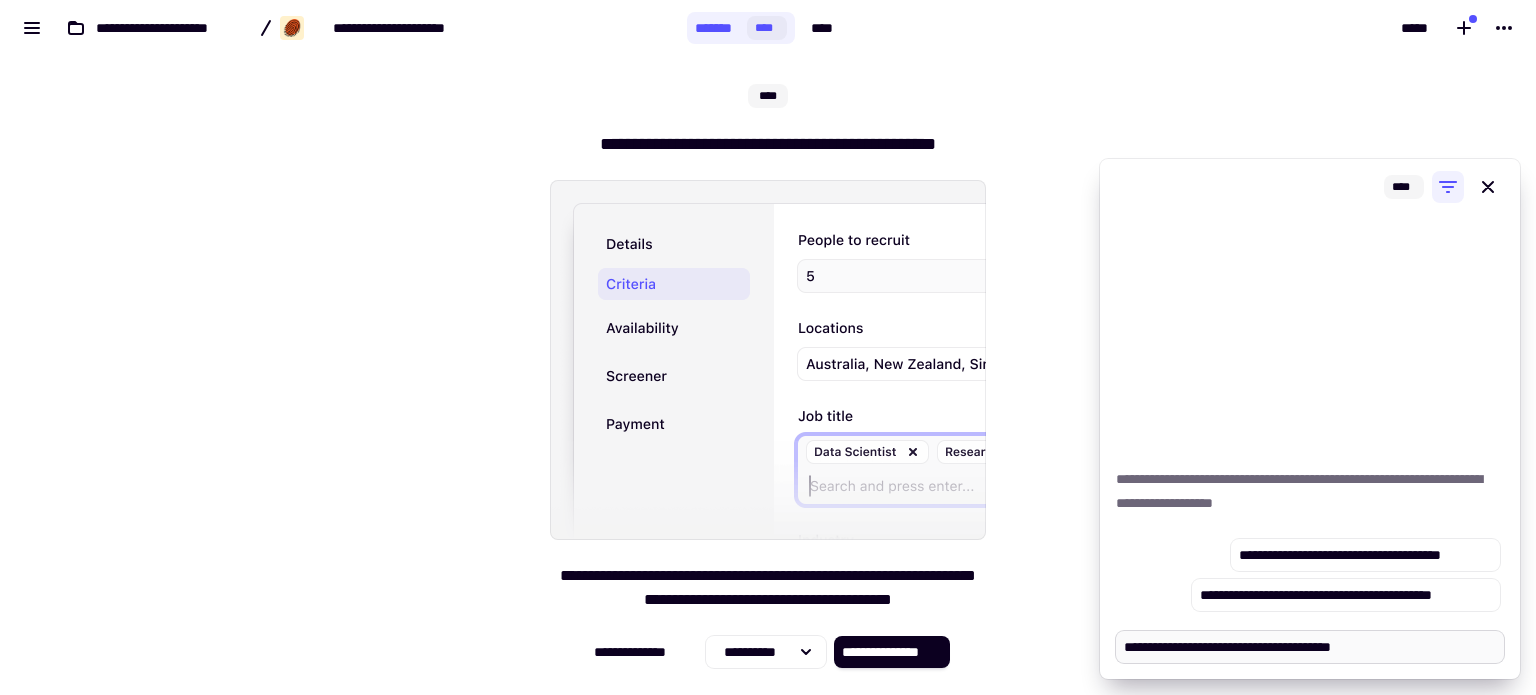 type on "*" 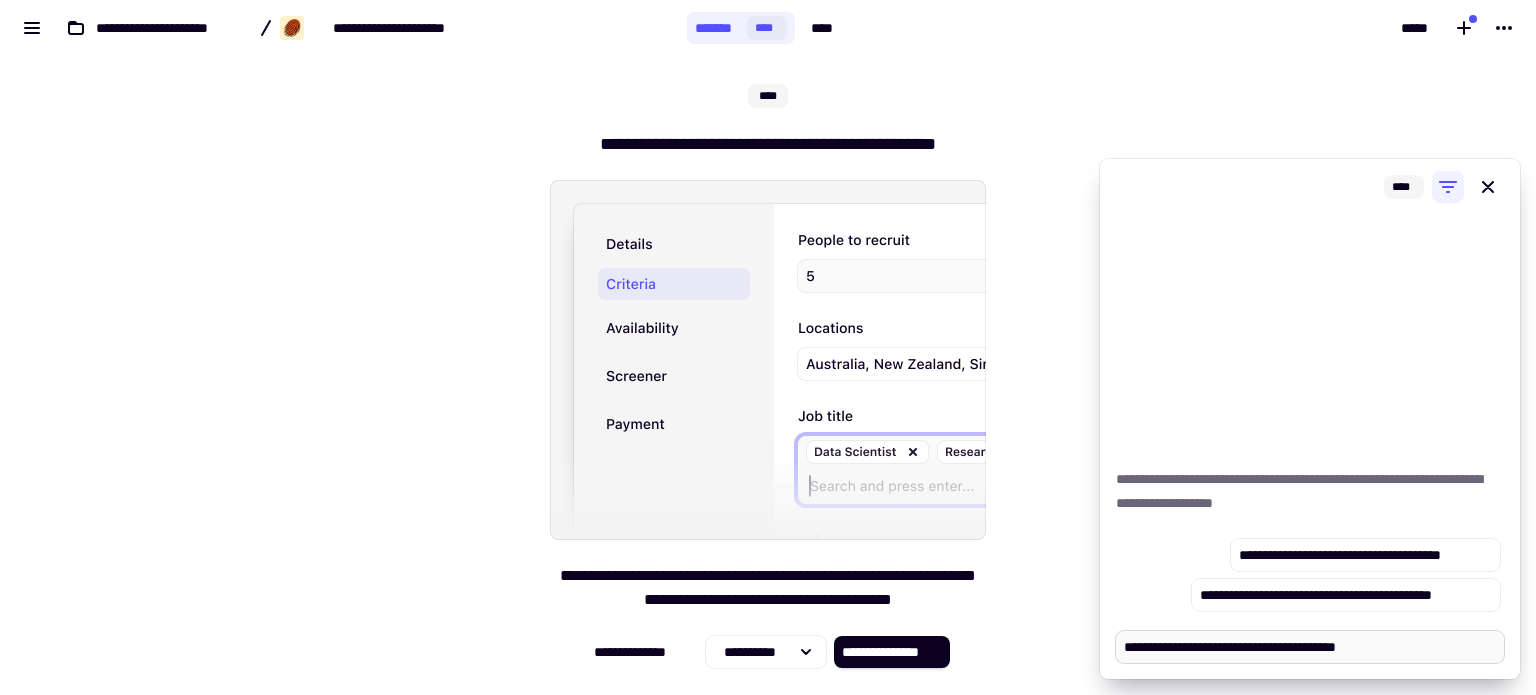 type on "*" 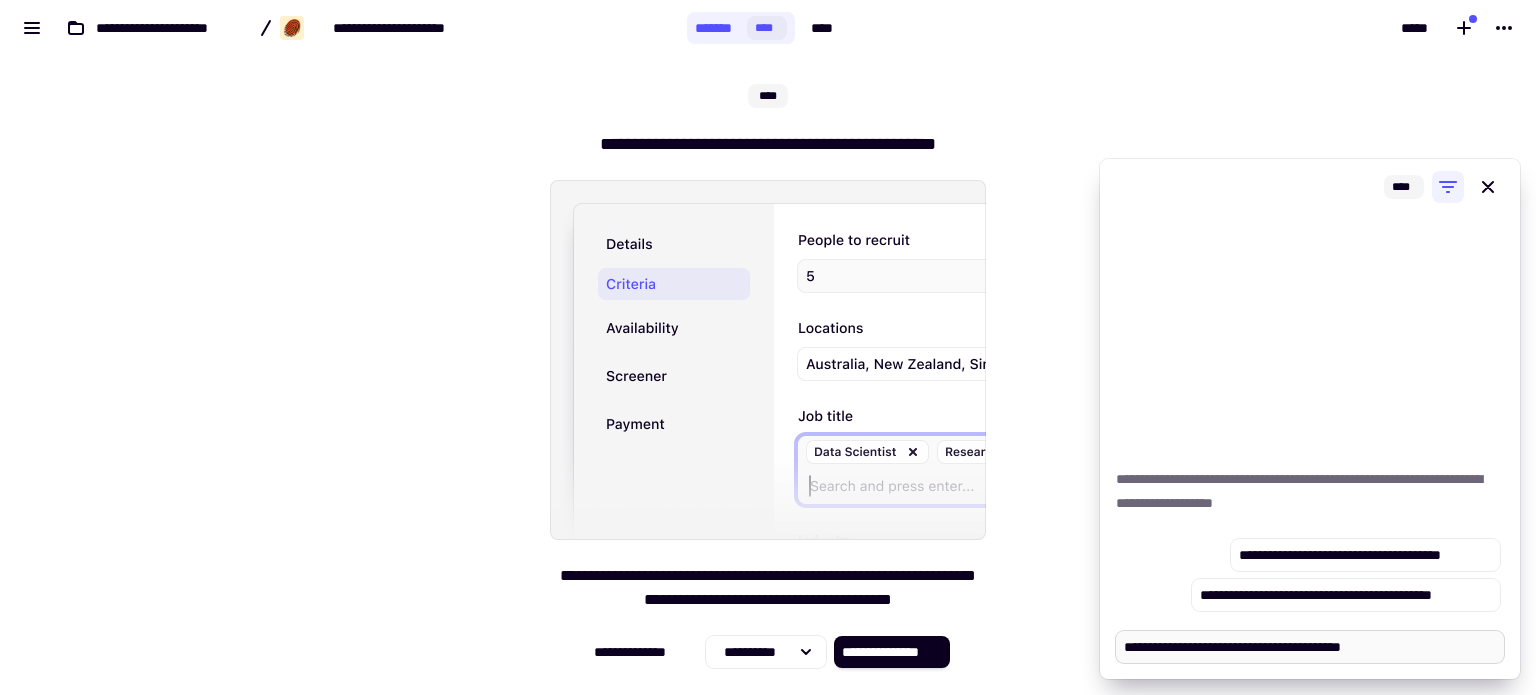 type on "*" 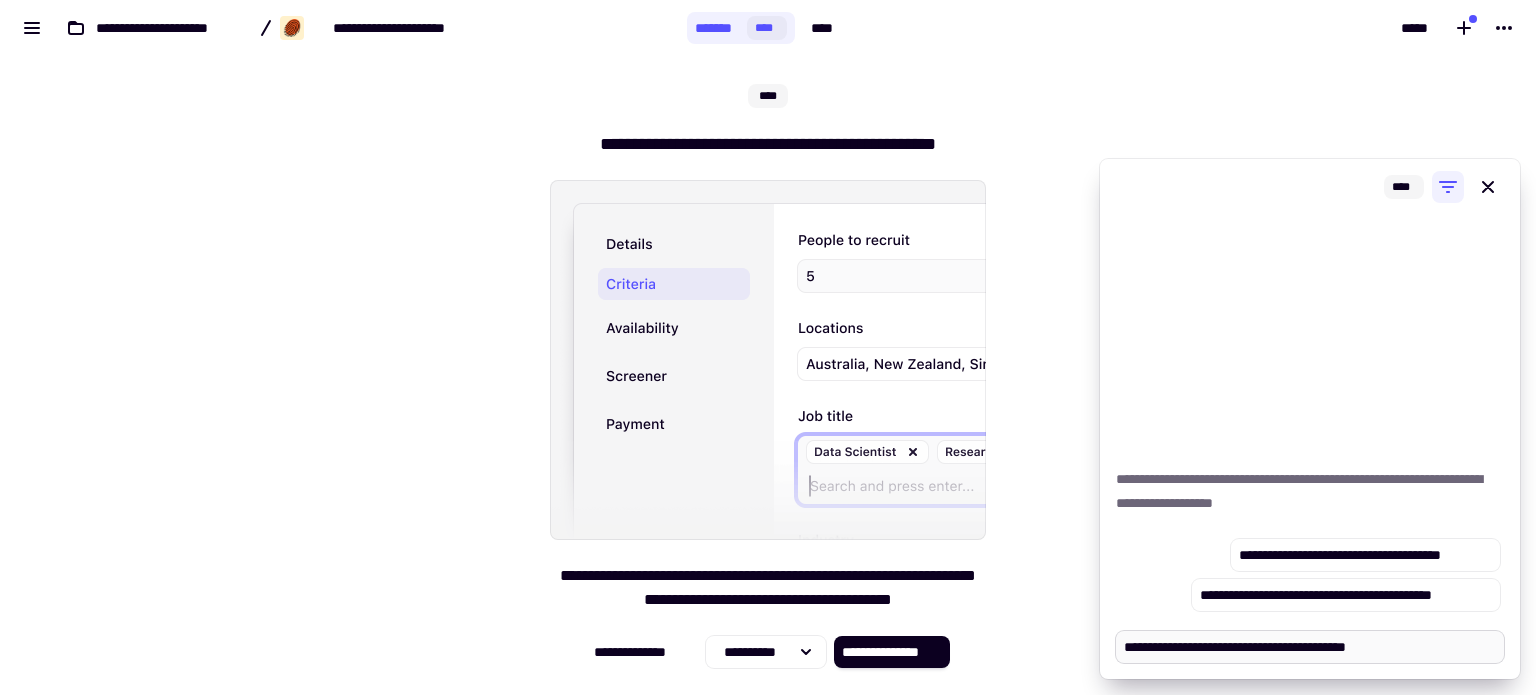 type on "*" 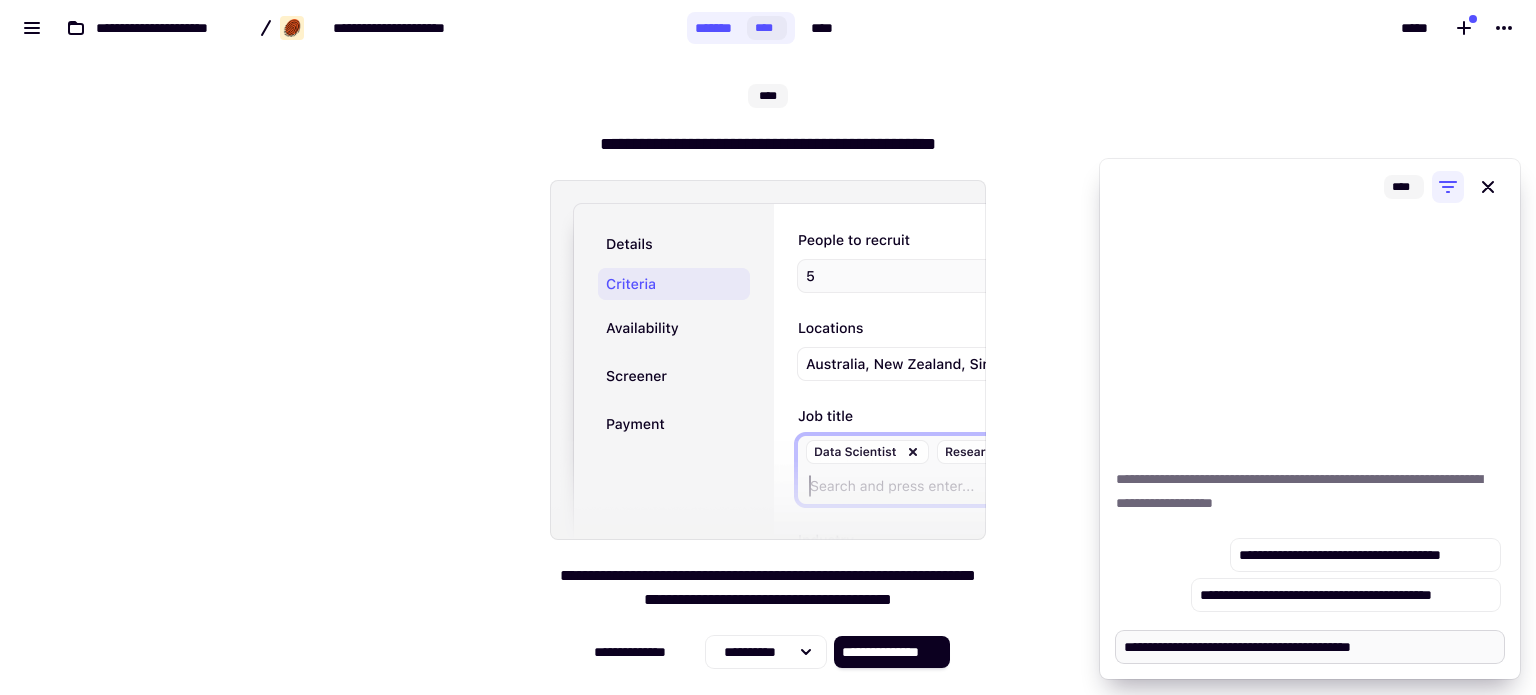type on "*" 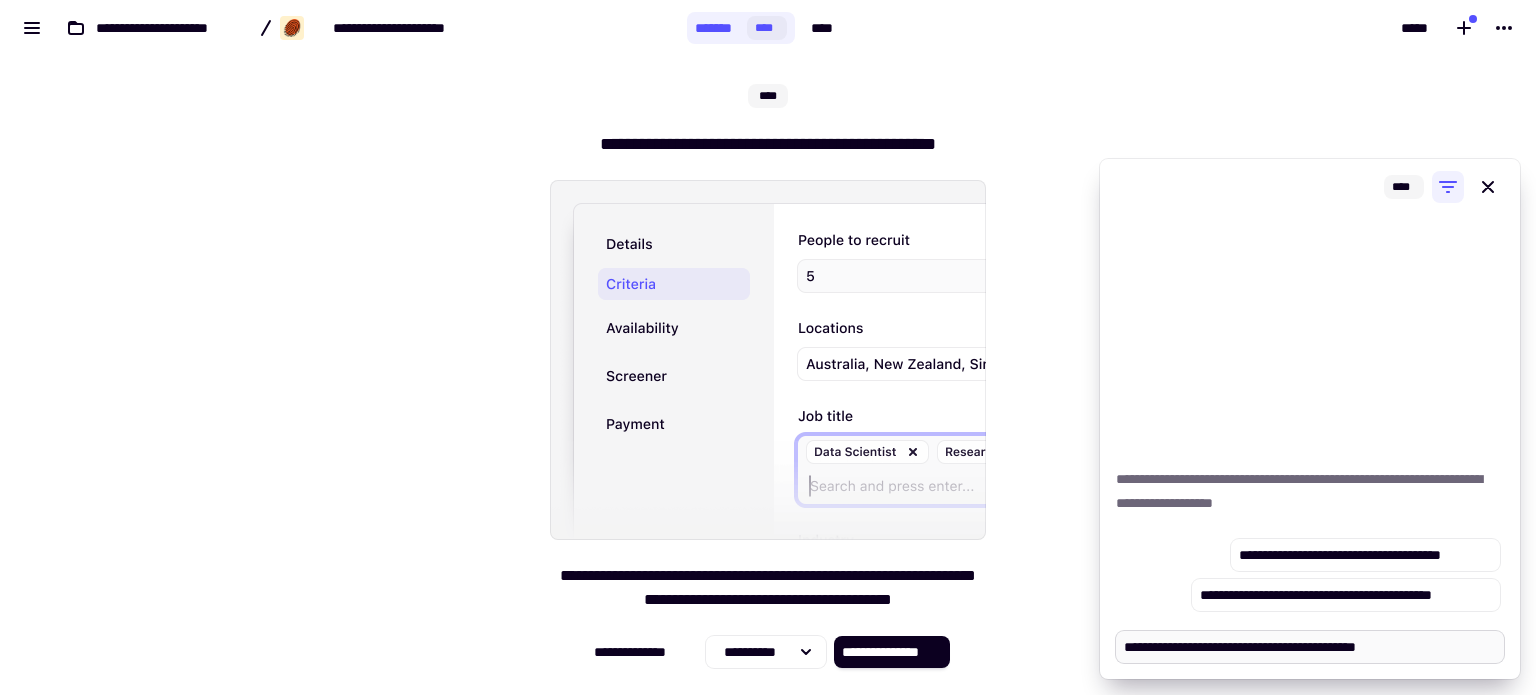 type on "*" 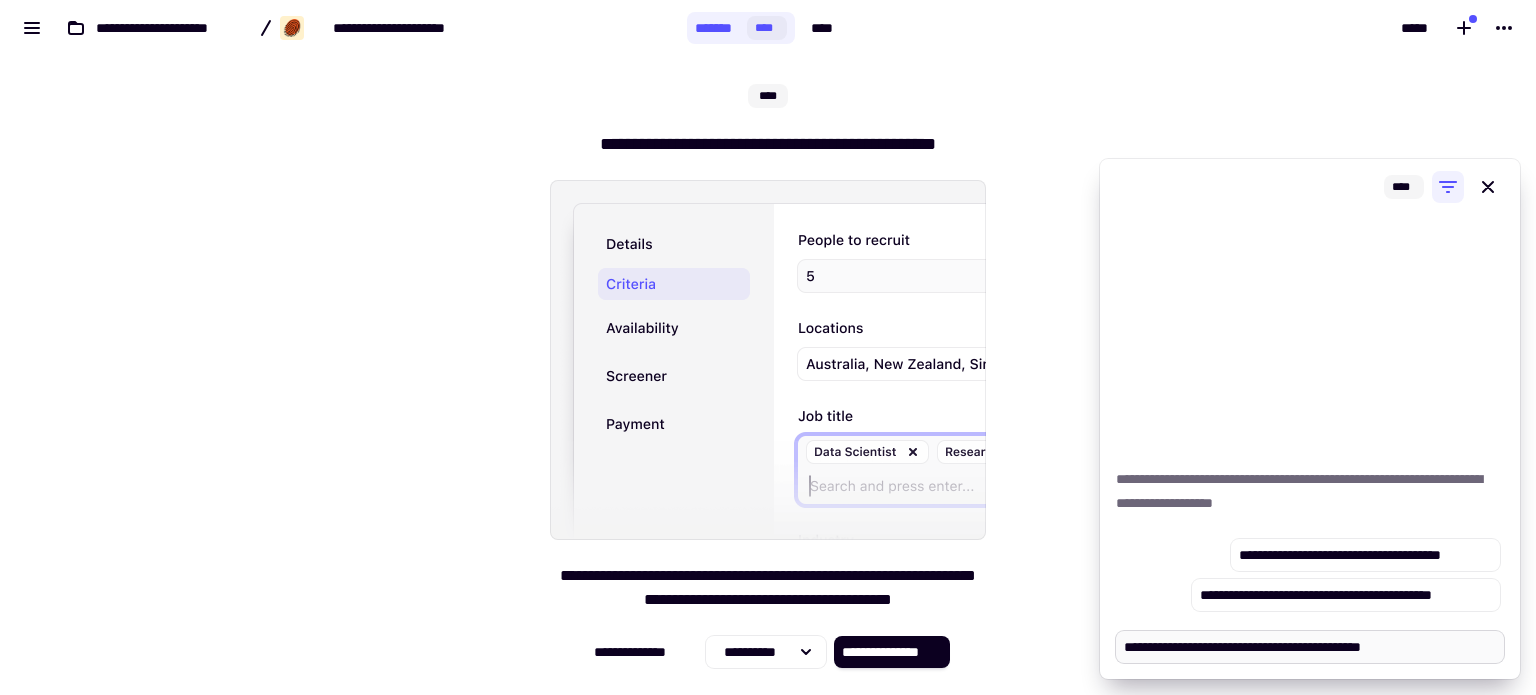 type on "*" 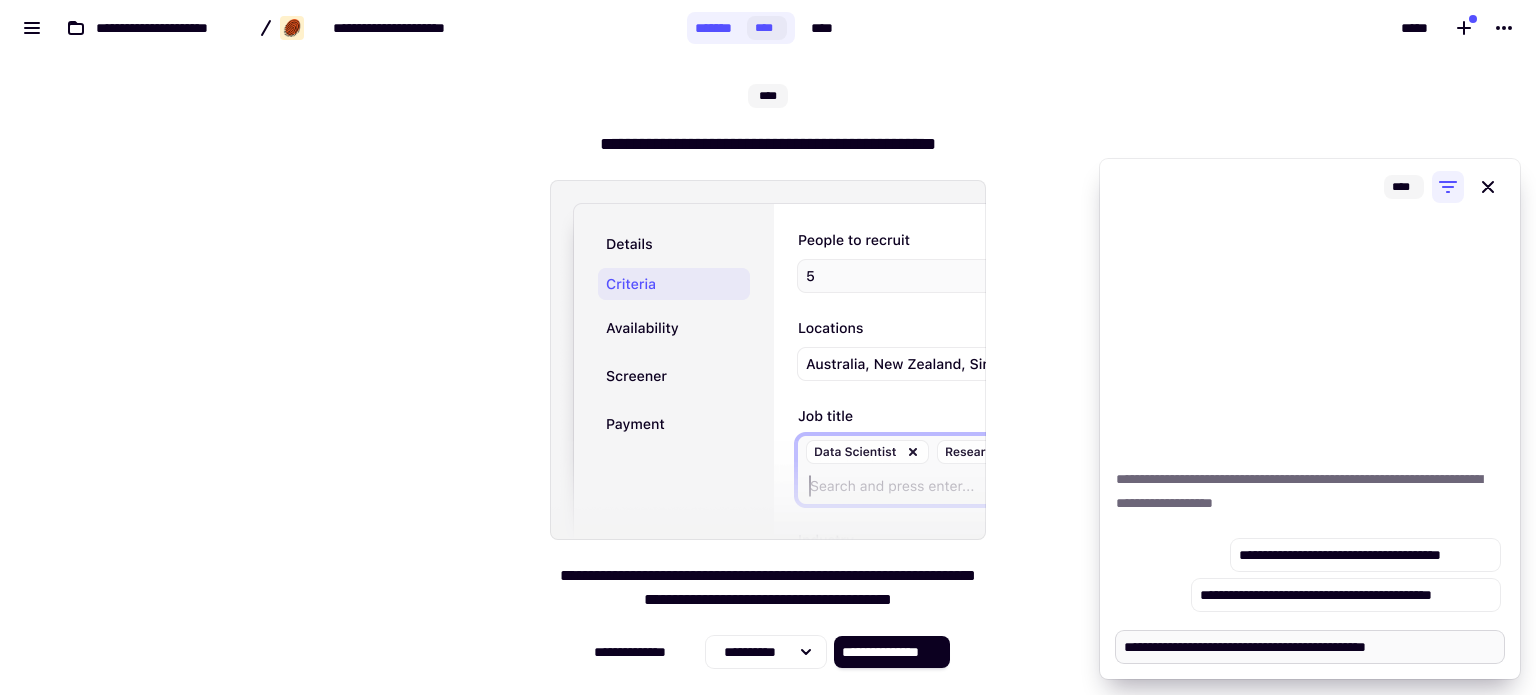 type on "*" 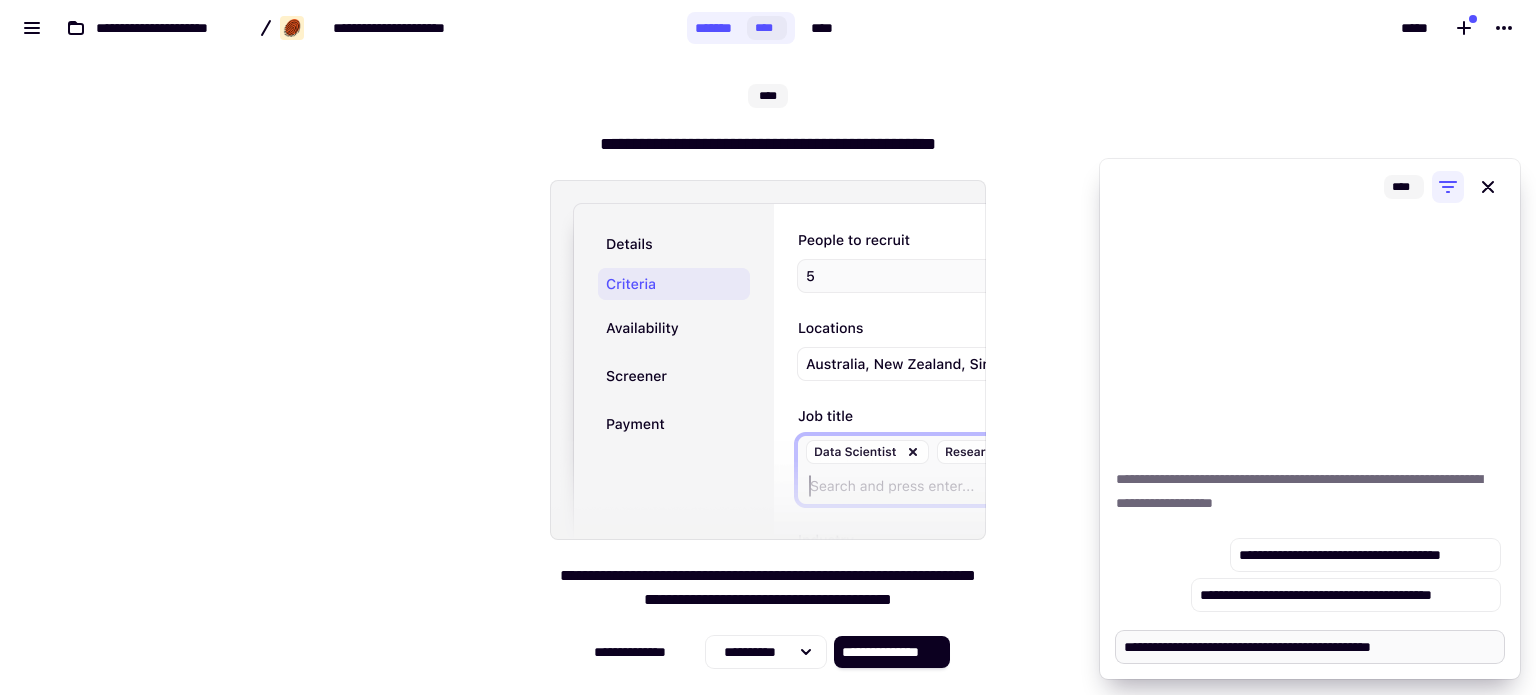 type on "*" 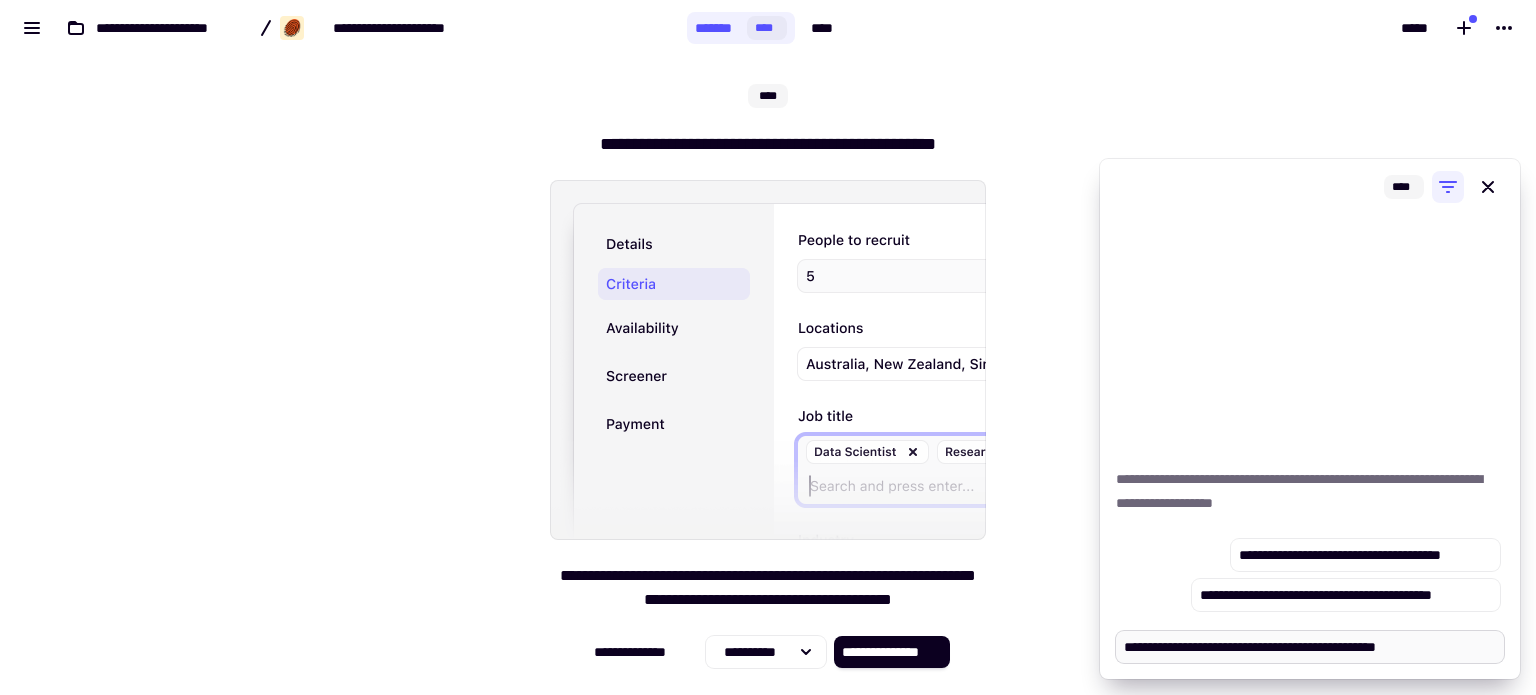 type on "*" 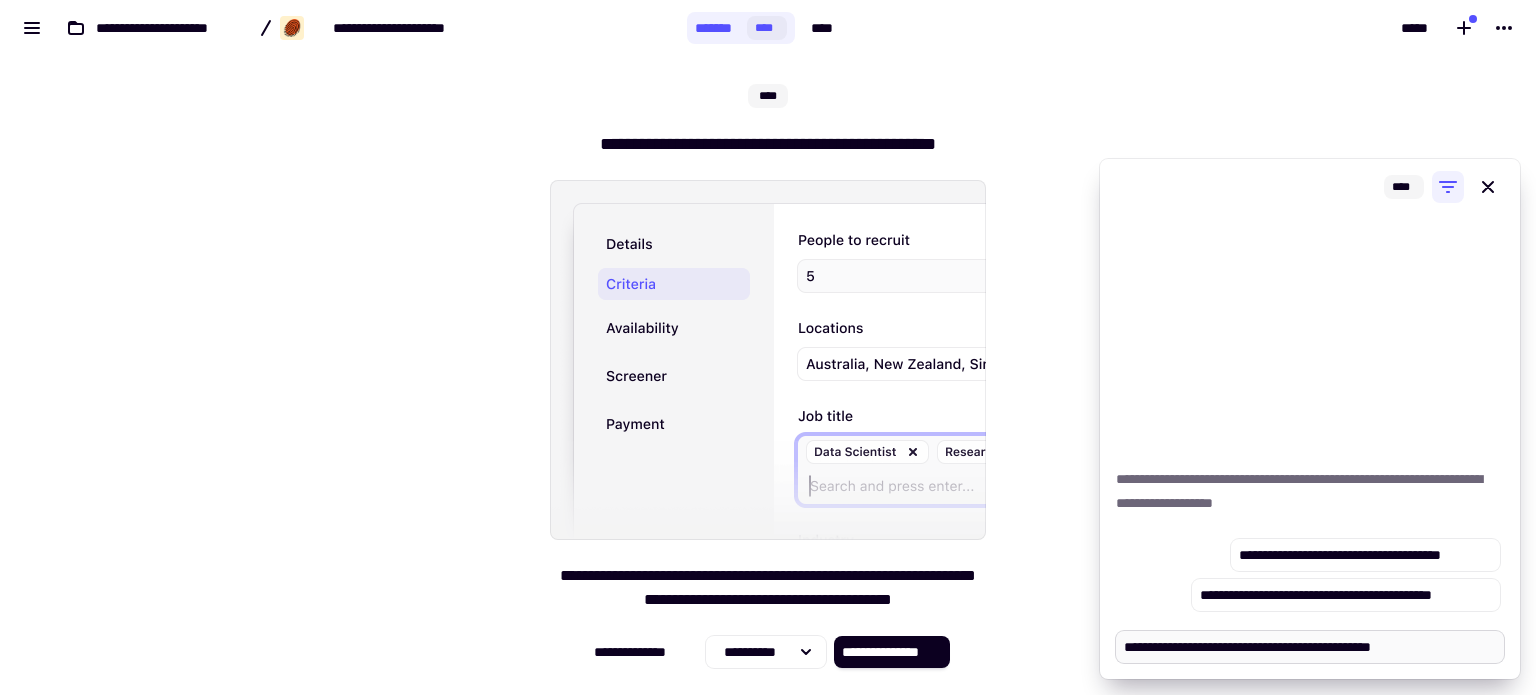 type on "*" 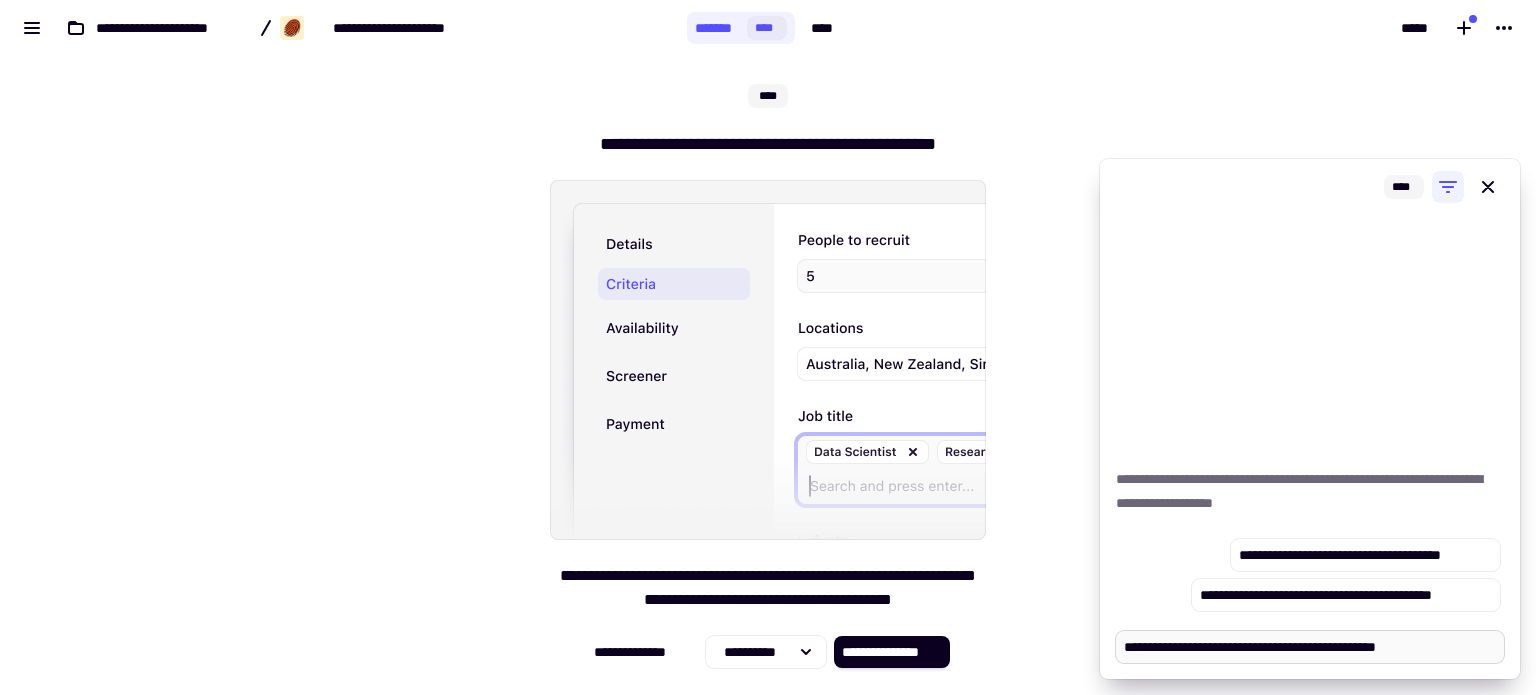 type on "*" 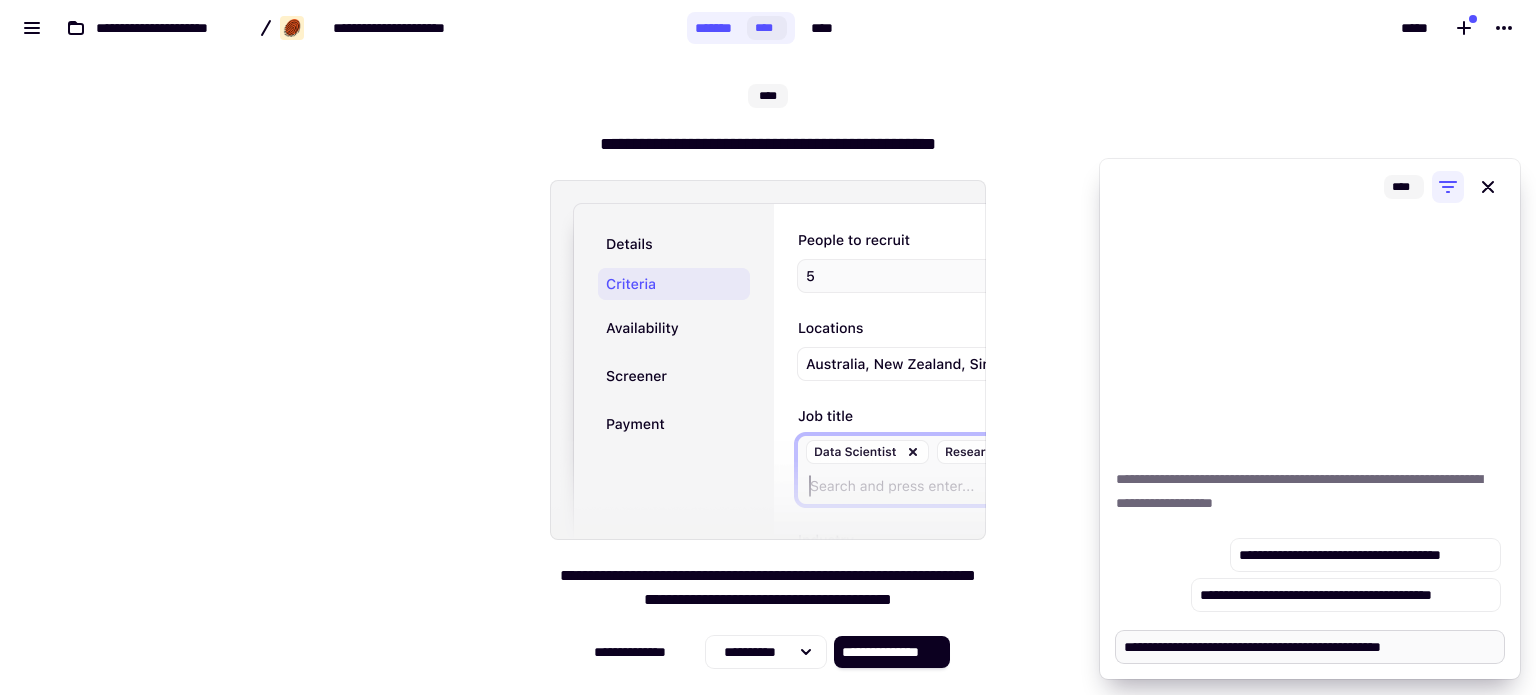 type on "*" 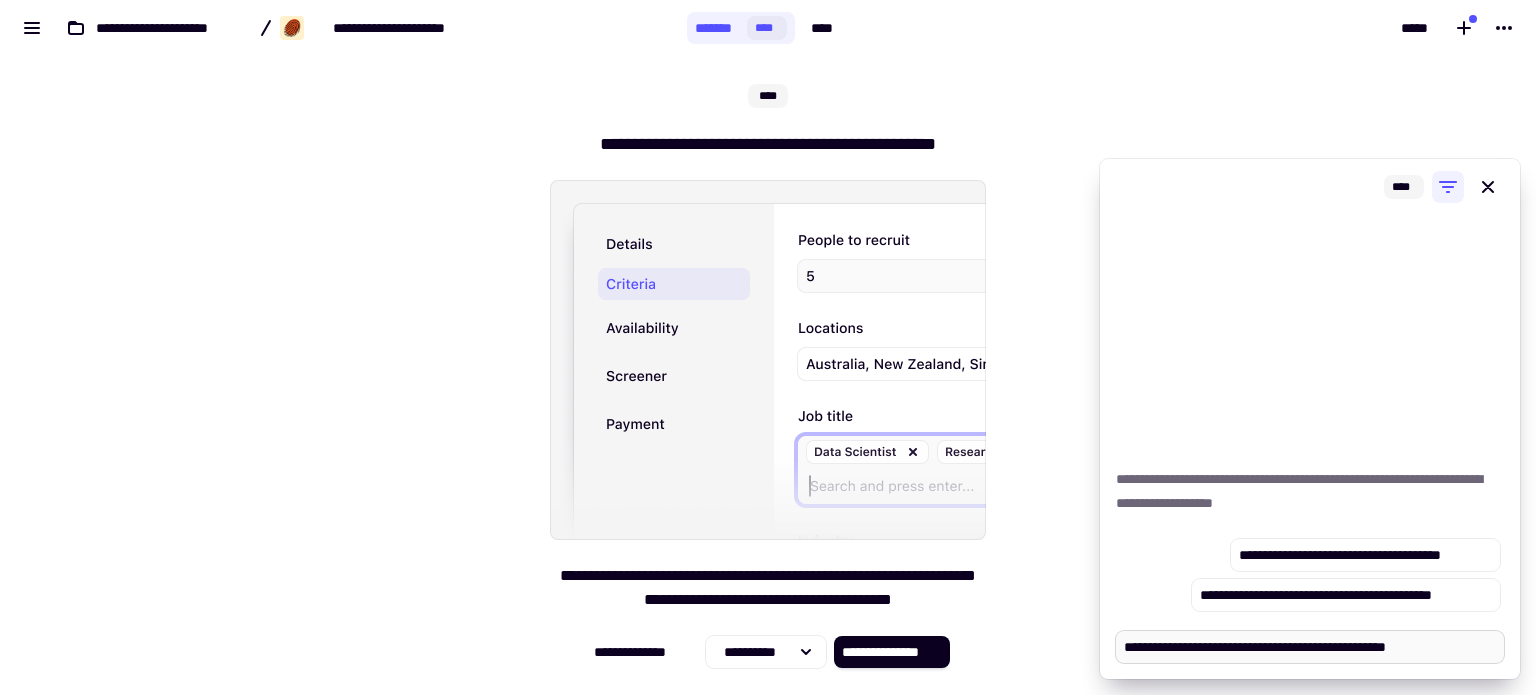 type on "*" 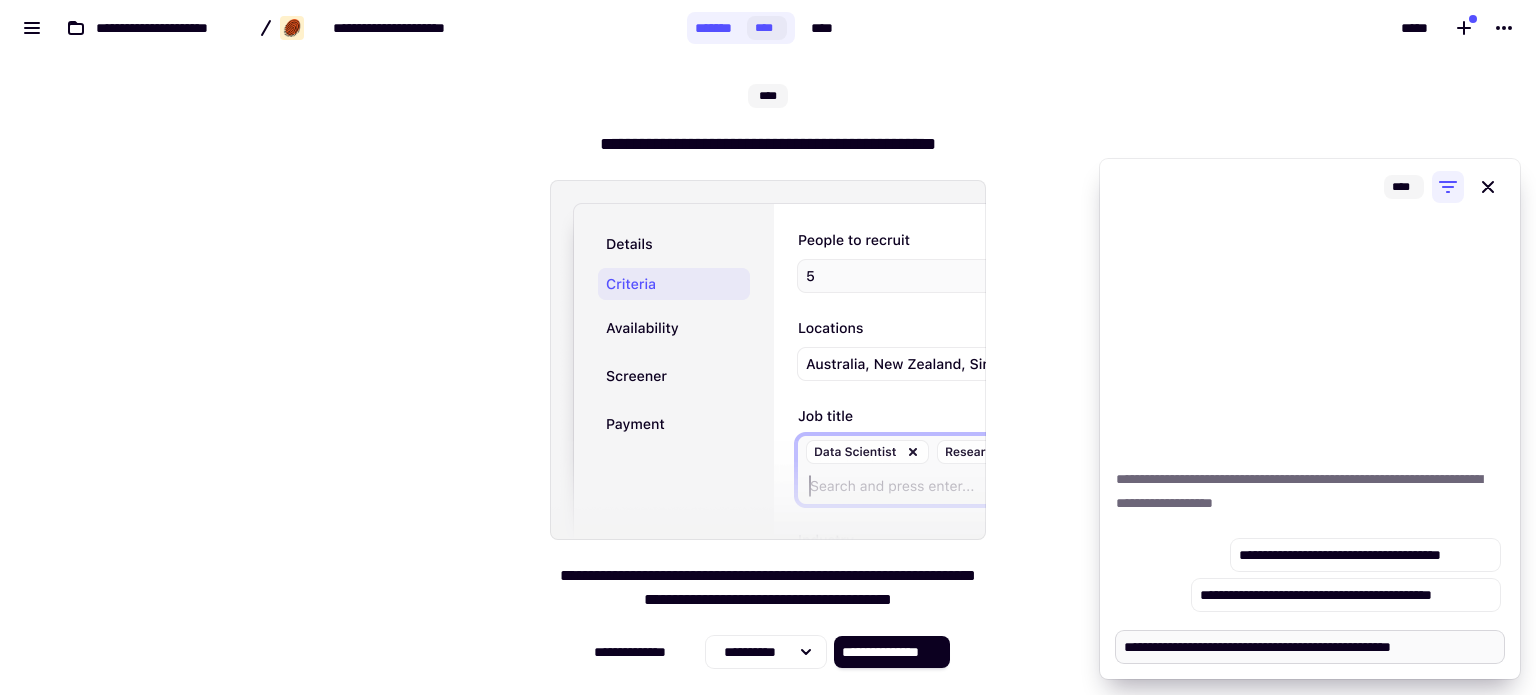 type on "*" 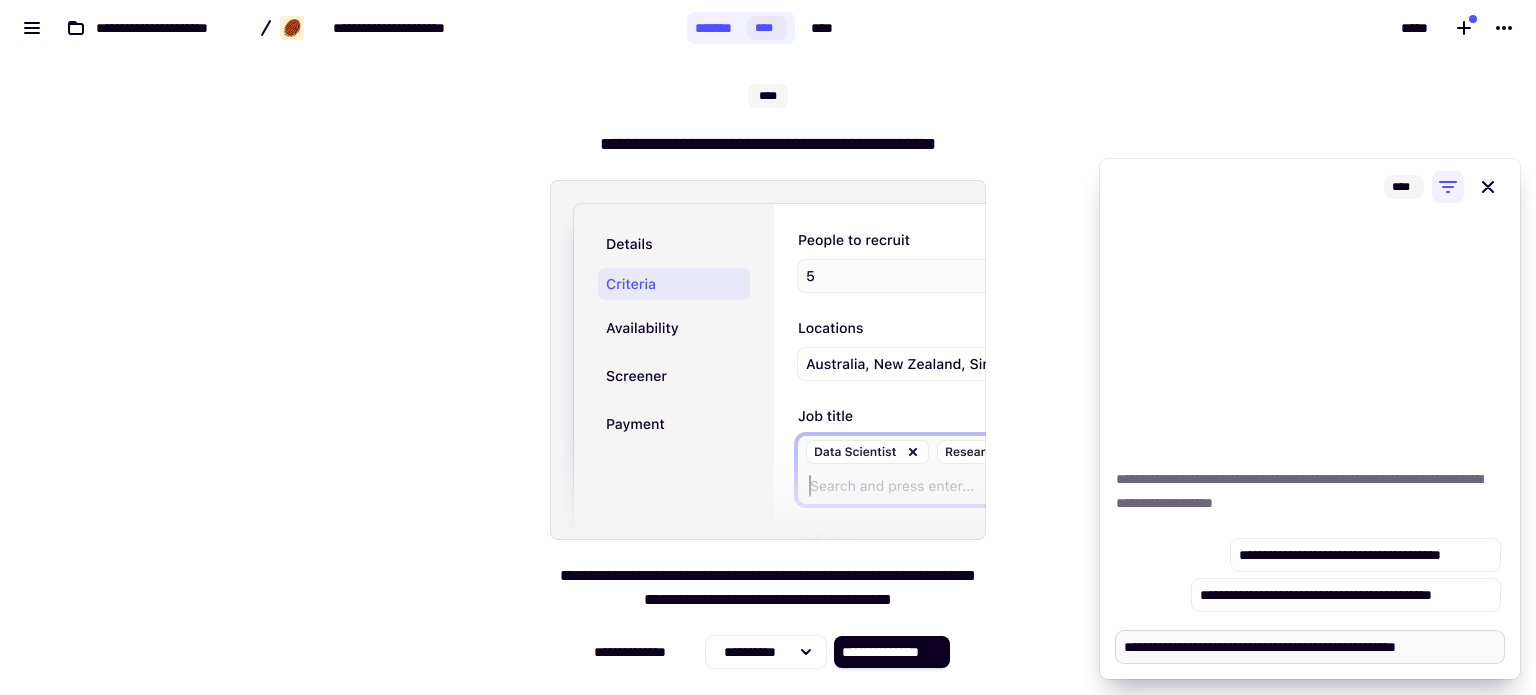 type on "*" 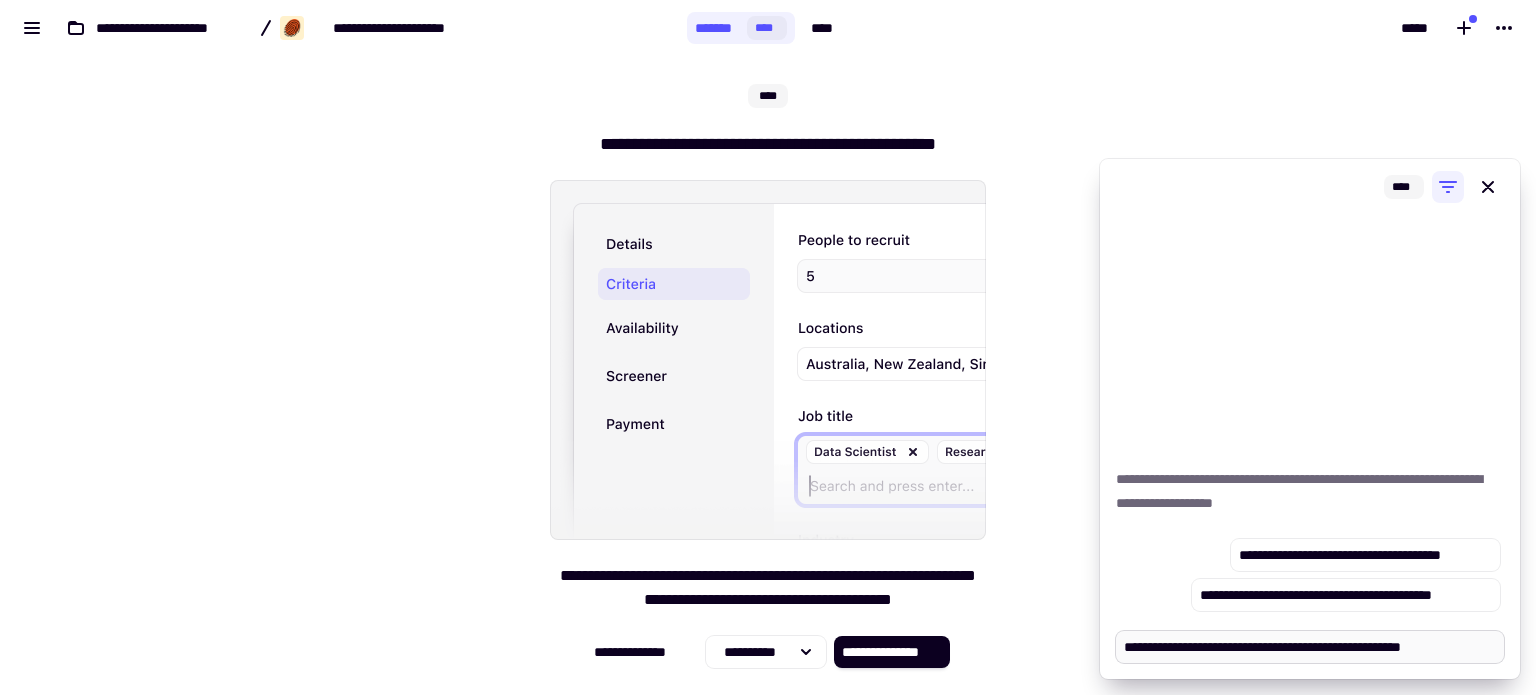type on "*" 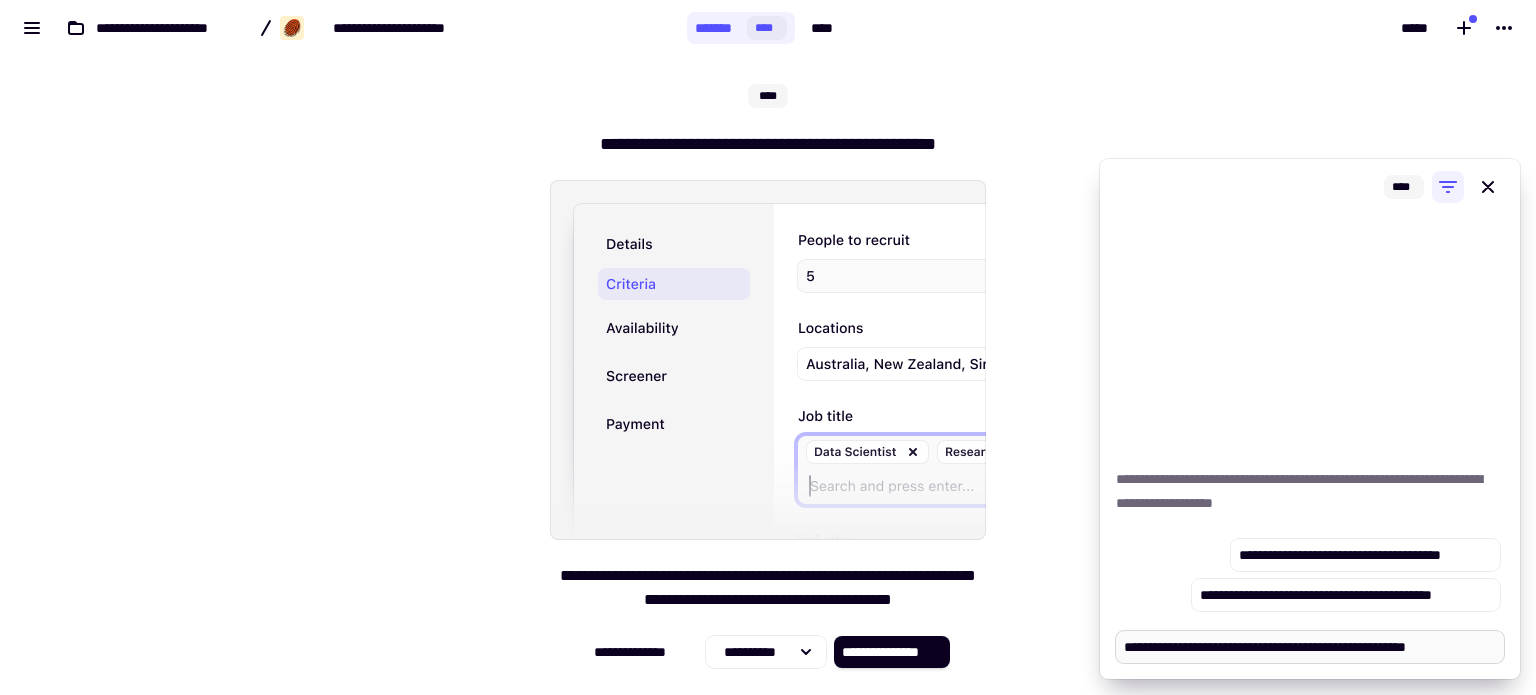 type on "*" 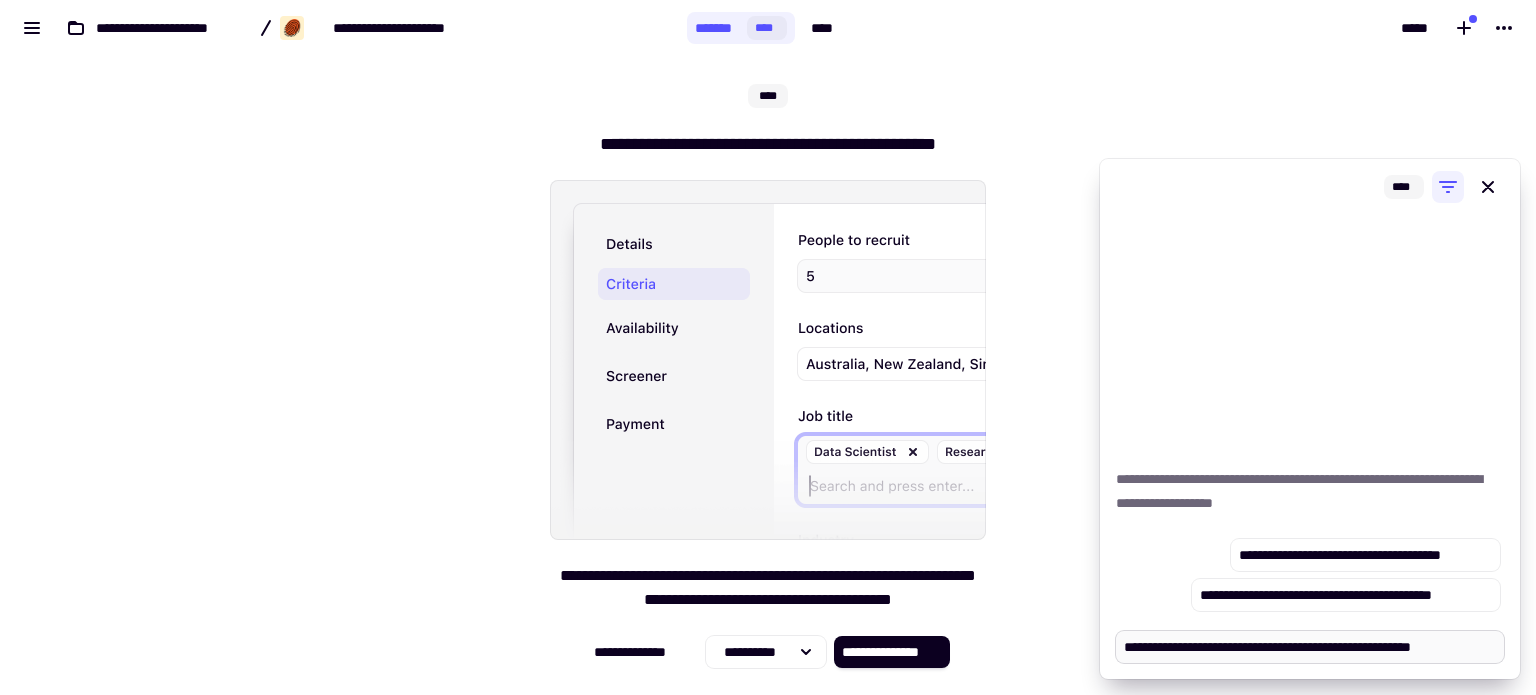 type on "*" 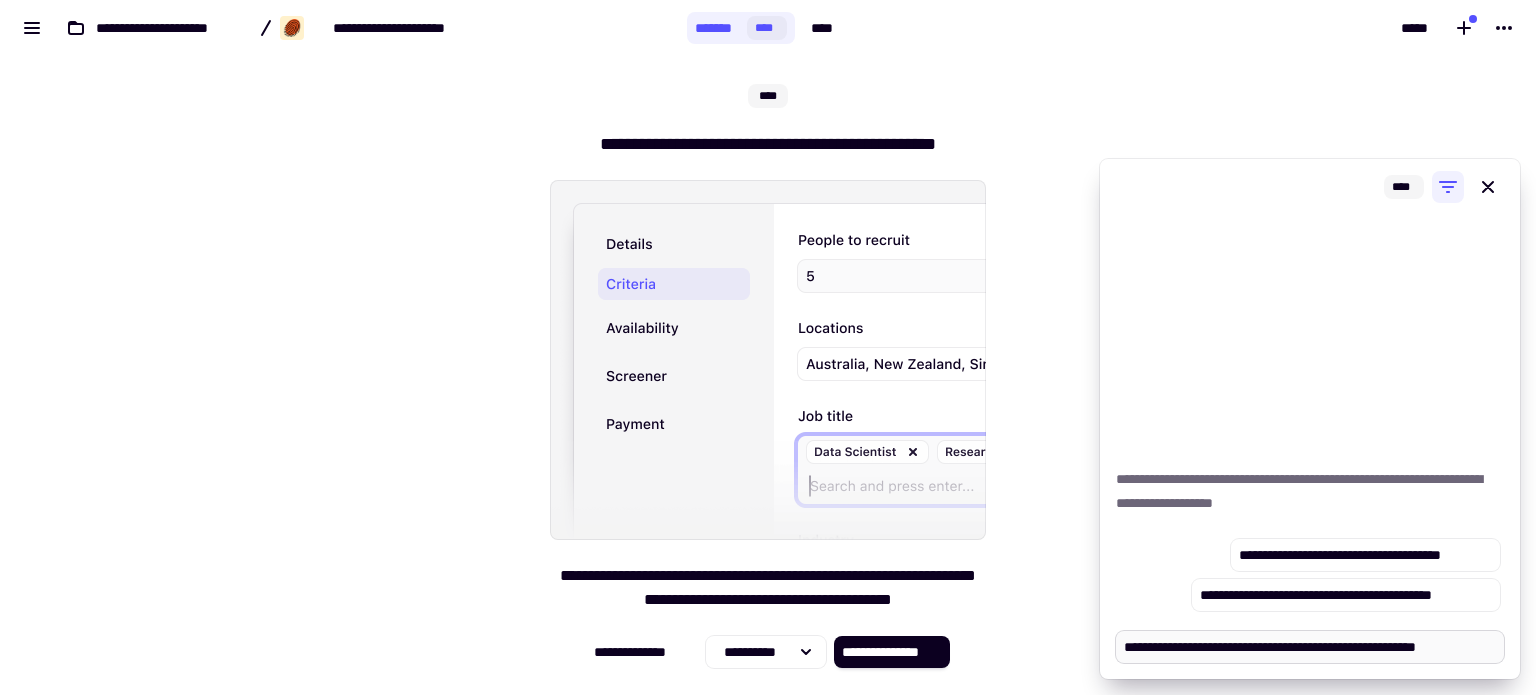 type on "*" 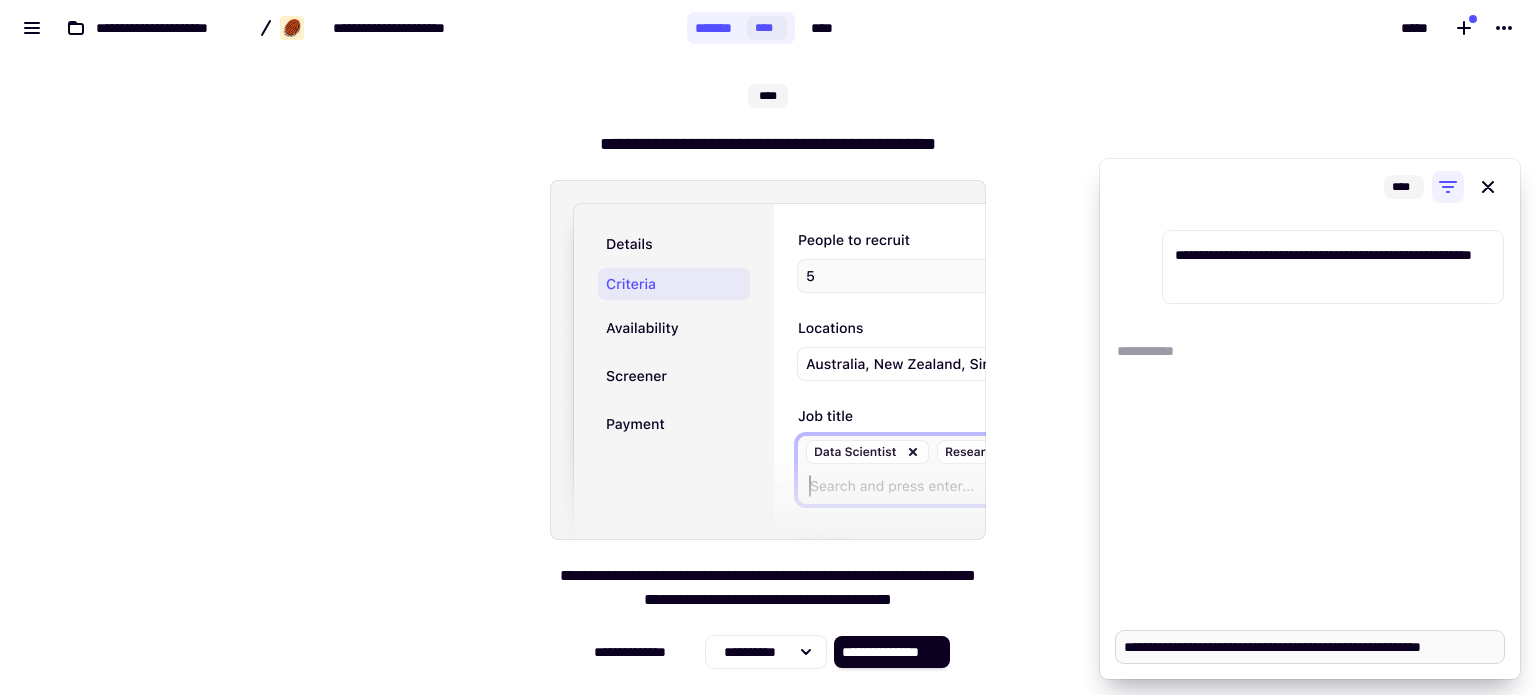 type on "*" 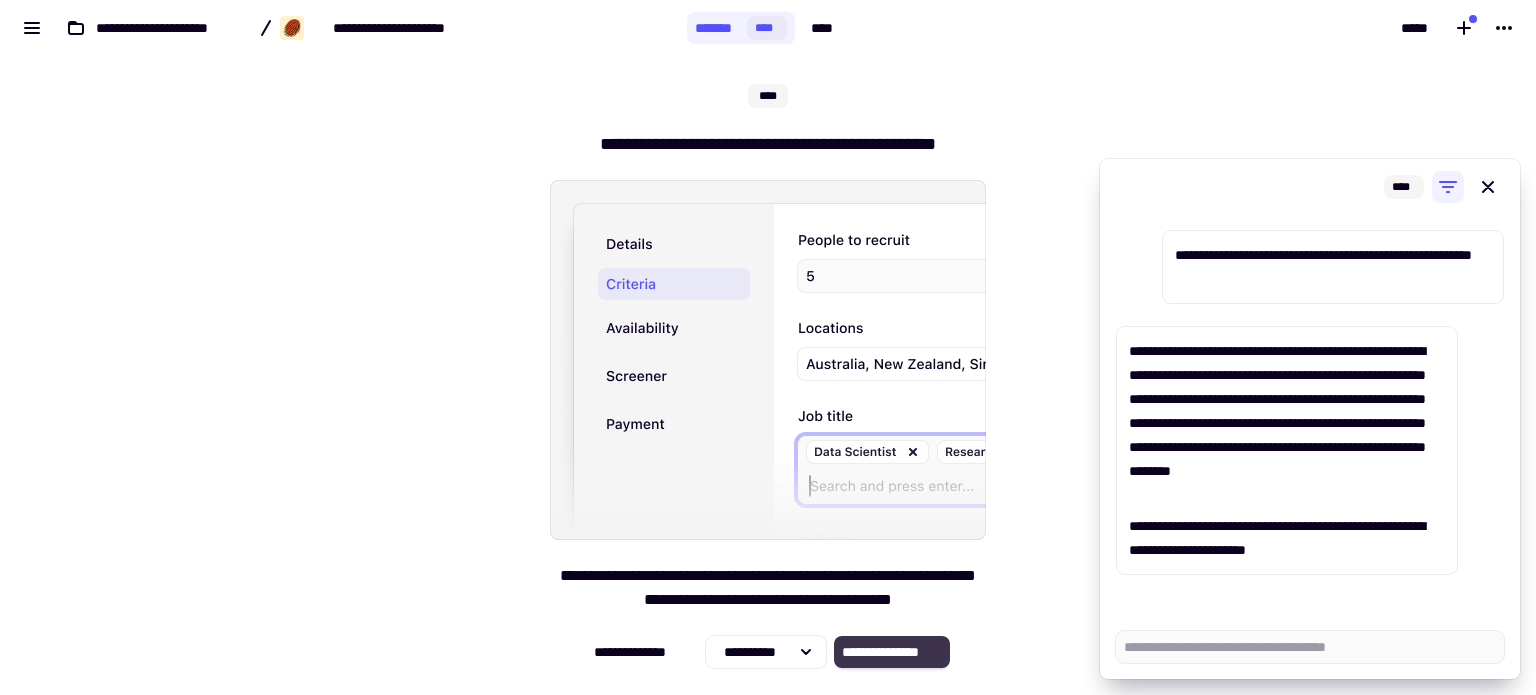click on "**********" 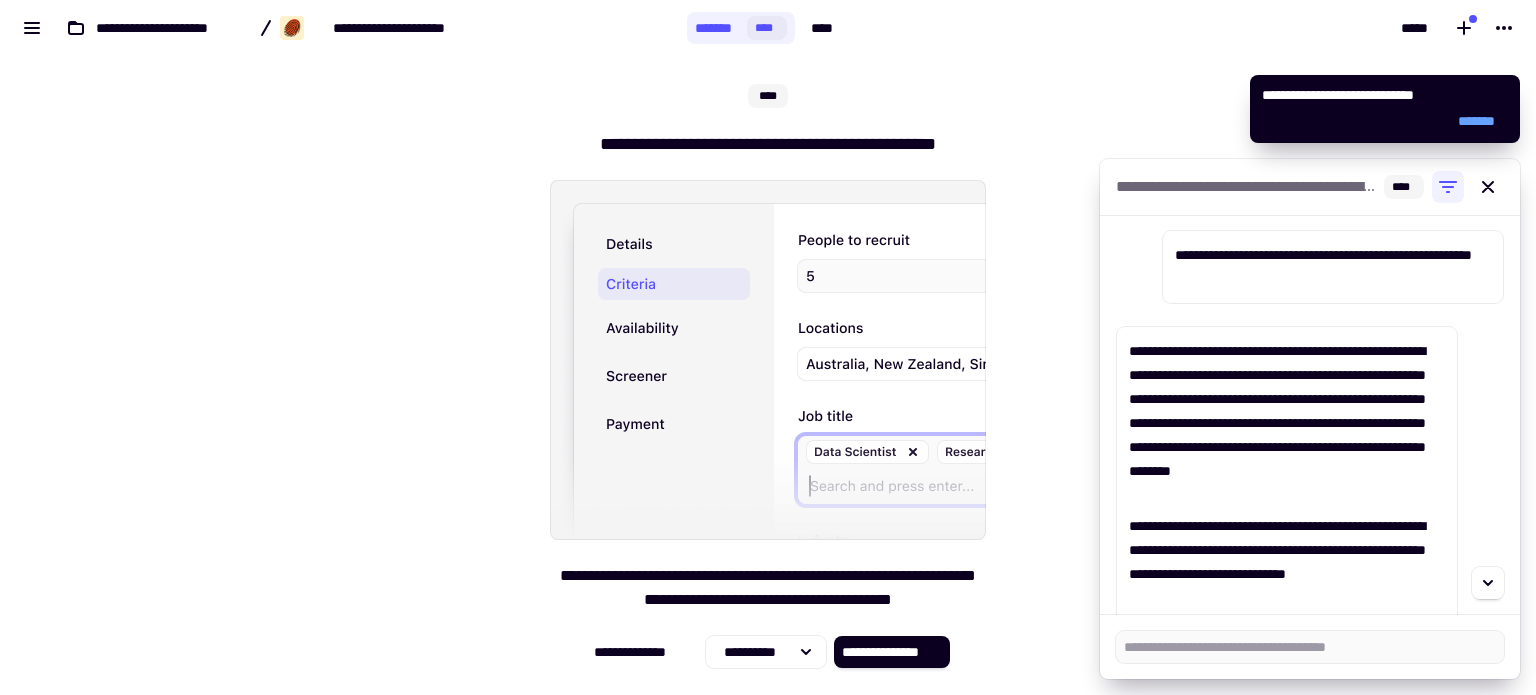 type on "*" 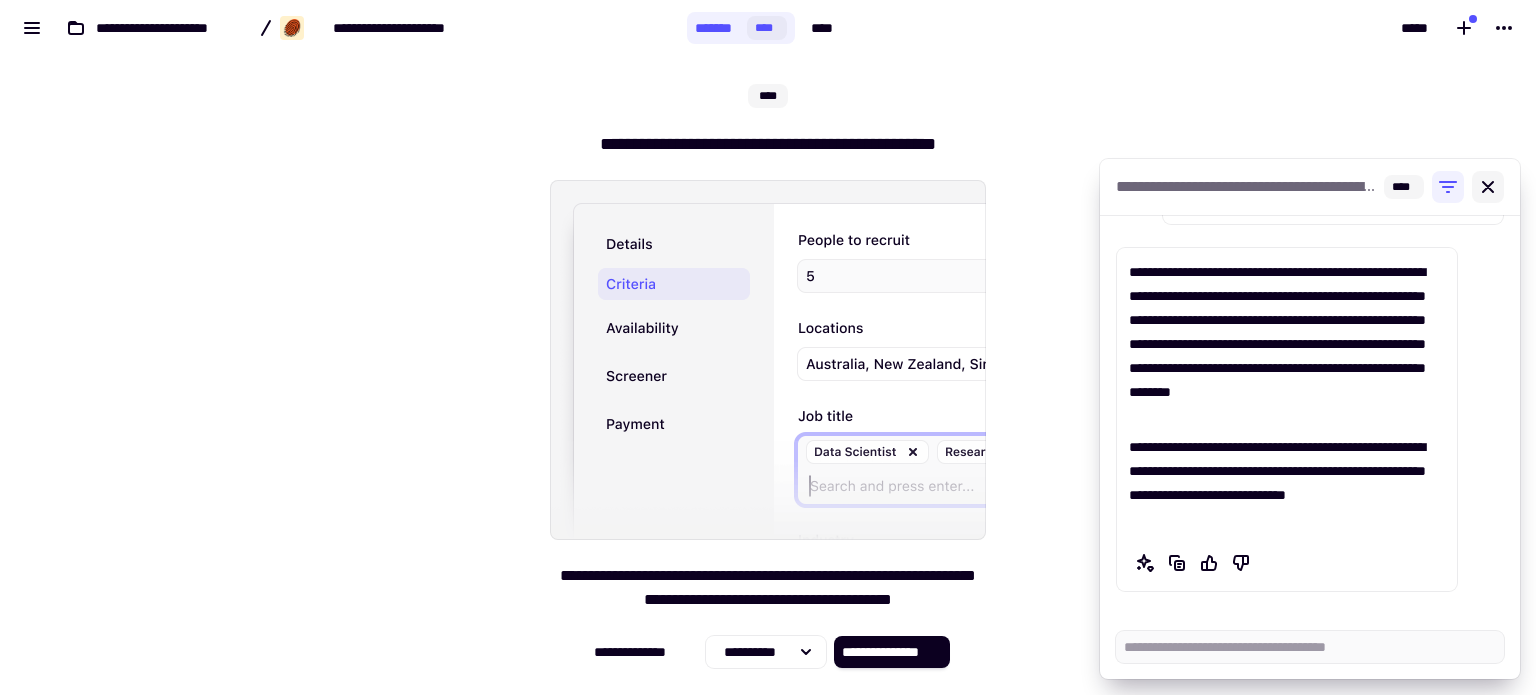 click 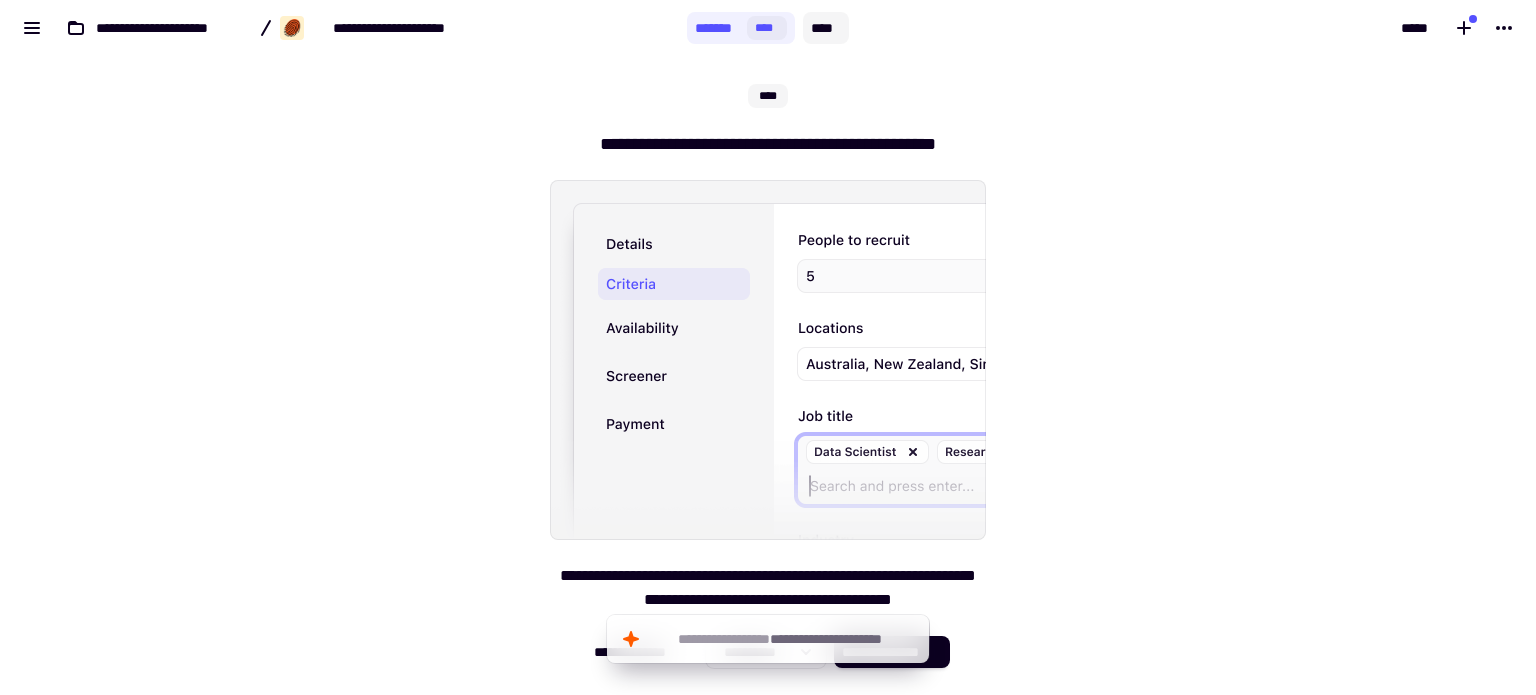 click on "****" 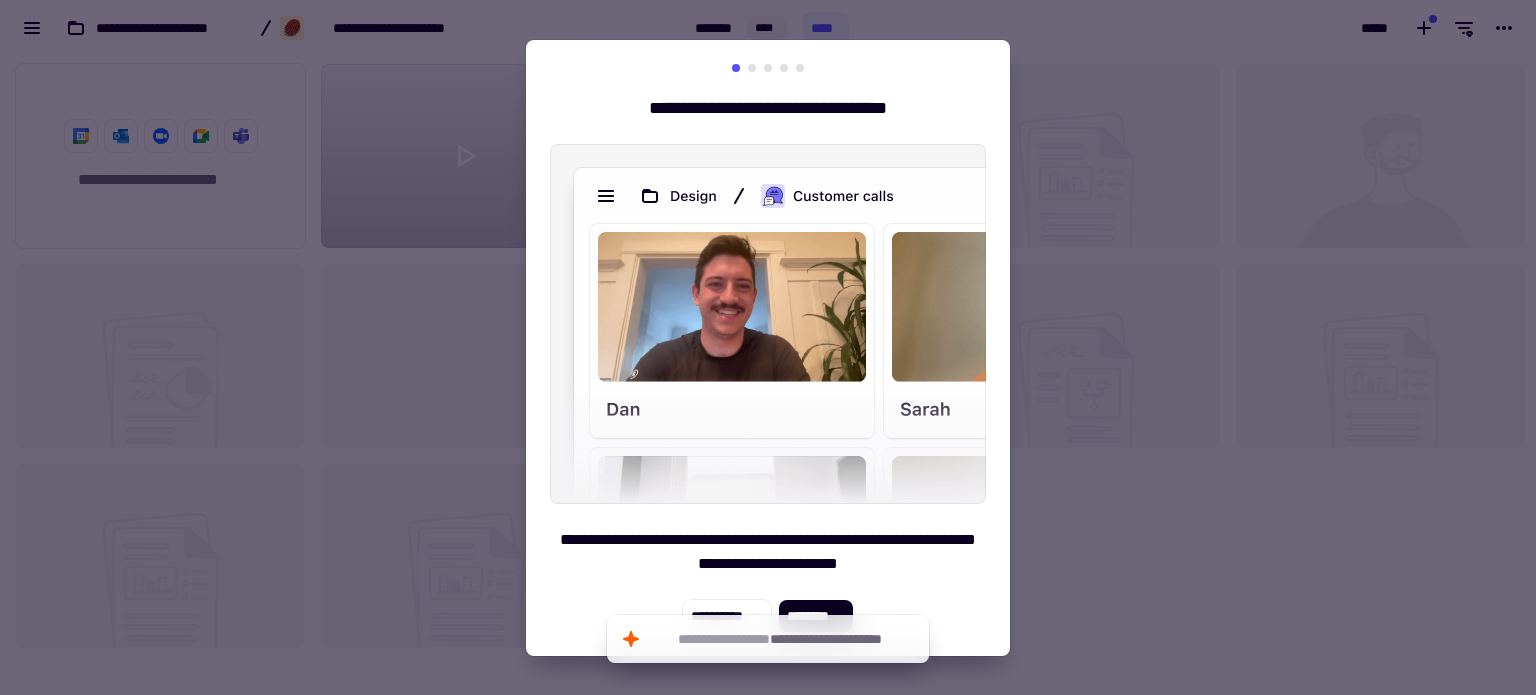 scroll, scrollTop: 16, scrollLeft: 16, axis: both 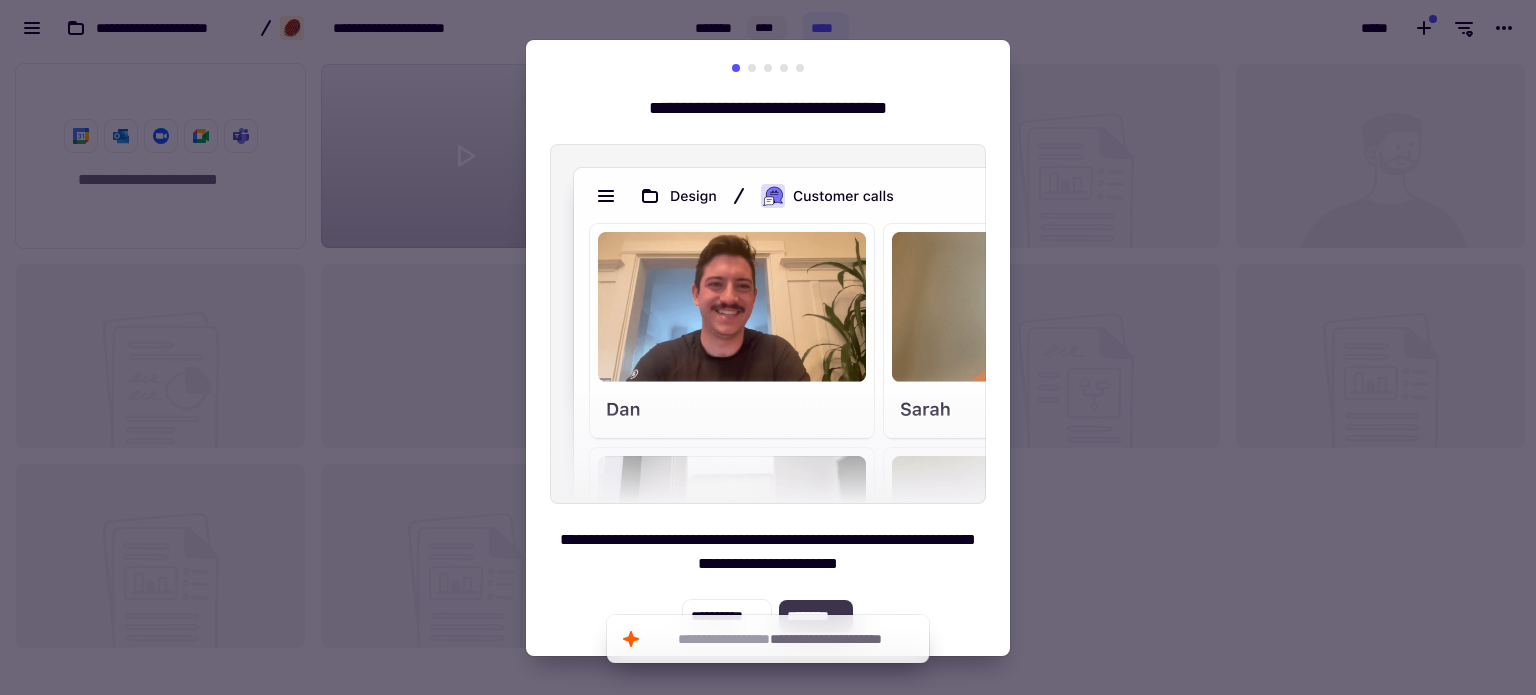 click on "********" 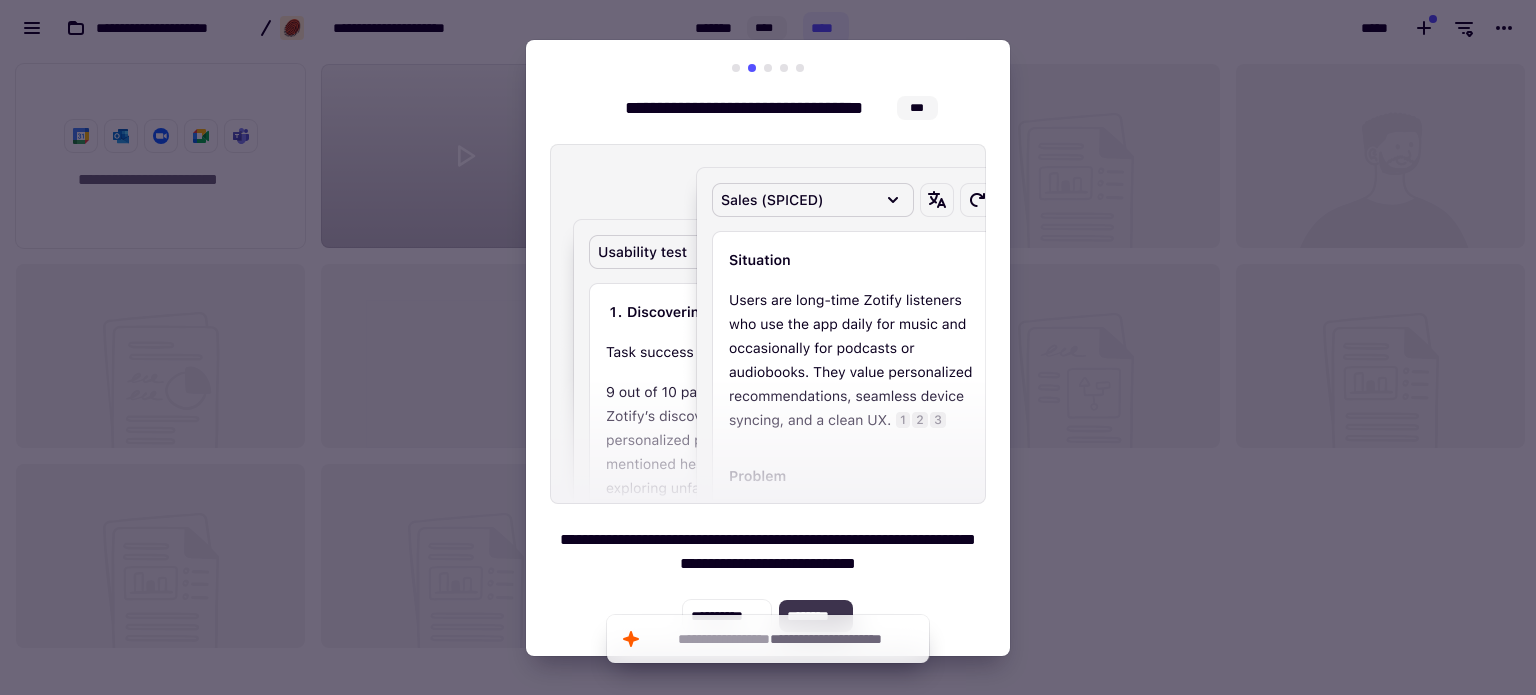 click on "********" 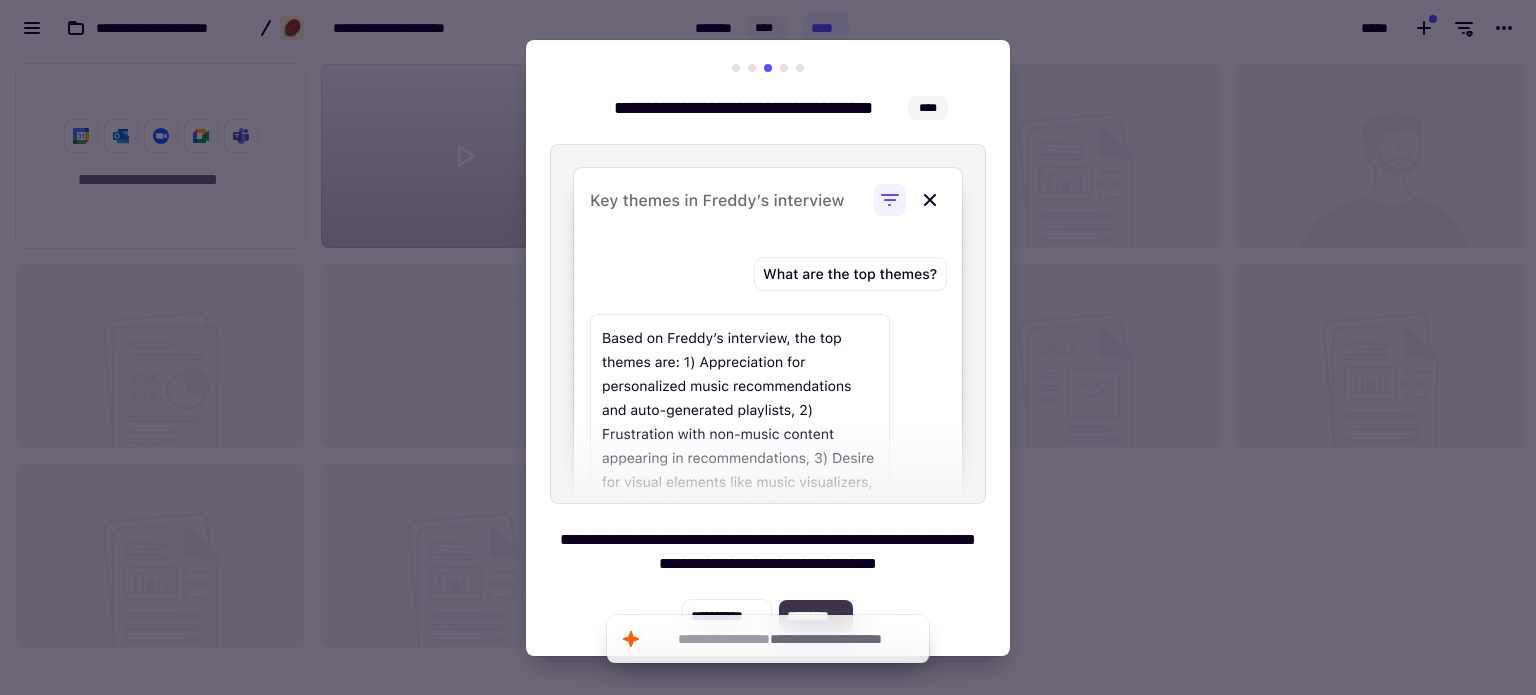 click on "********" 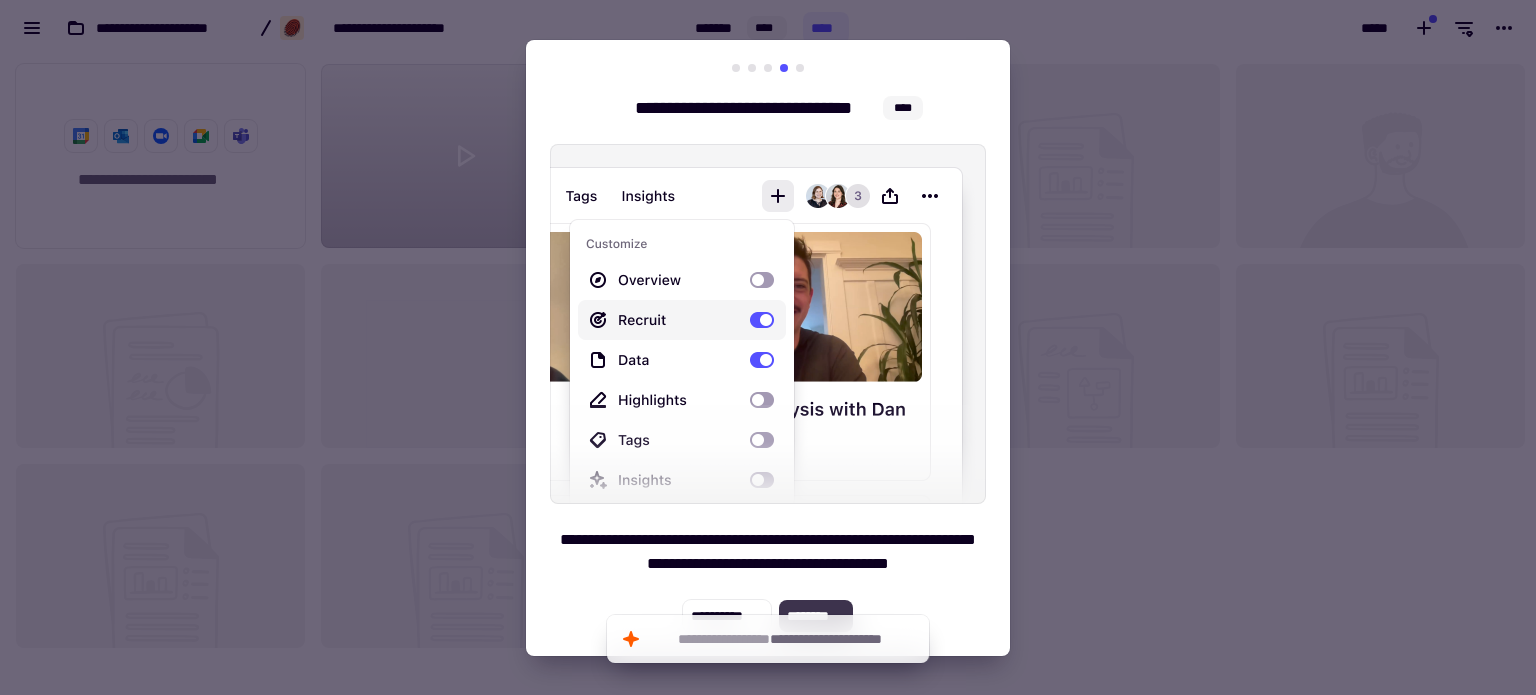 click on "********" 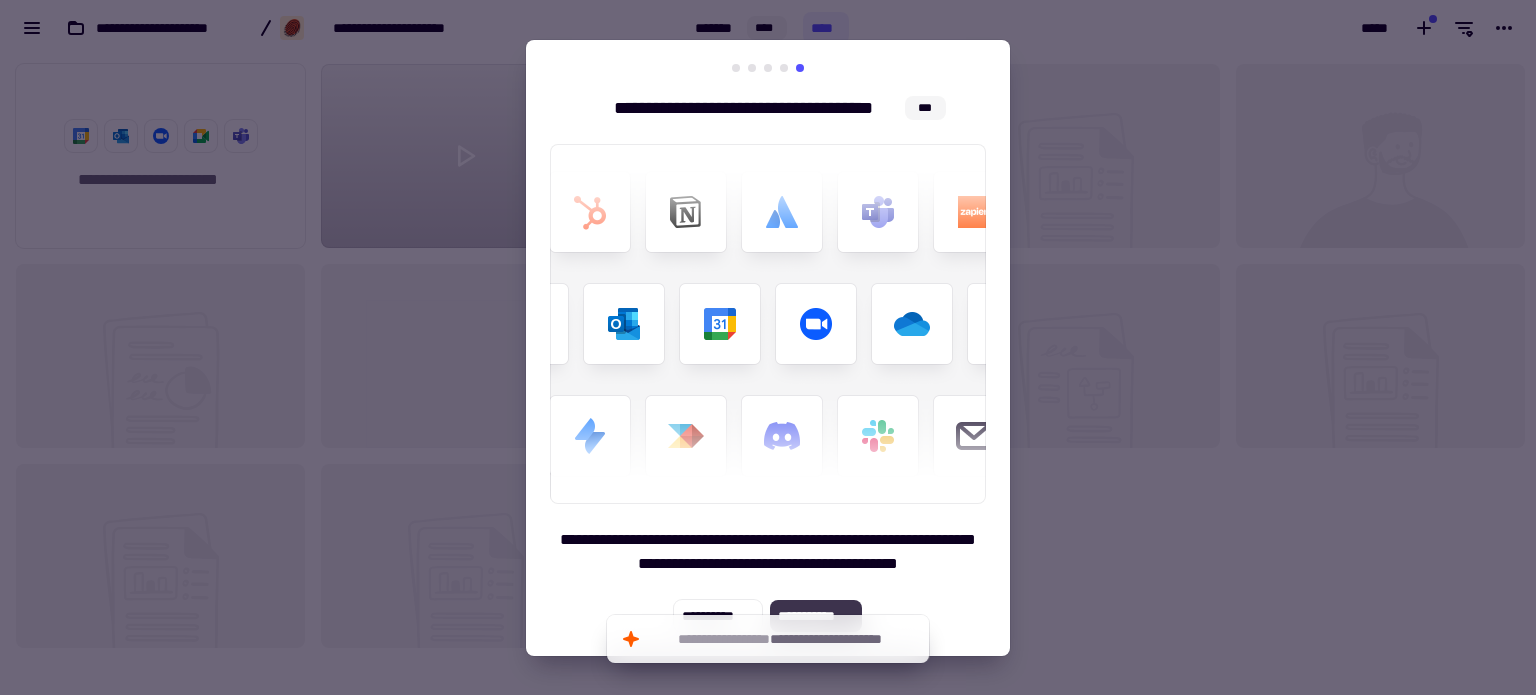click on "**********" 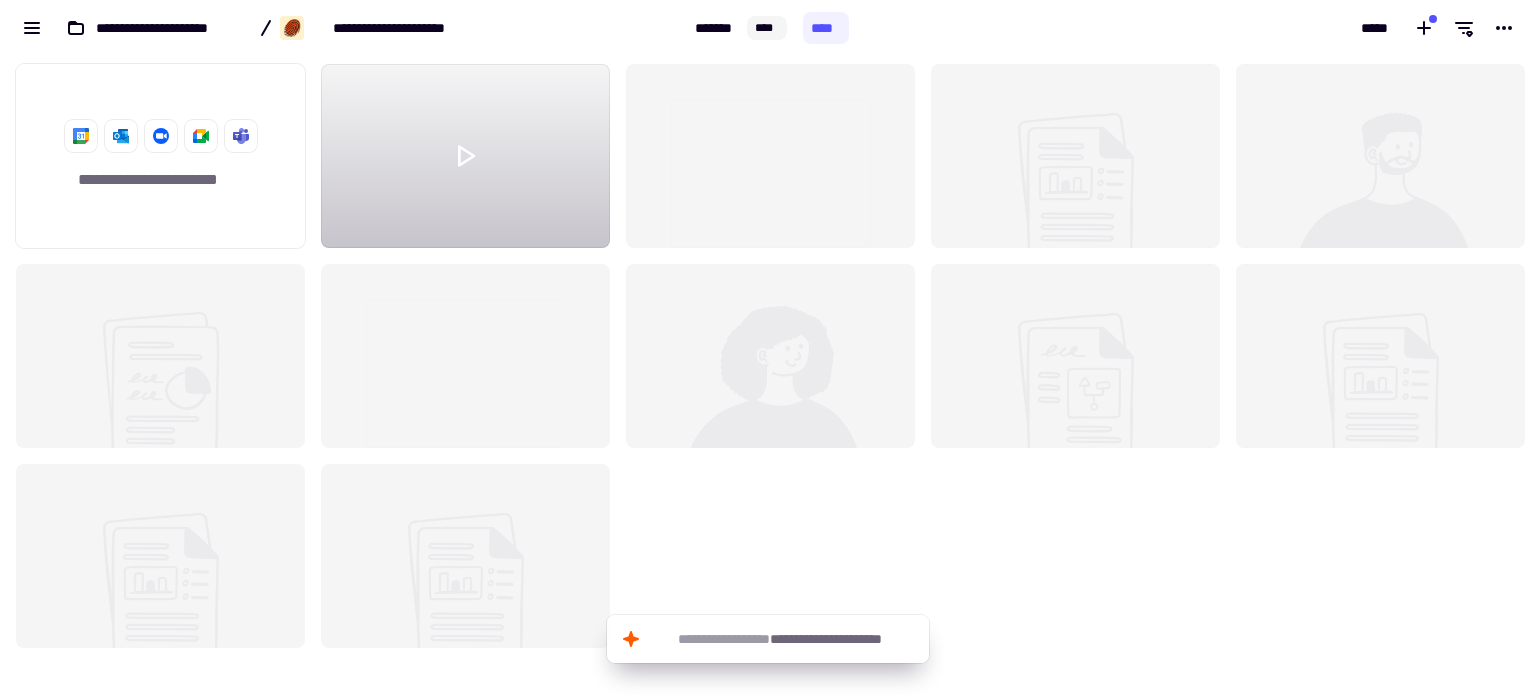 click on "**********" 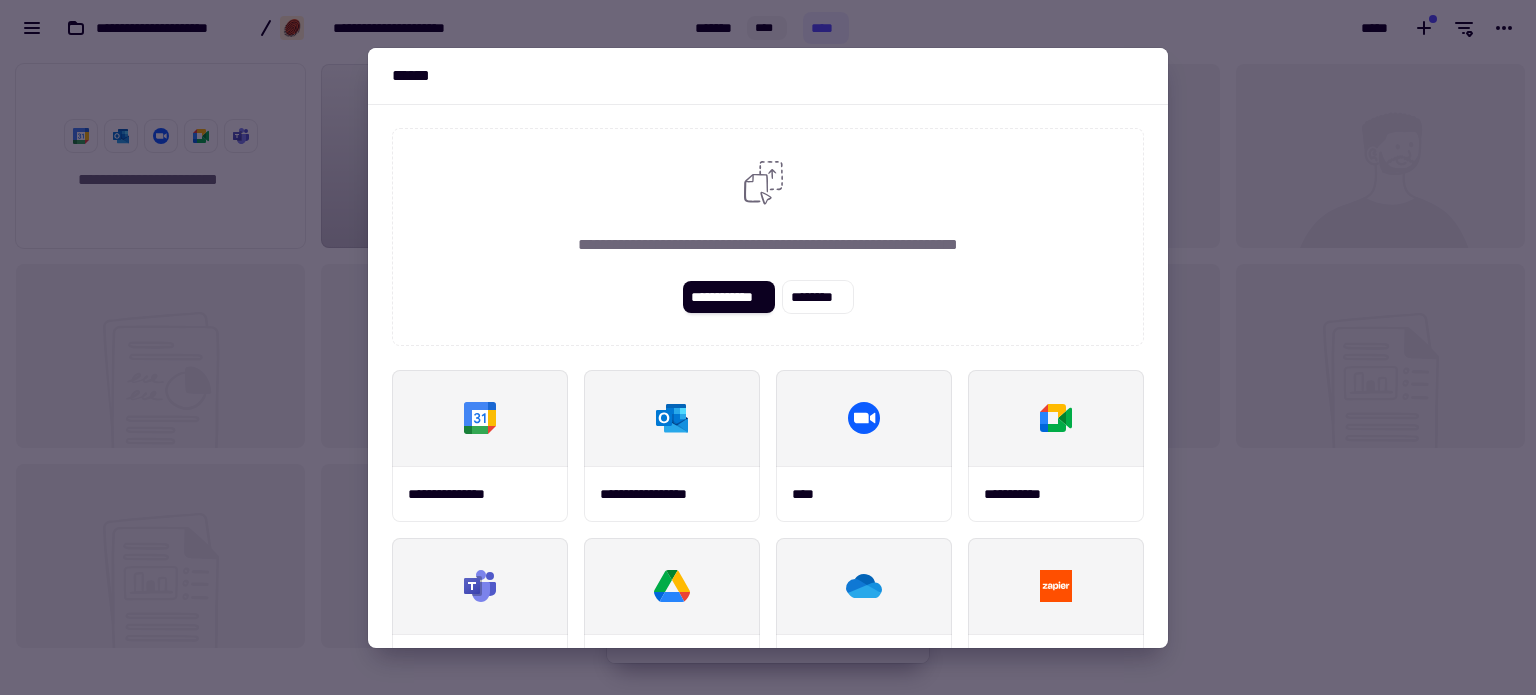 click at bounding box center (768, 347) 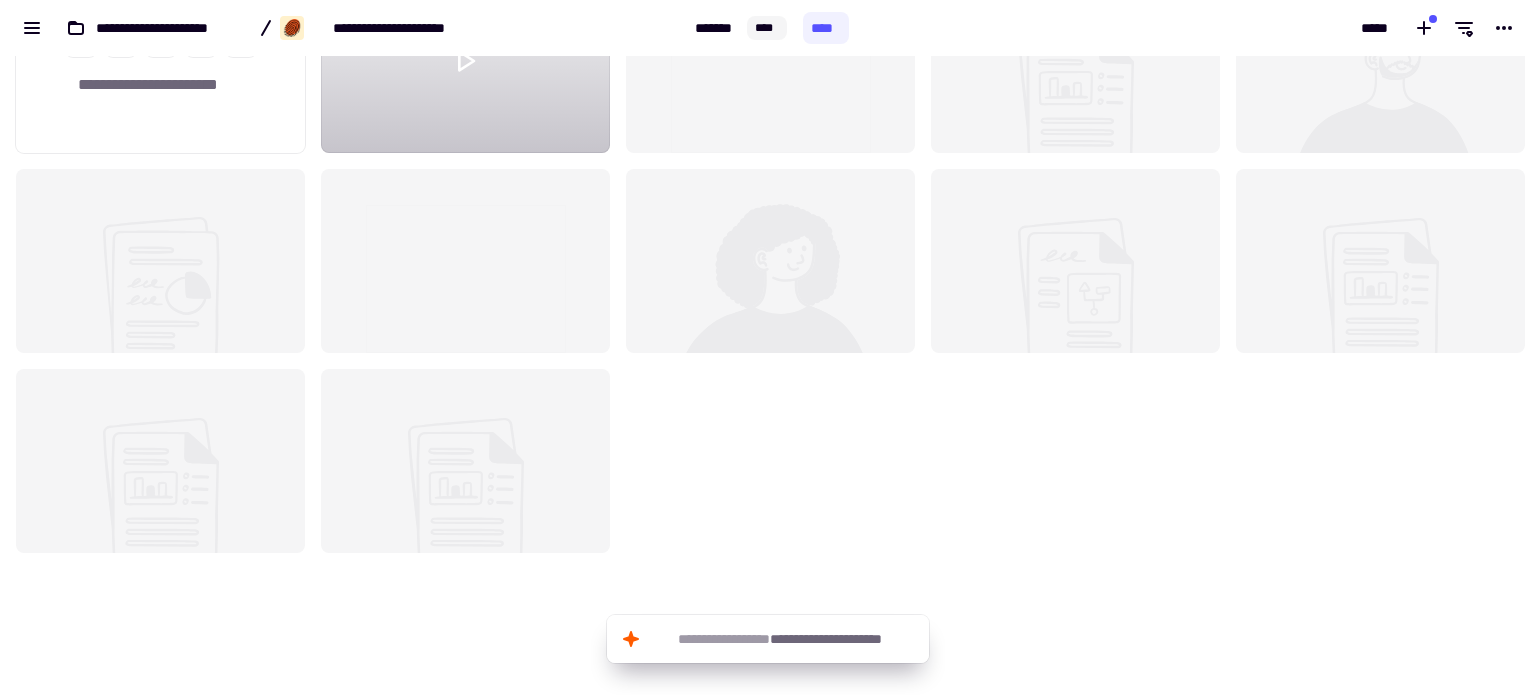 scroll, scrollTop: 0, scrollLeft: 0, axis: both 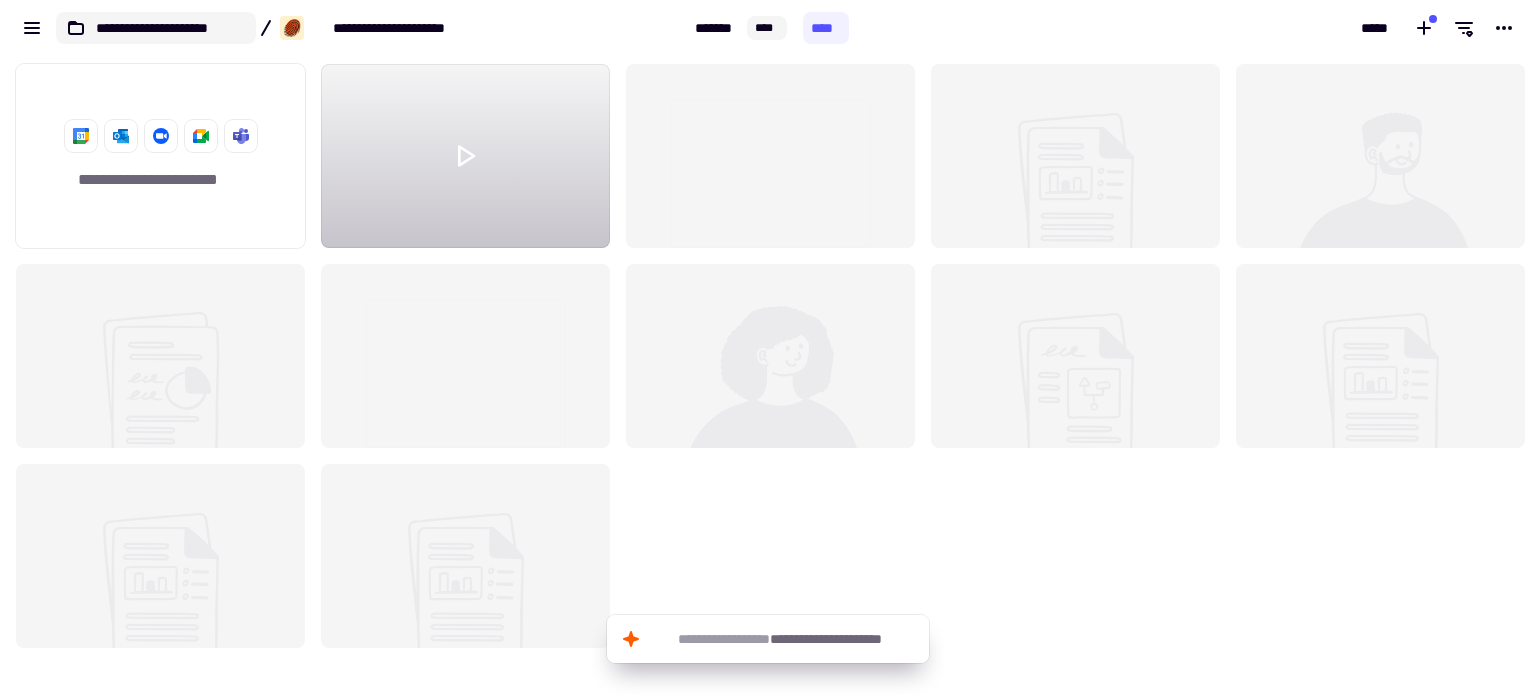 click on "**********" 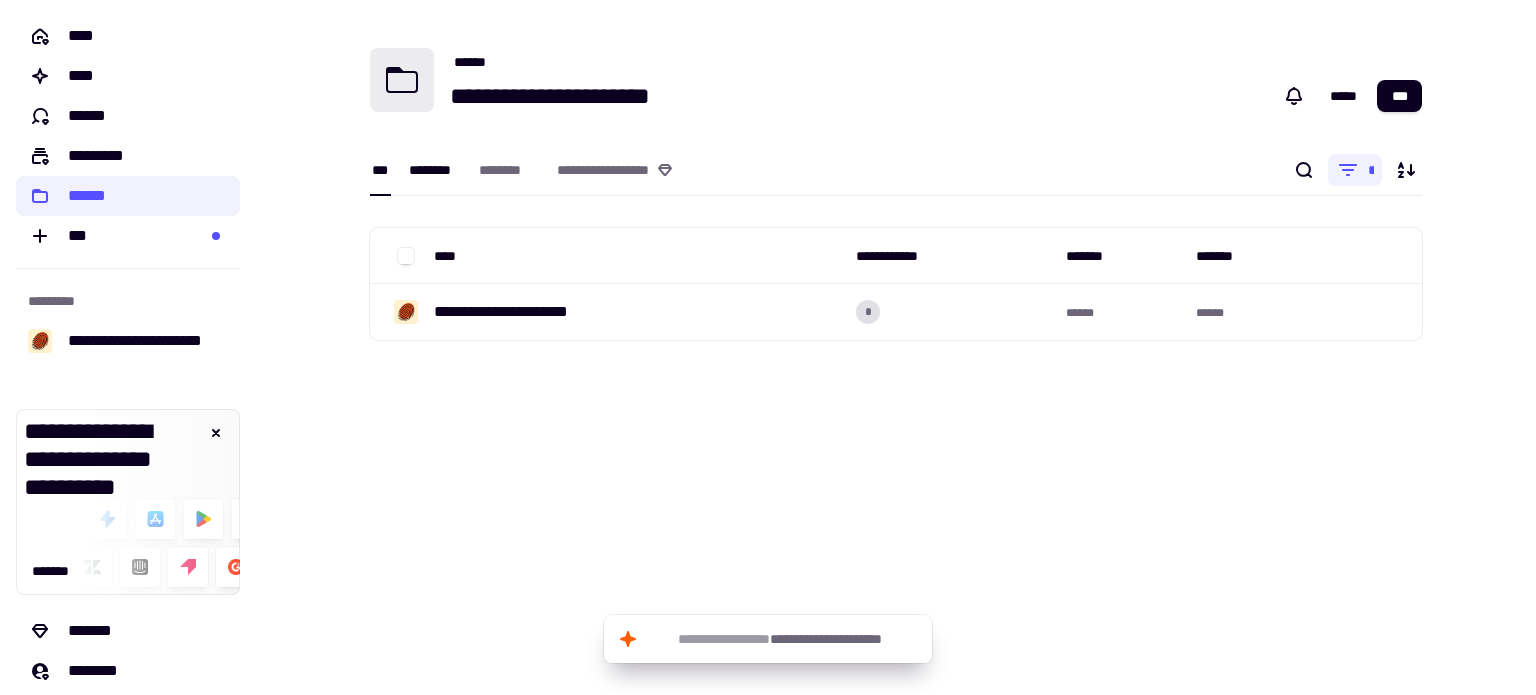 click on "********" at bounding box center [434, 170] 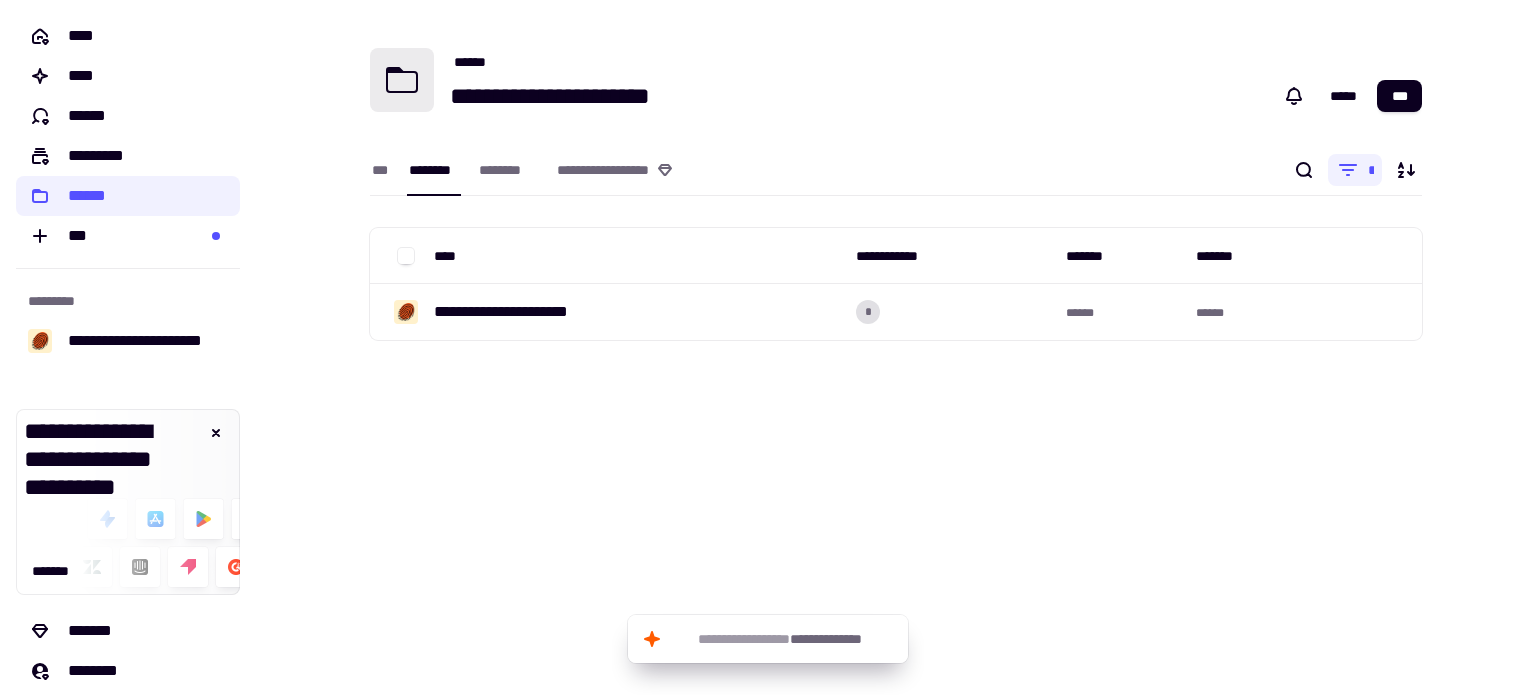 scroll, scrollTop: 92, scrollLeft: 0, axis: vertical 